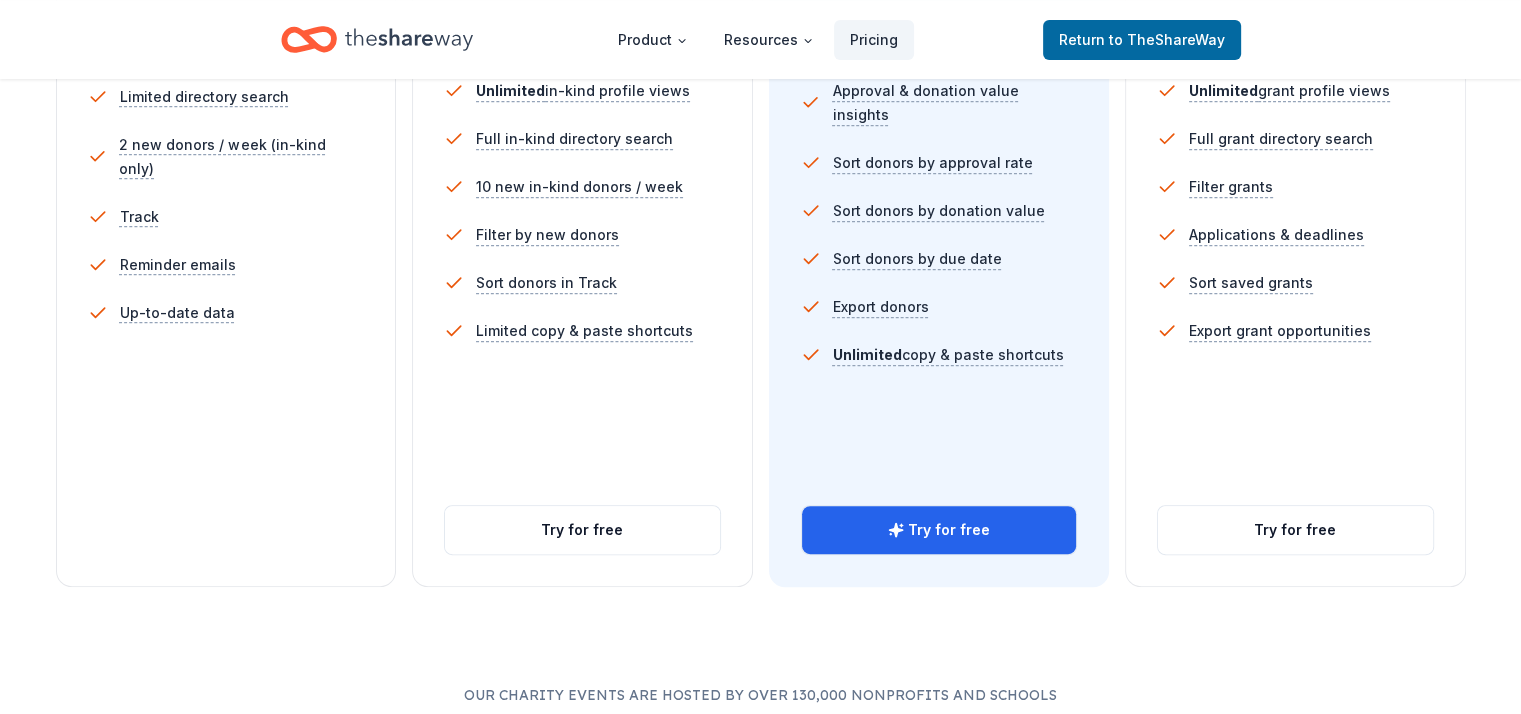 scroll, scrollTop: 663, scrollLeft: 0, axis: vertical 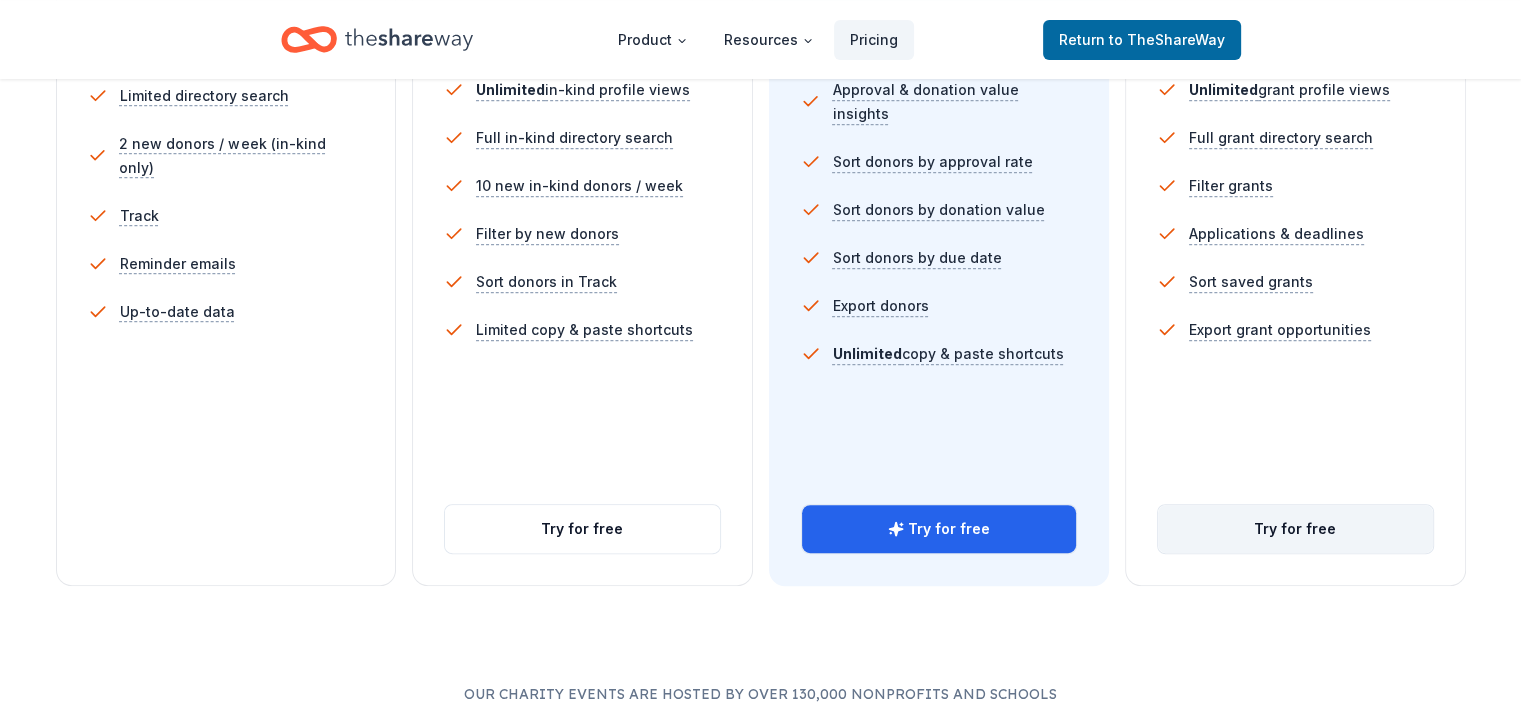 click on "Try for free" at bounding box center [1295, 529] 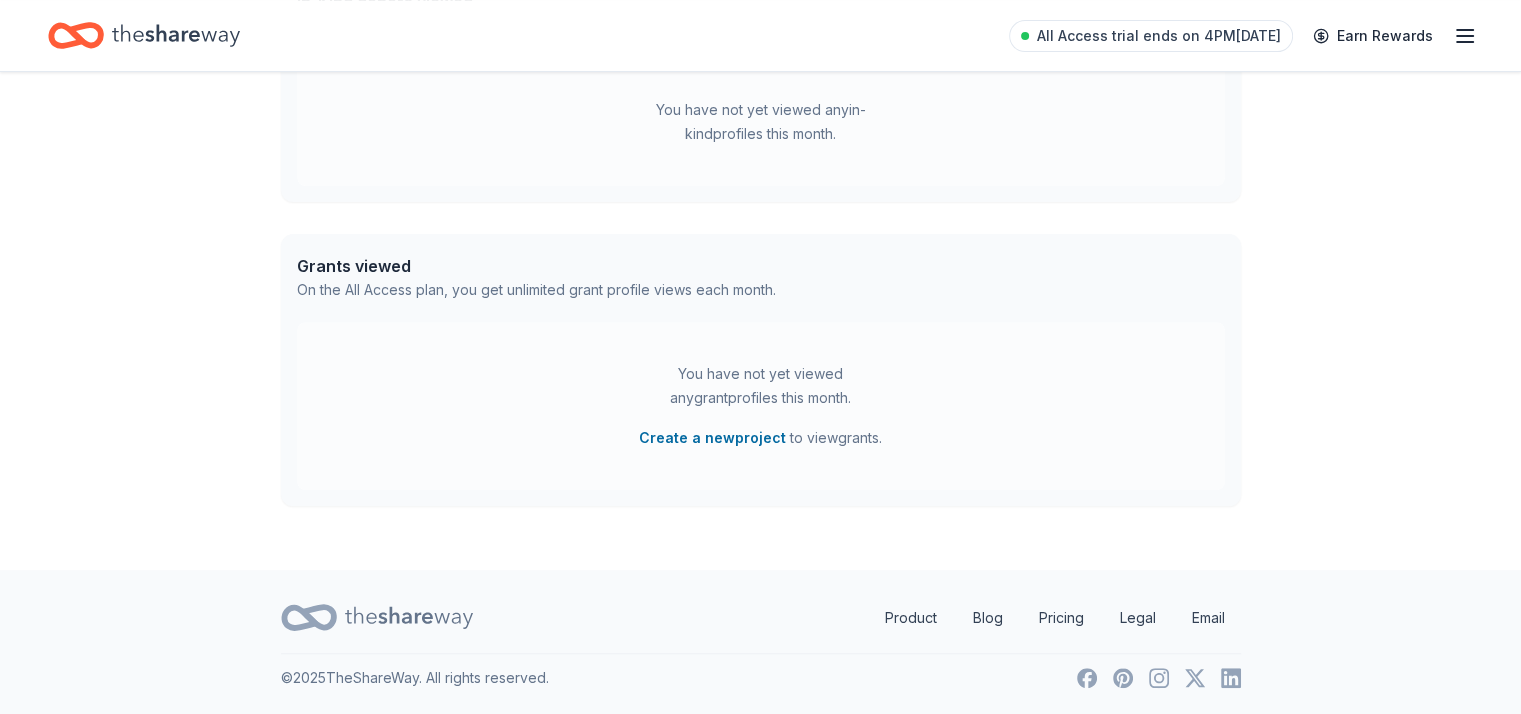 scroll, scrollTop: 105, scrollLeft: 0, axis: vertical 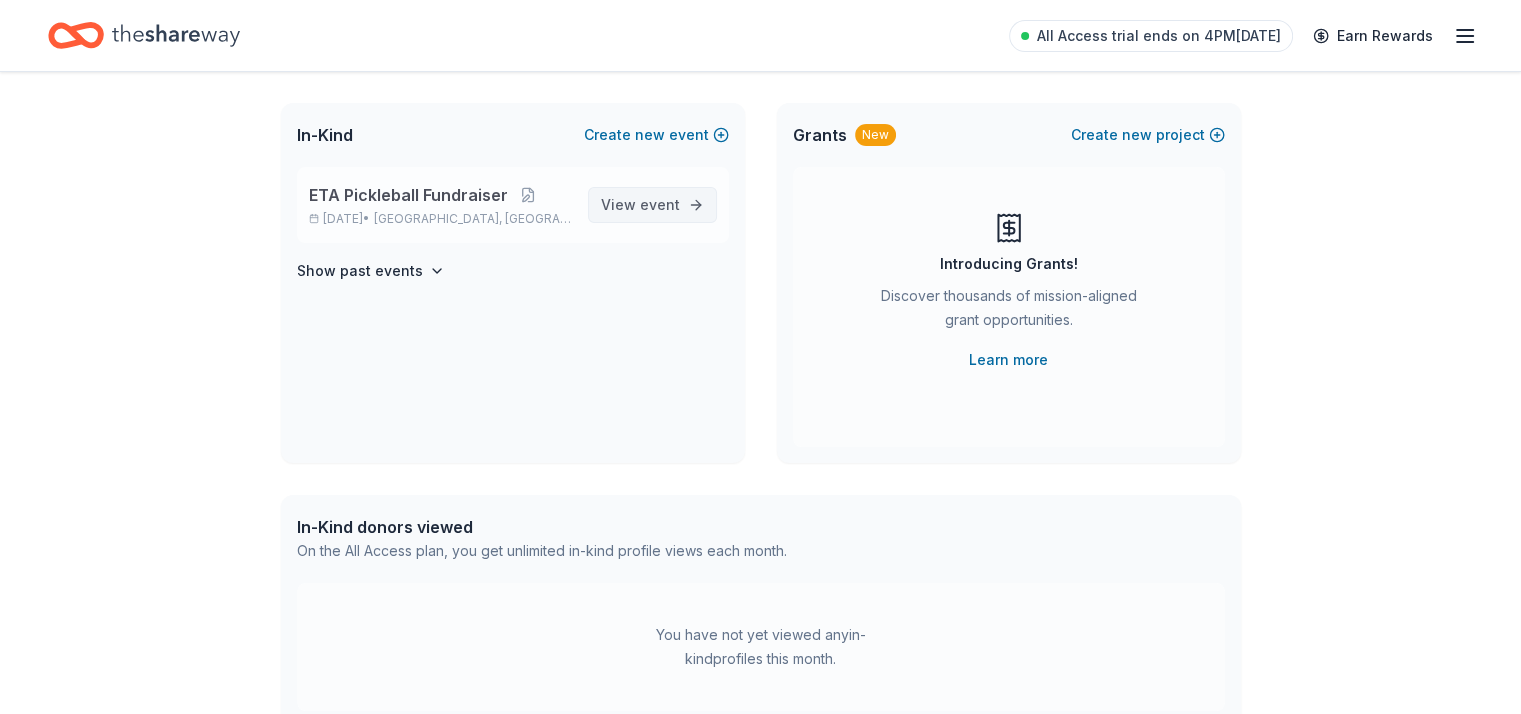 click on "View   event" at bounding box center [640, 205] 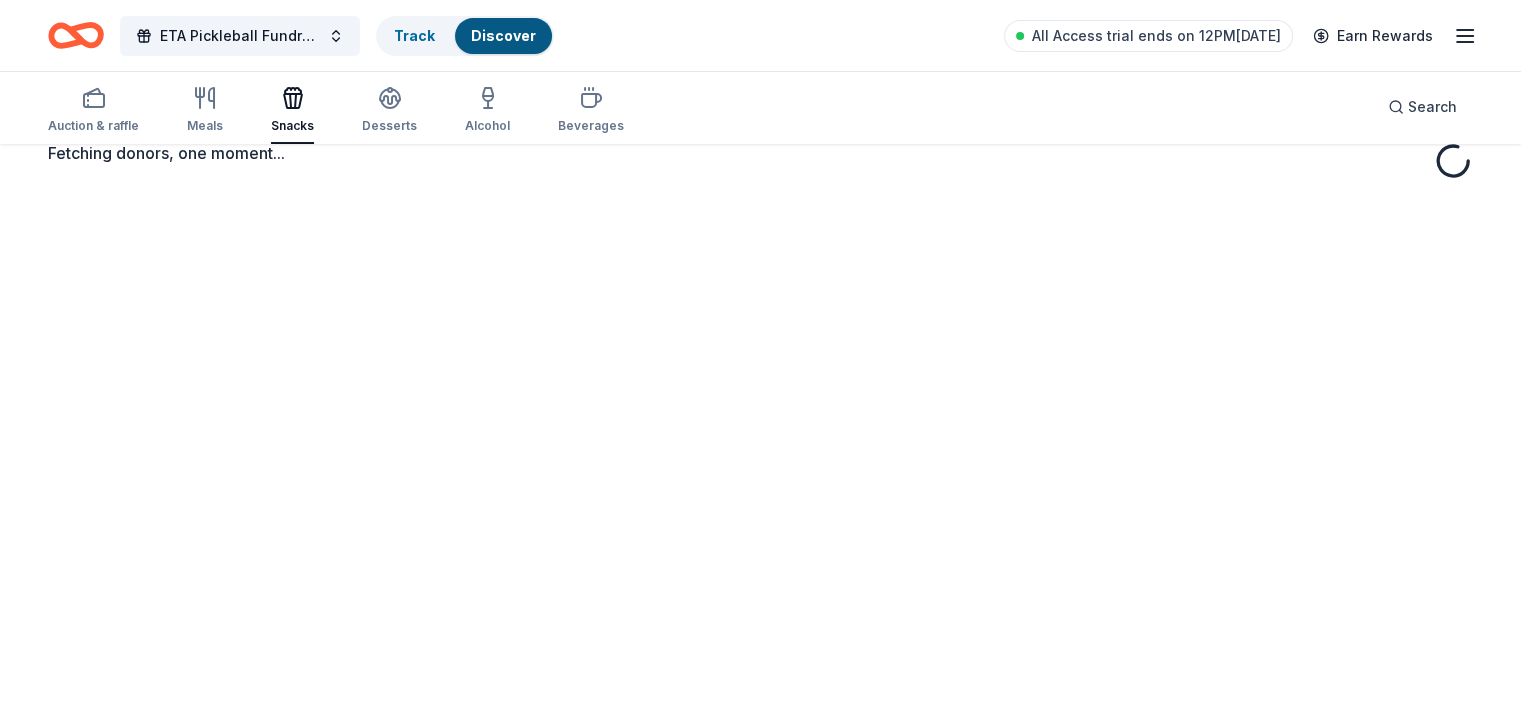 scroll, scrollTop: 0, scrollLeft: 0, axis: both 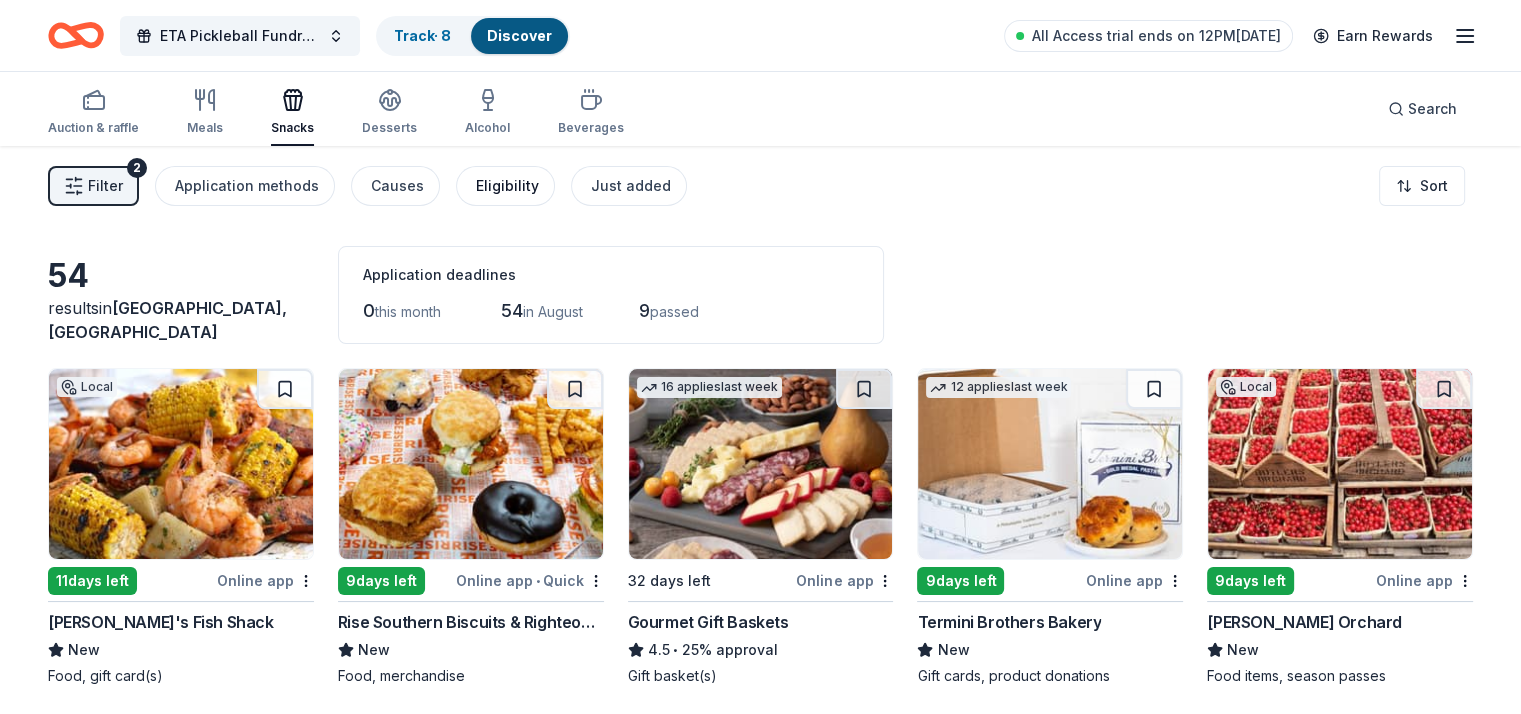 click on "Eligibility" at bounding box center (507, 186) 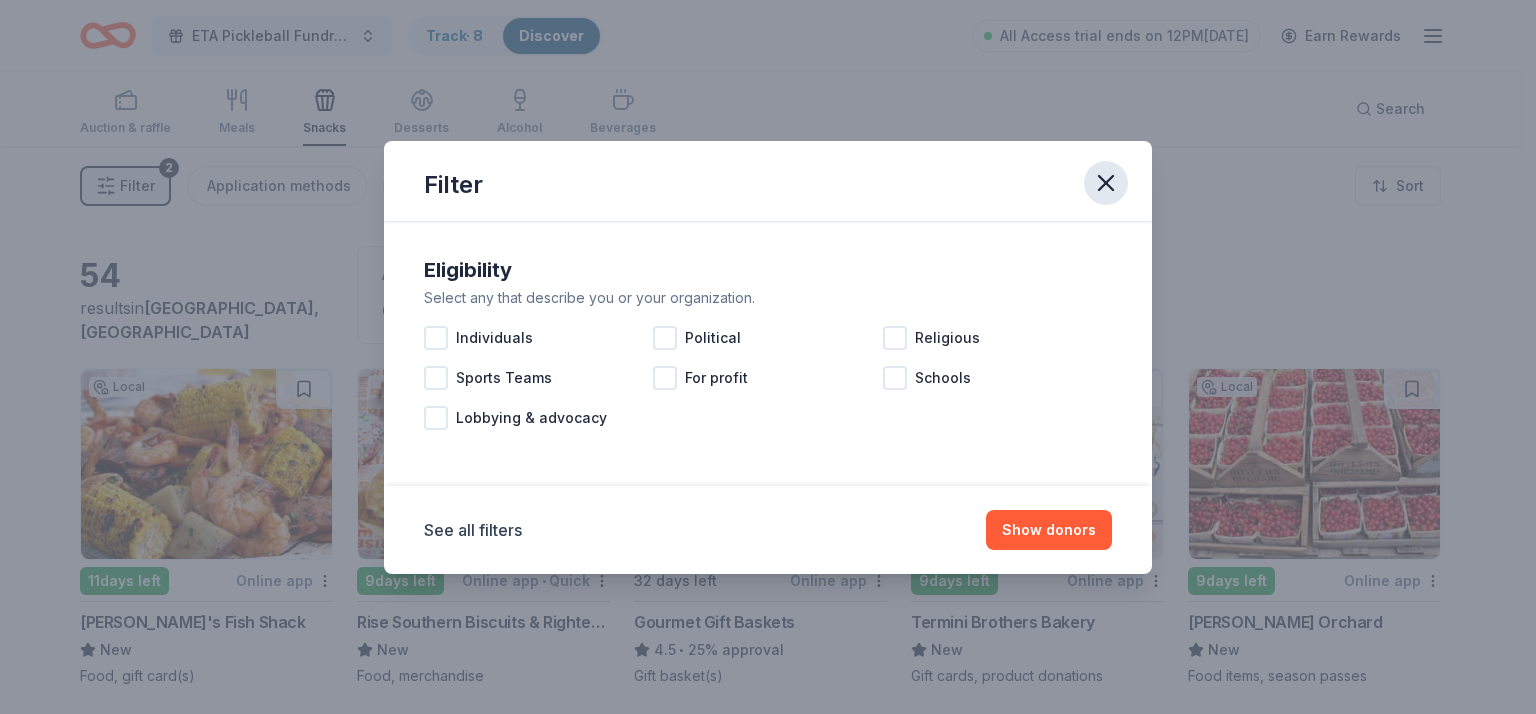 click 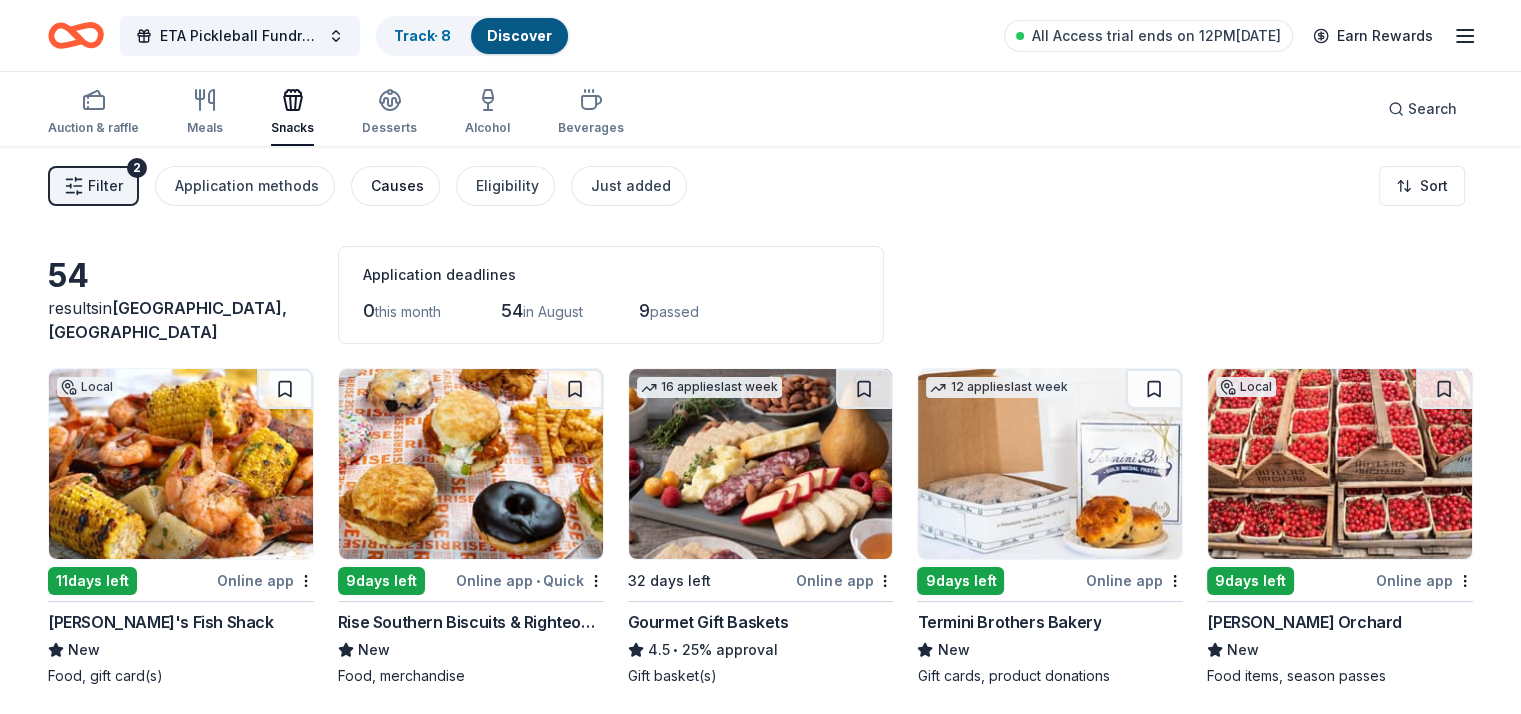 click on "Causes" at bounding box center [397, 186] 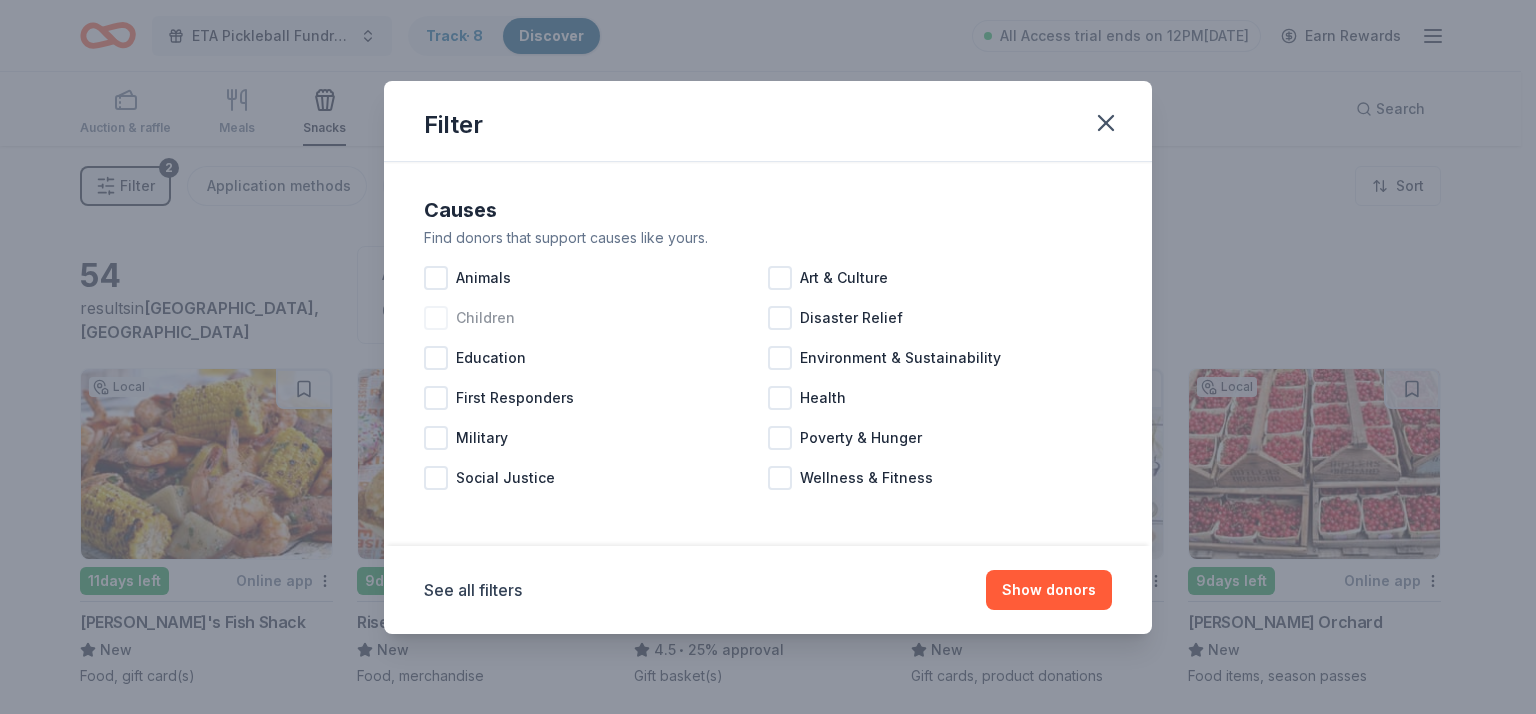 click at bounding box center (436, 318) 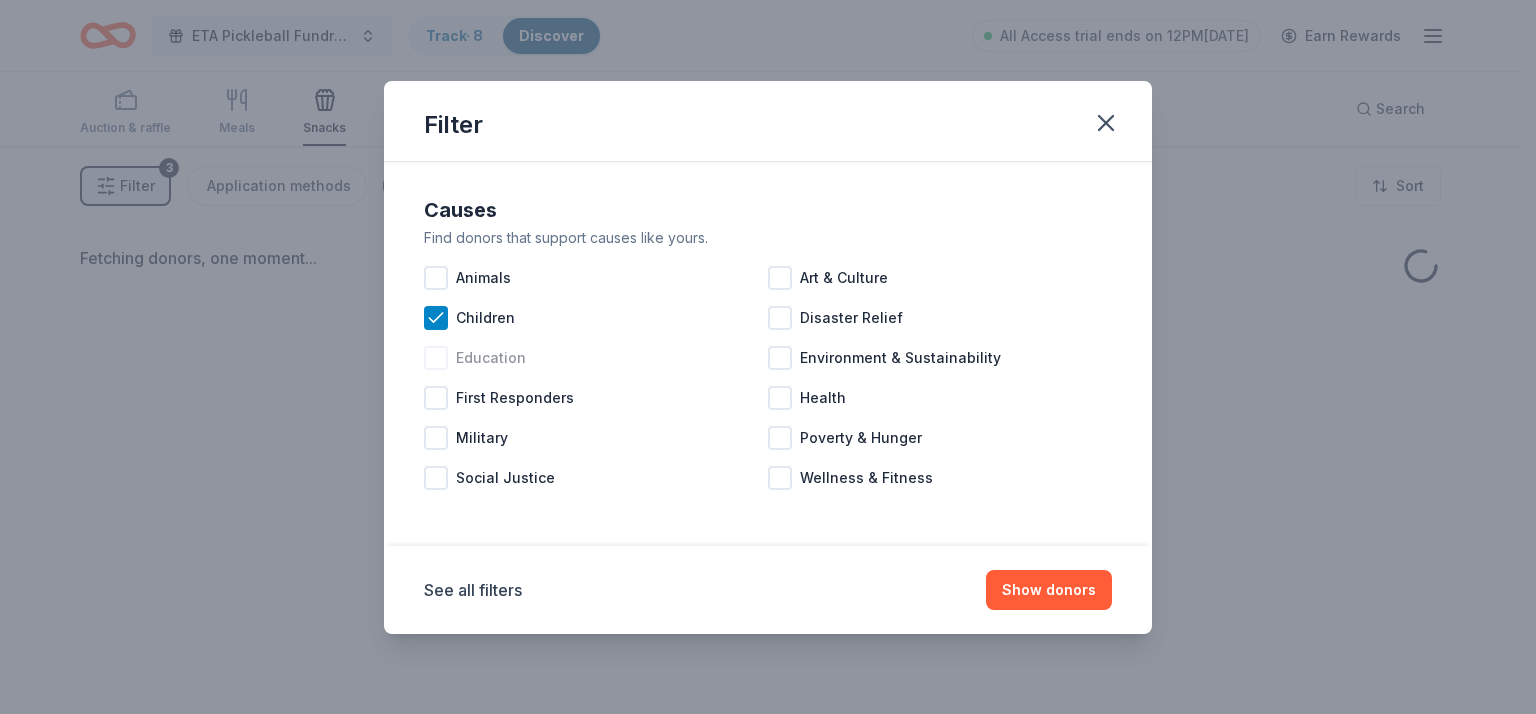 click at bounding box center (436, 358) 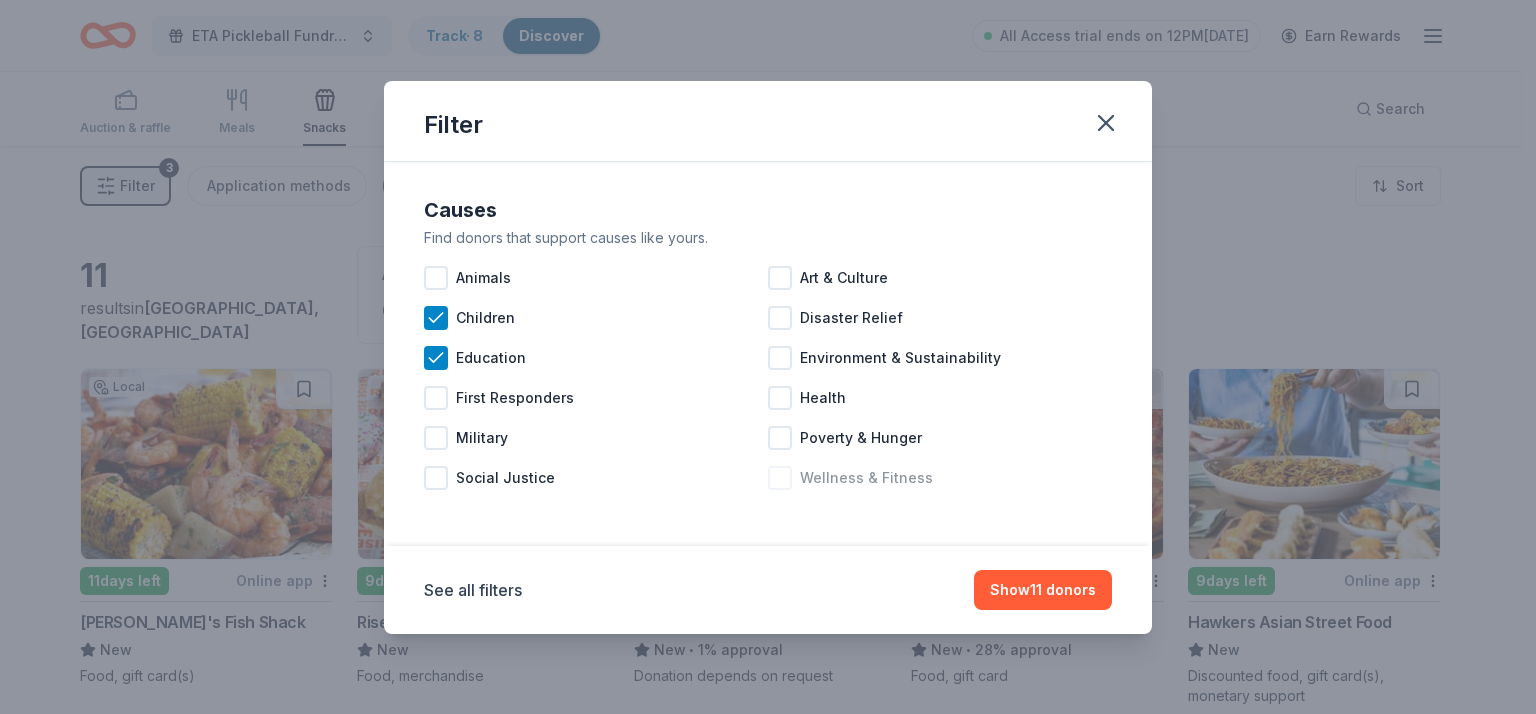 click at bounding box center [780, 478] 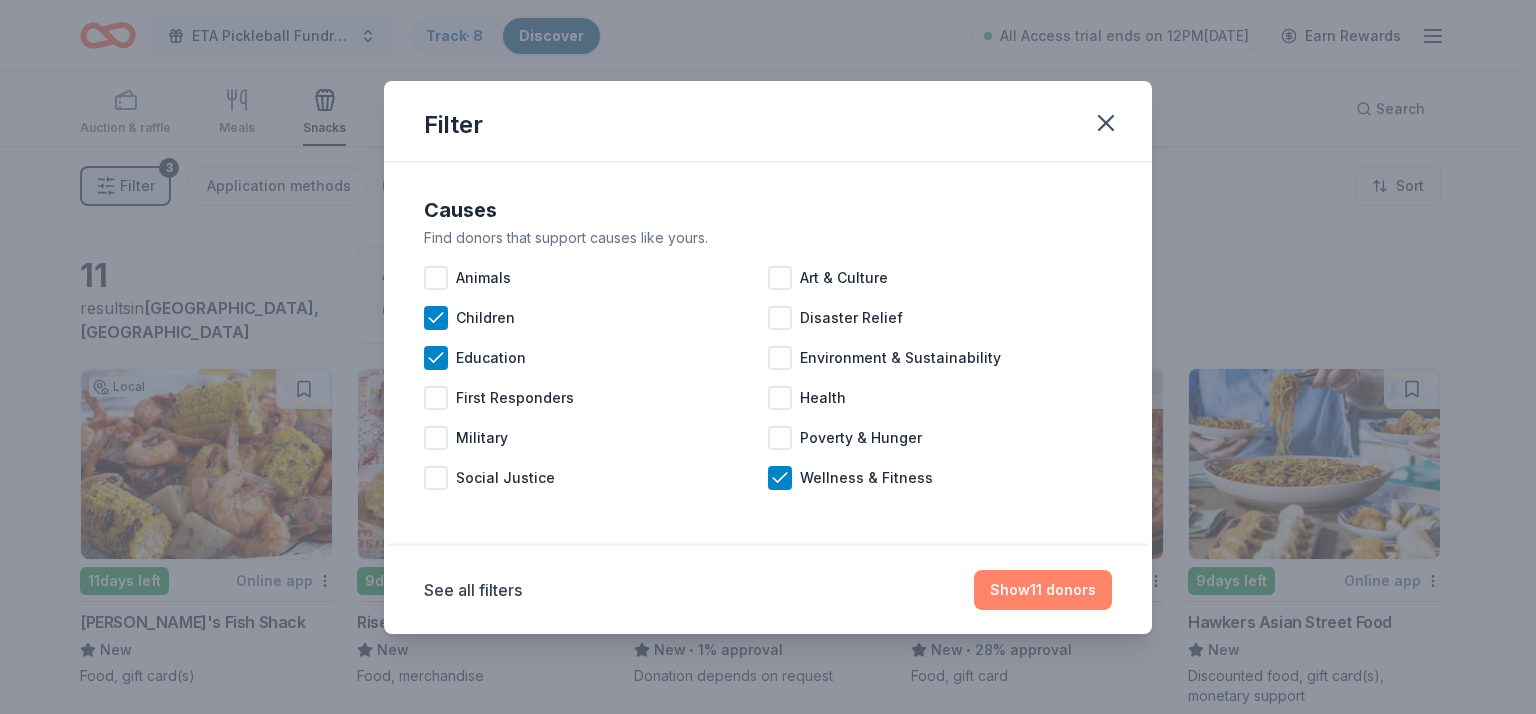 click on "Show  11   donors" at bounding box center [1043, 590] 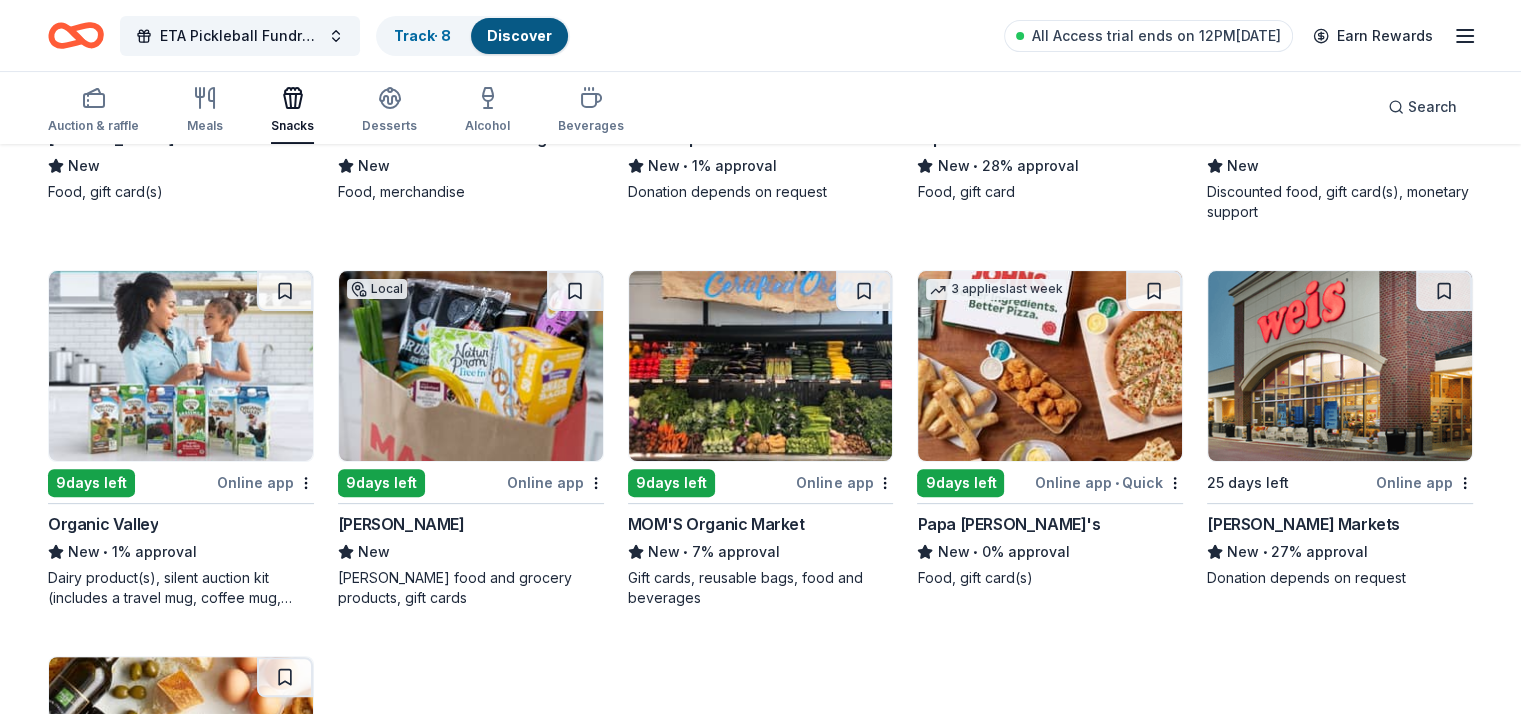 scroll, scrollTop: 491, scrollLeft: 0, axis: vertical 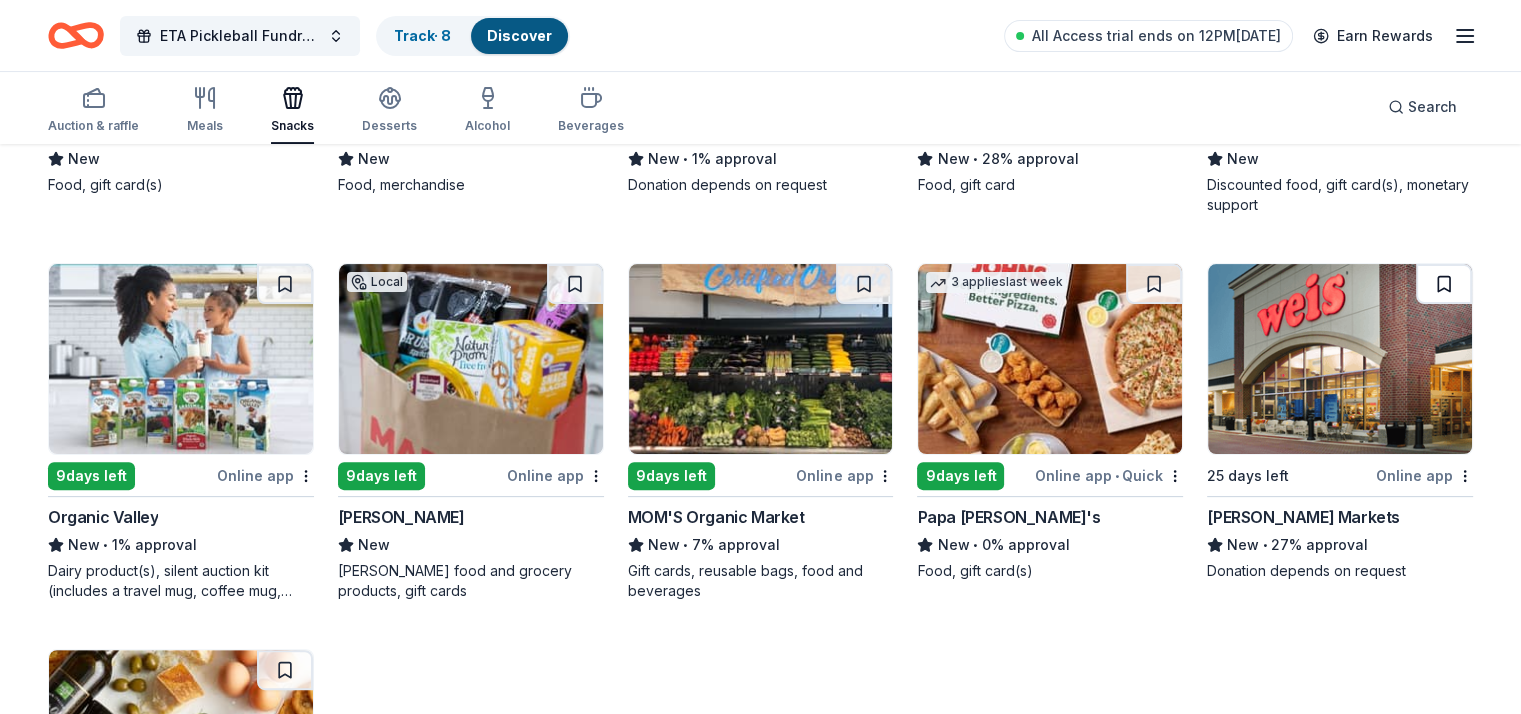 click at bounding box center (1444, 284) 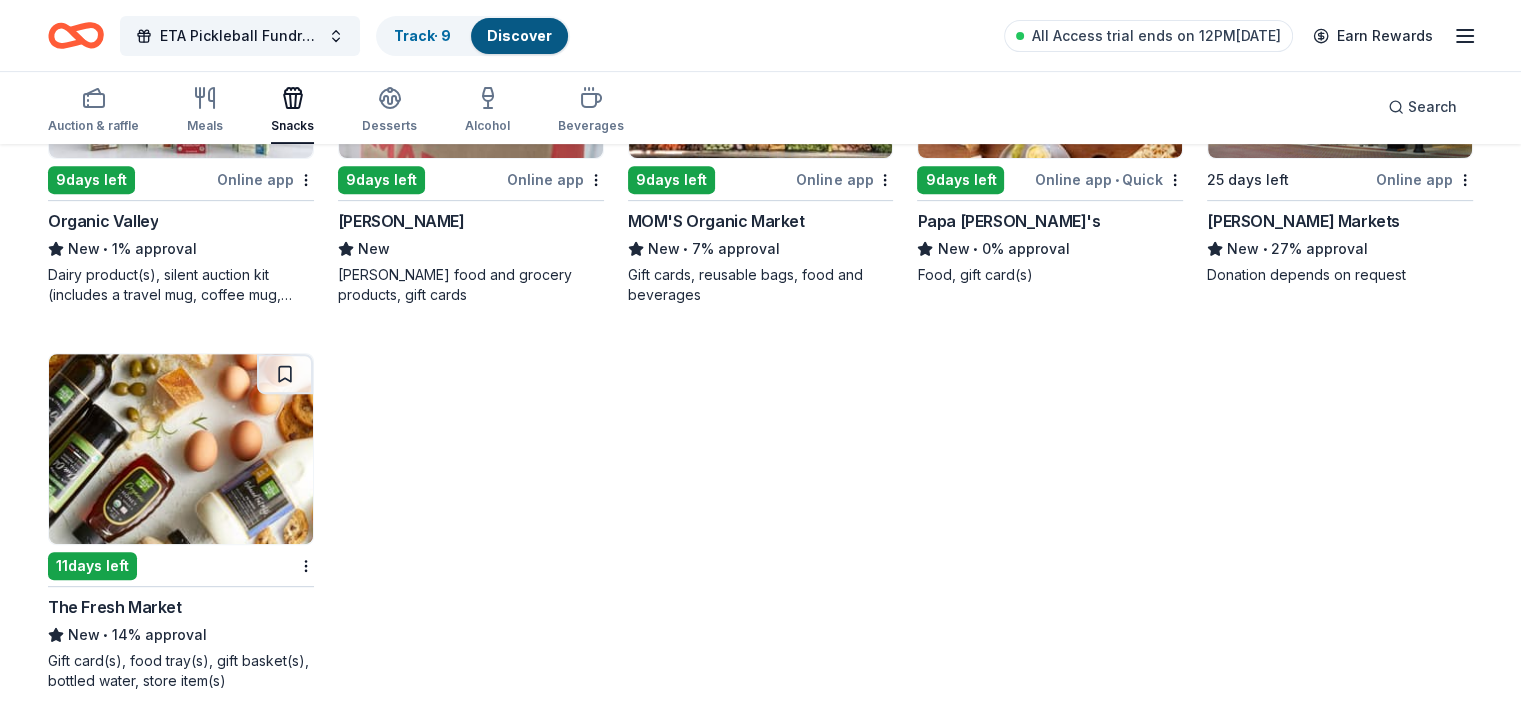 scroll, scrollTop: 803, scrollLeft: 0, axis: vertical 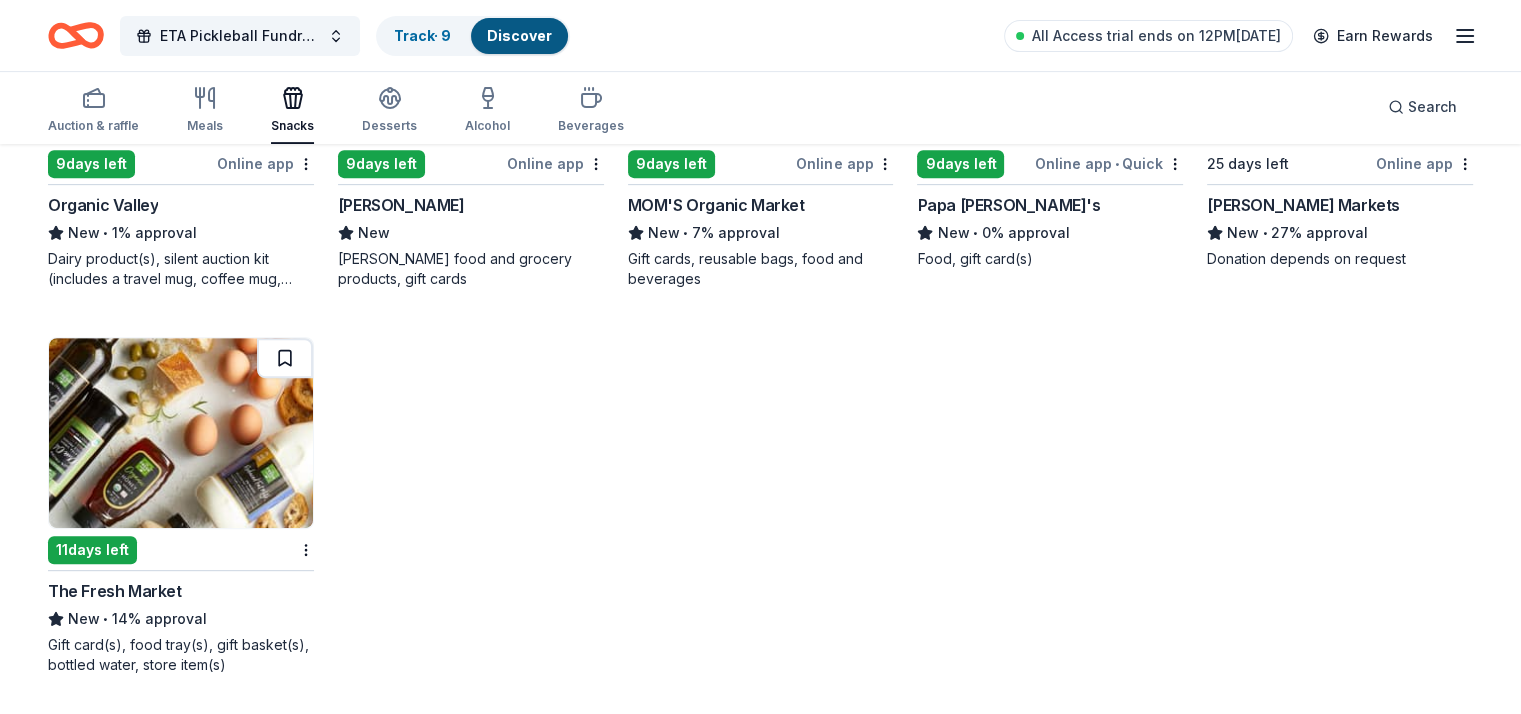 click at bounding box center (285, 358) 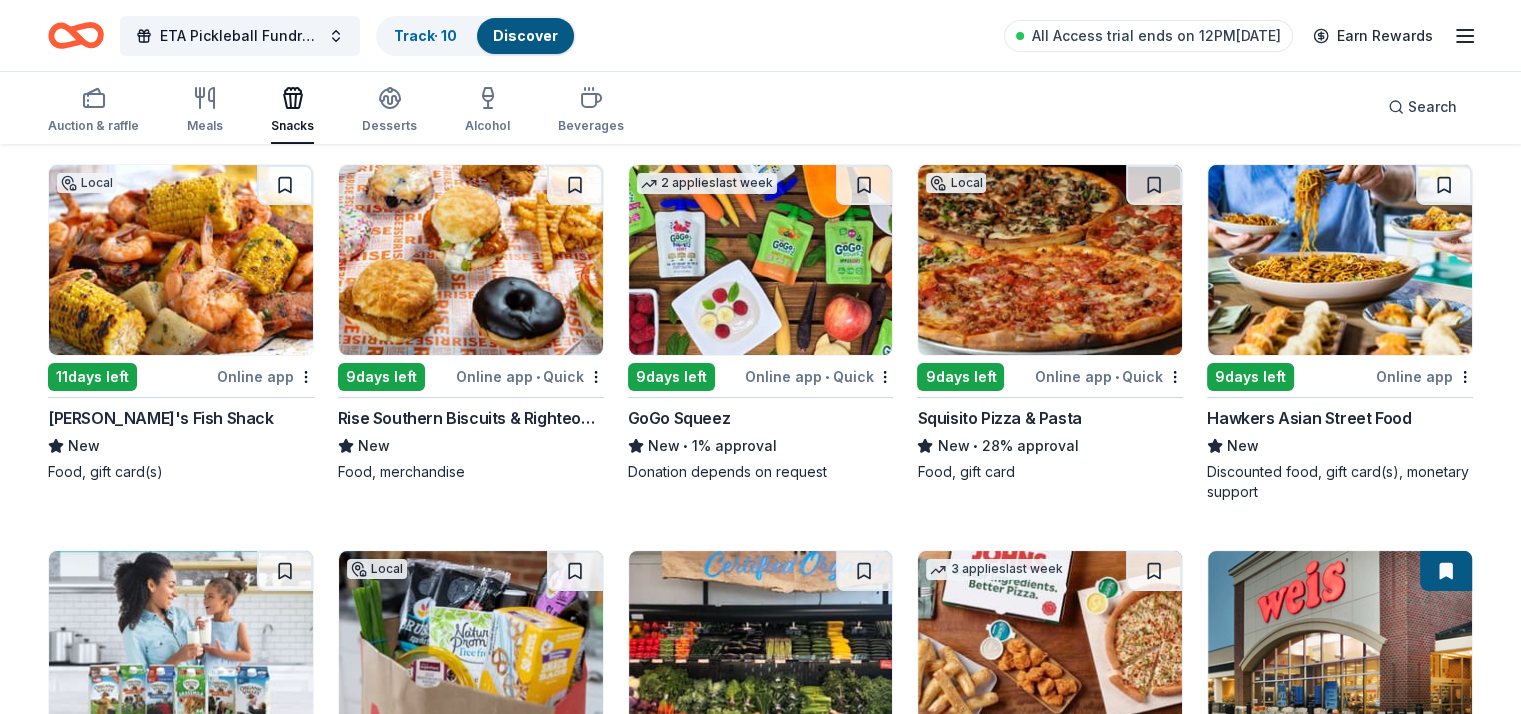 scroll, scrollTop: 0, scrollLeft: 0, axis: both 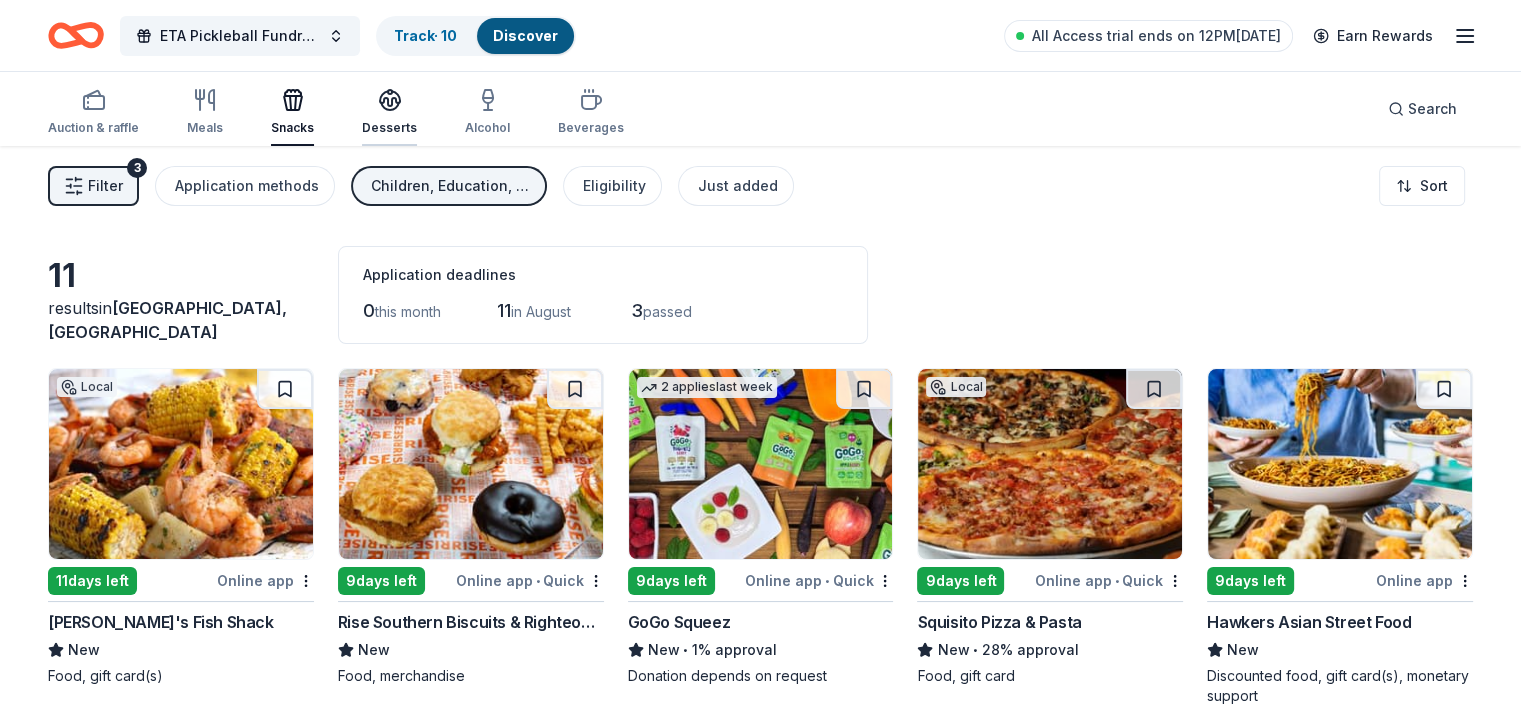 click on "Desserts" at bounding box center [389, 128] 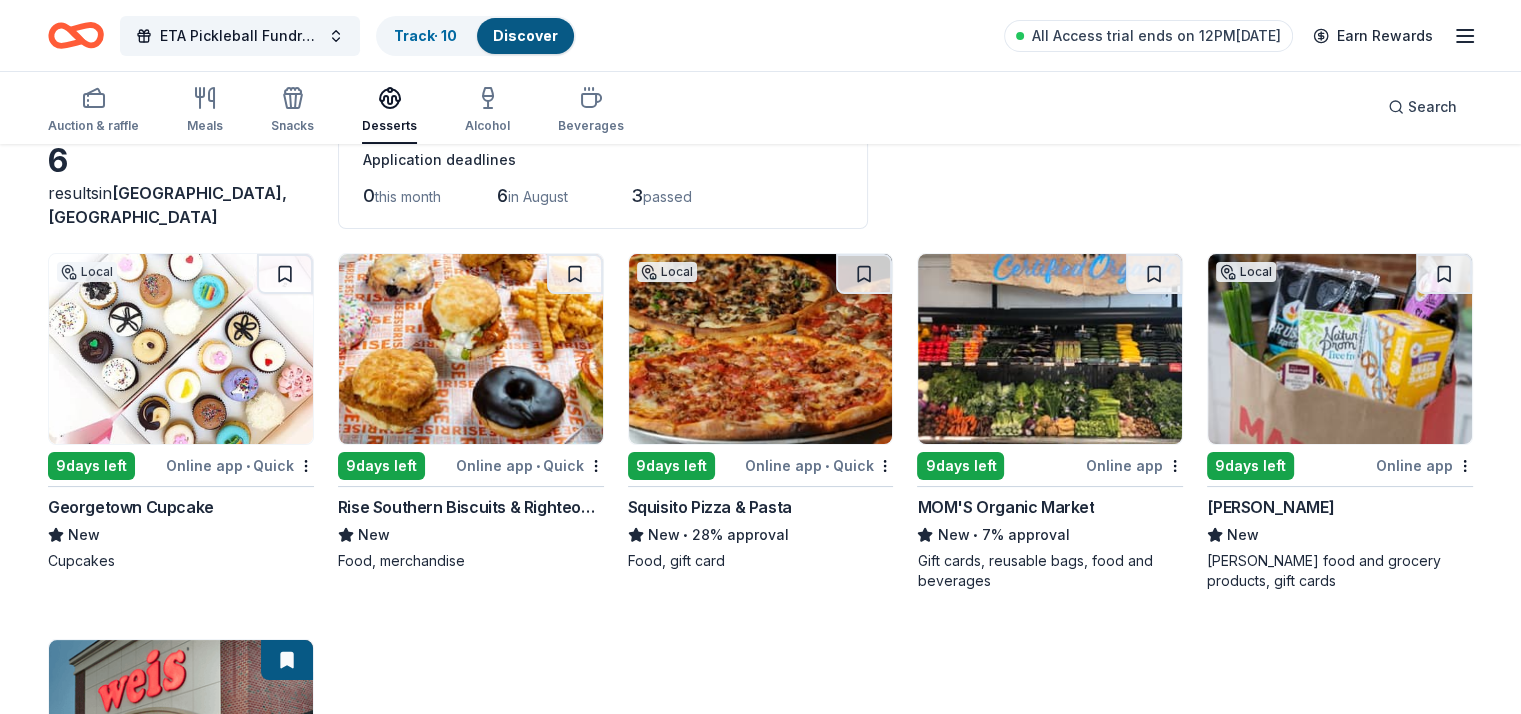scroll, scrollTop: 116, scrollLeft: 0, axis: vertical 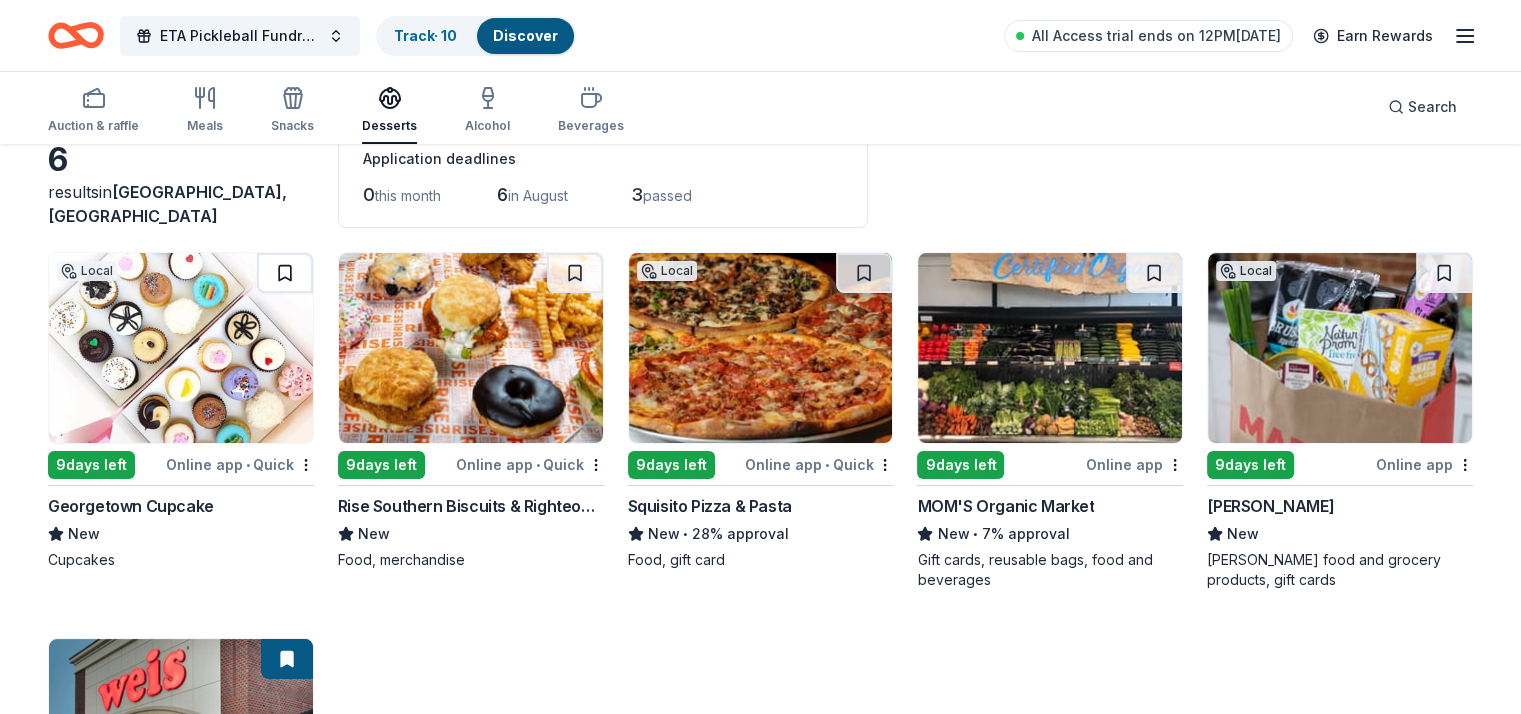 click at bounding box center (285, 273) 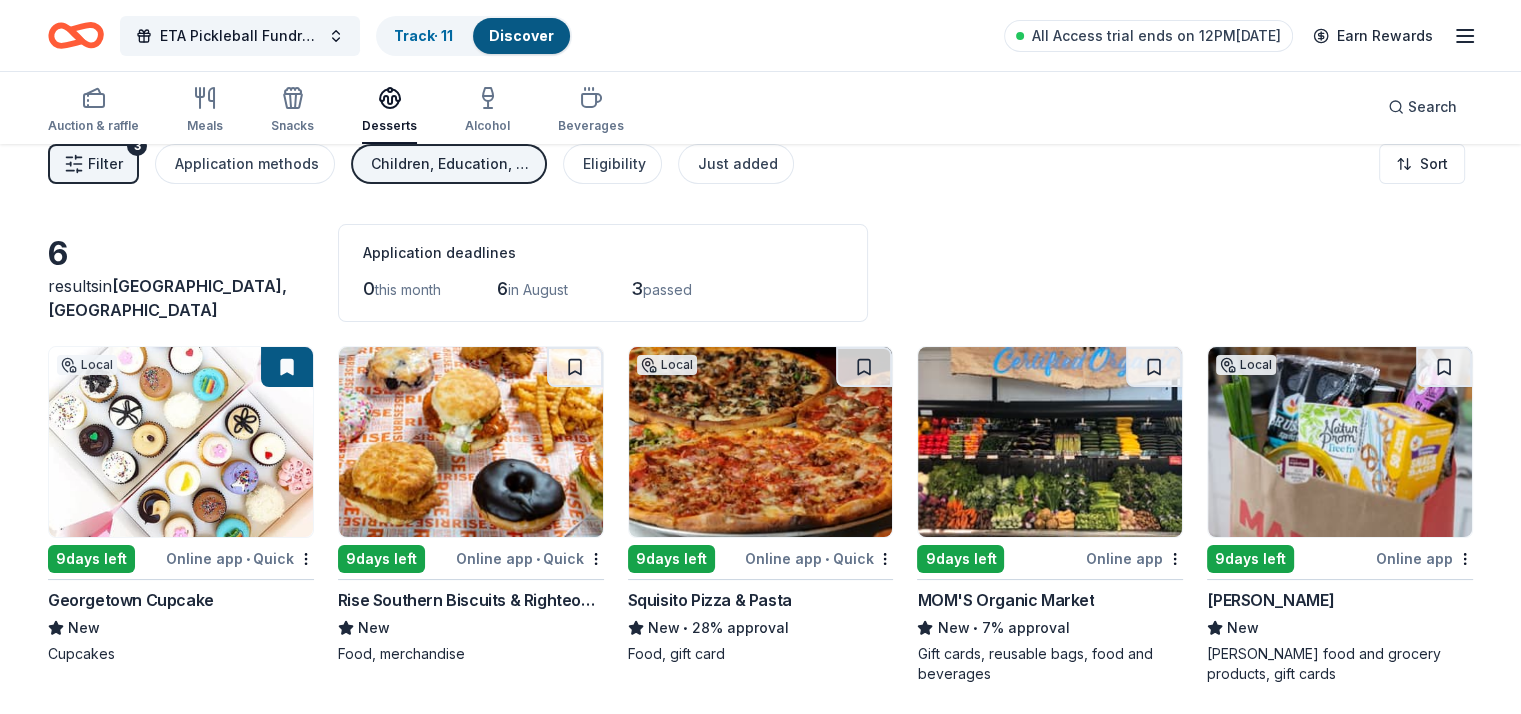 scroll, scrollTop: 0, scrollLeft: 0, axis: both 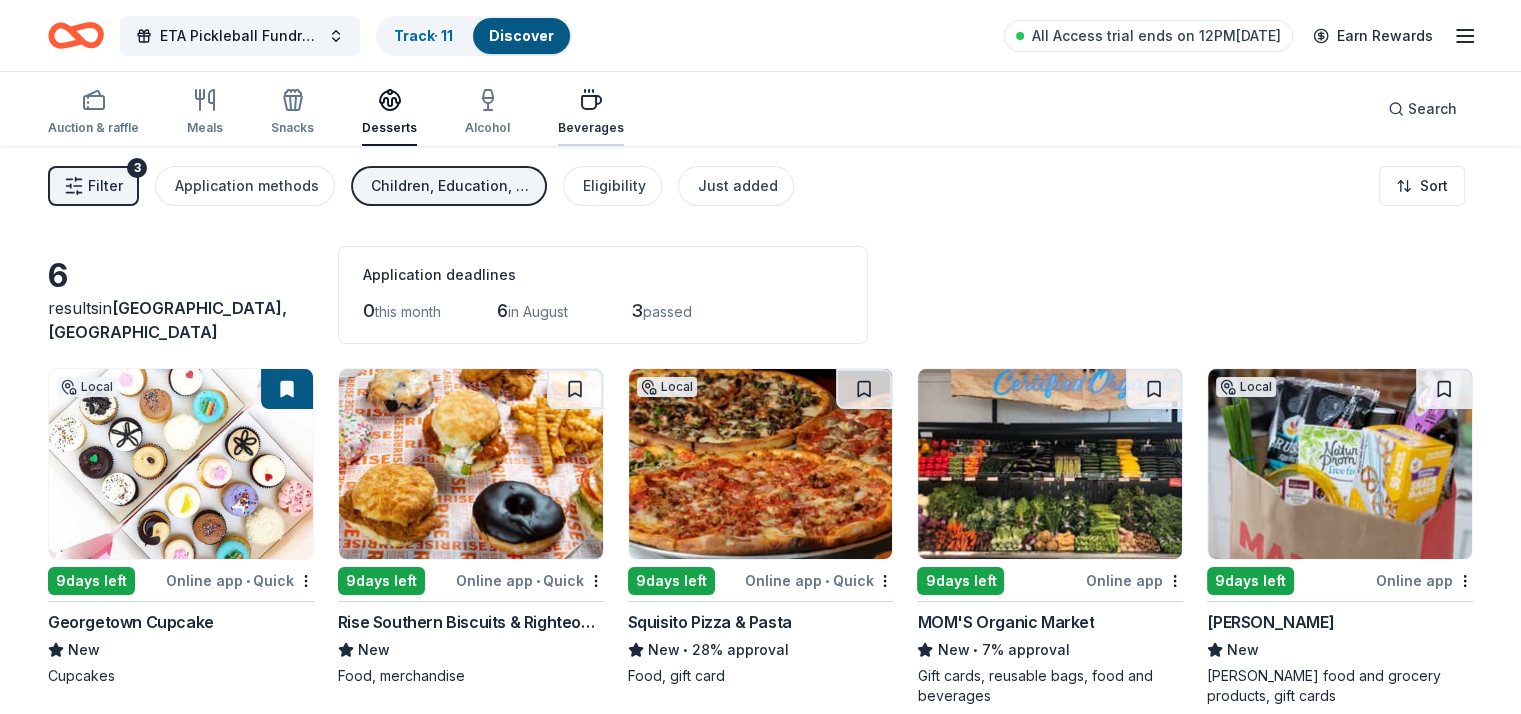 click 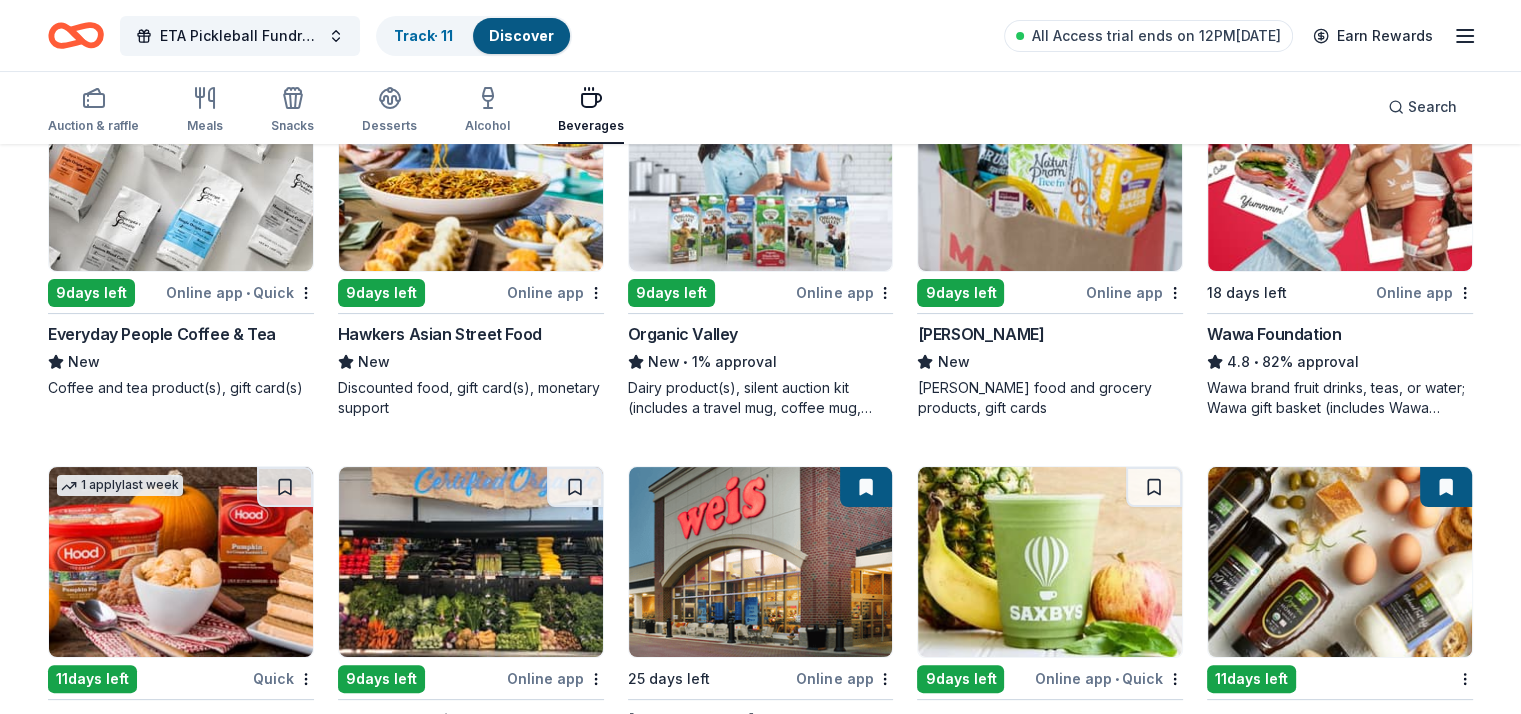 scroll, scrollTop: 172, scrollLeft: 0, axis: vertical 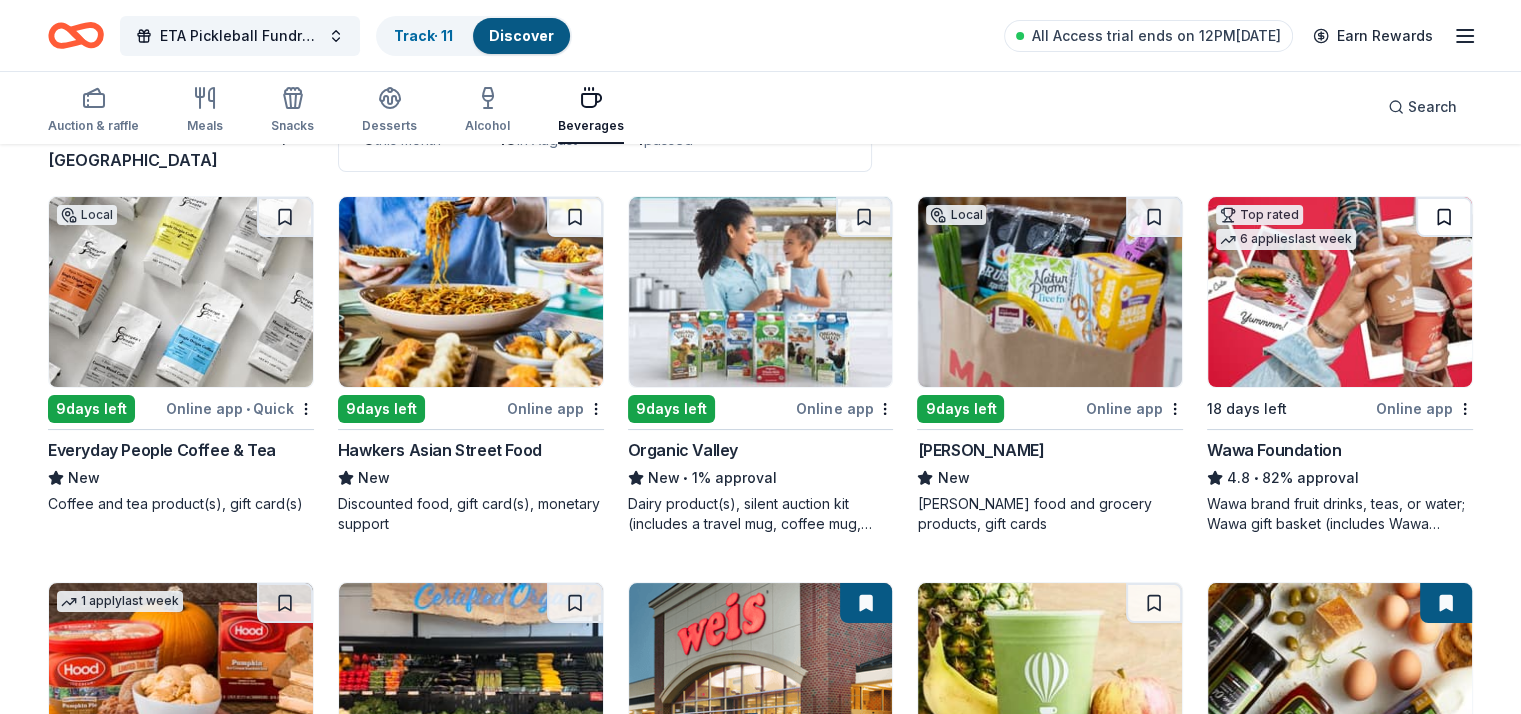 click at bounding box center (1444, 217) 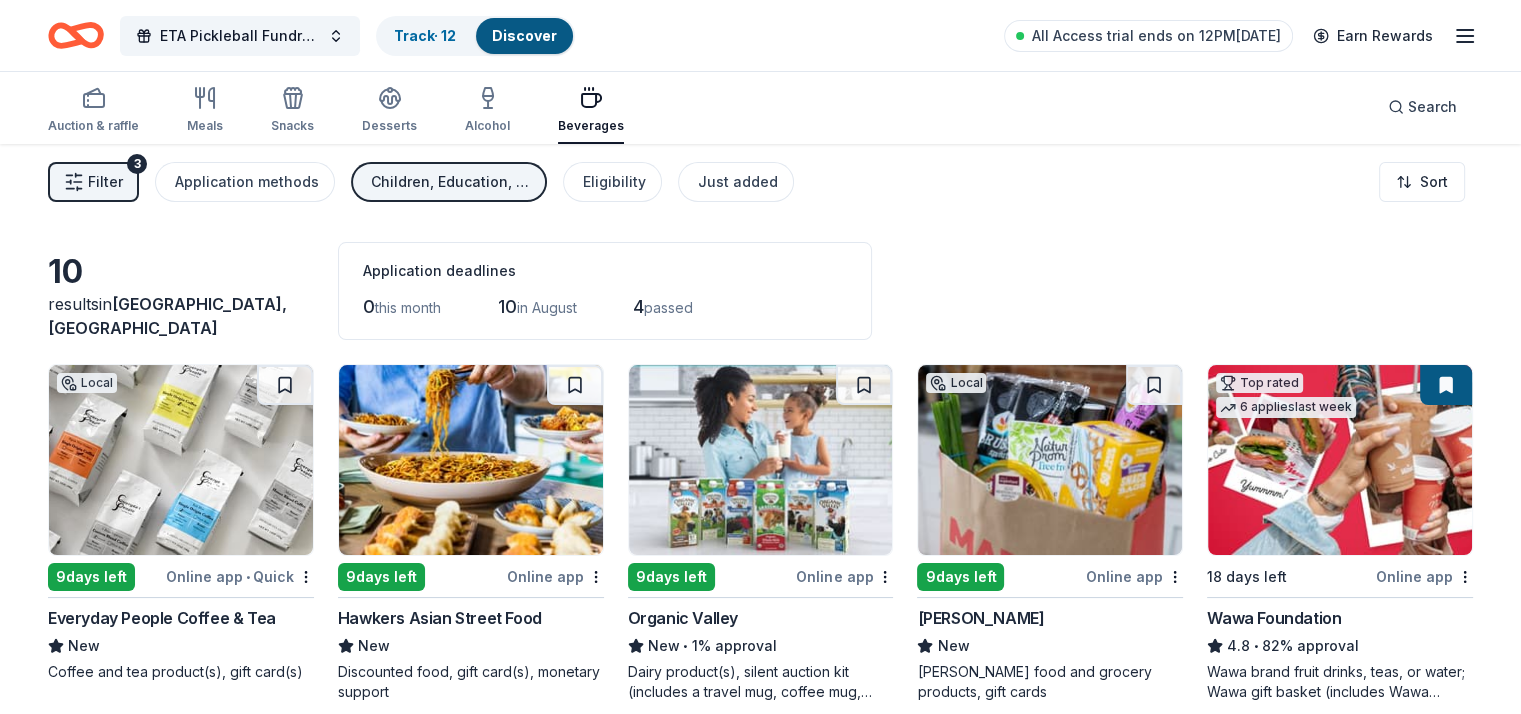 scroll, scrollTop: 0, scrollLeft: 0, axis: both 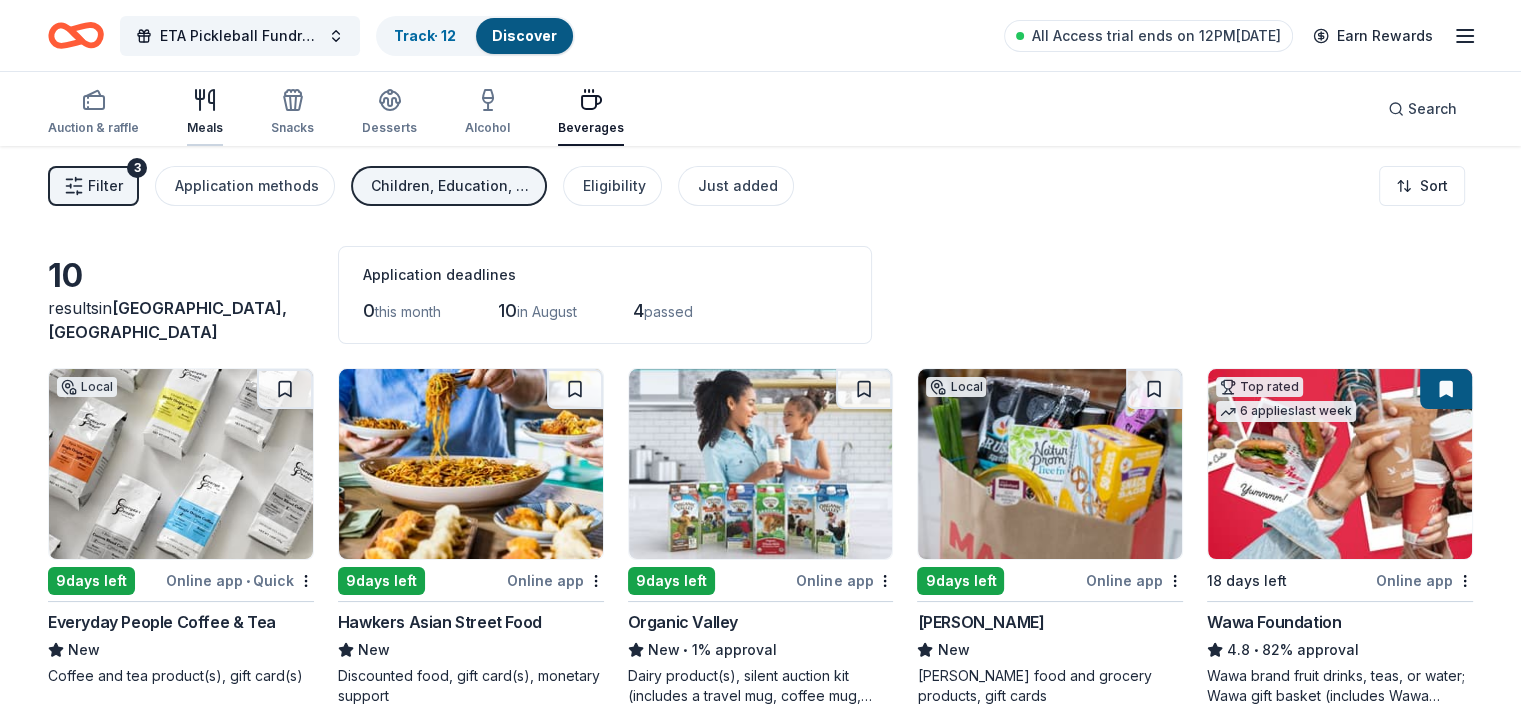 click on "Meals" at bounding box center (205, 128) 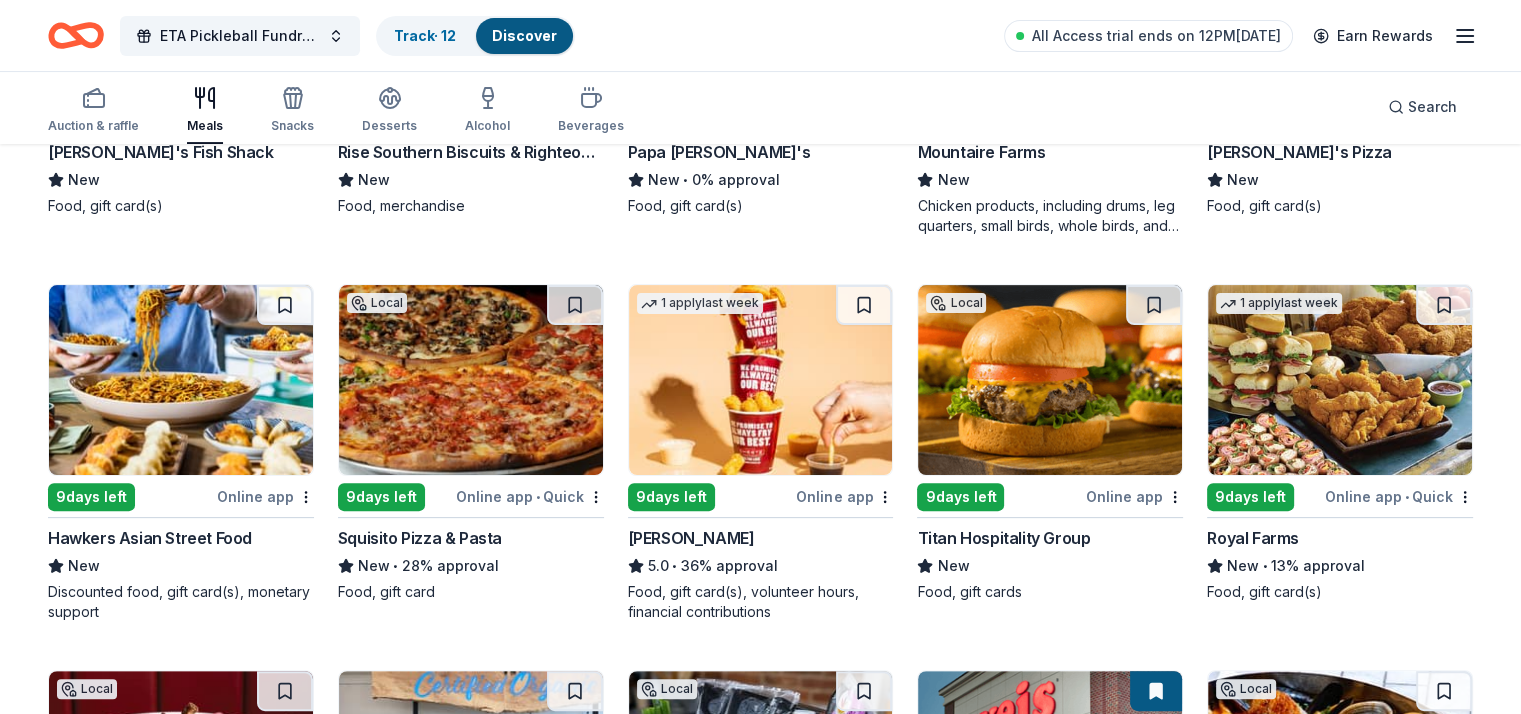 scroll, scrollTop: 472, scrollLeft: 0, axis: vertical 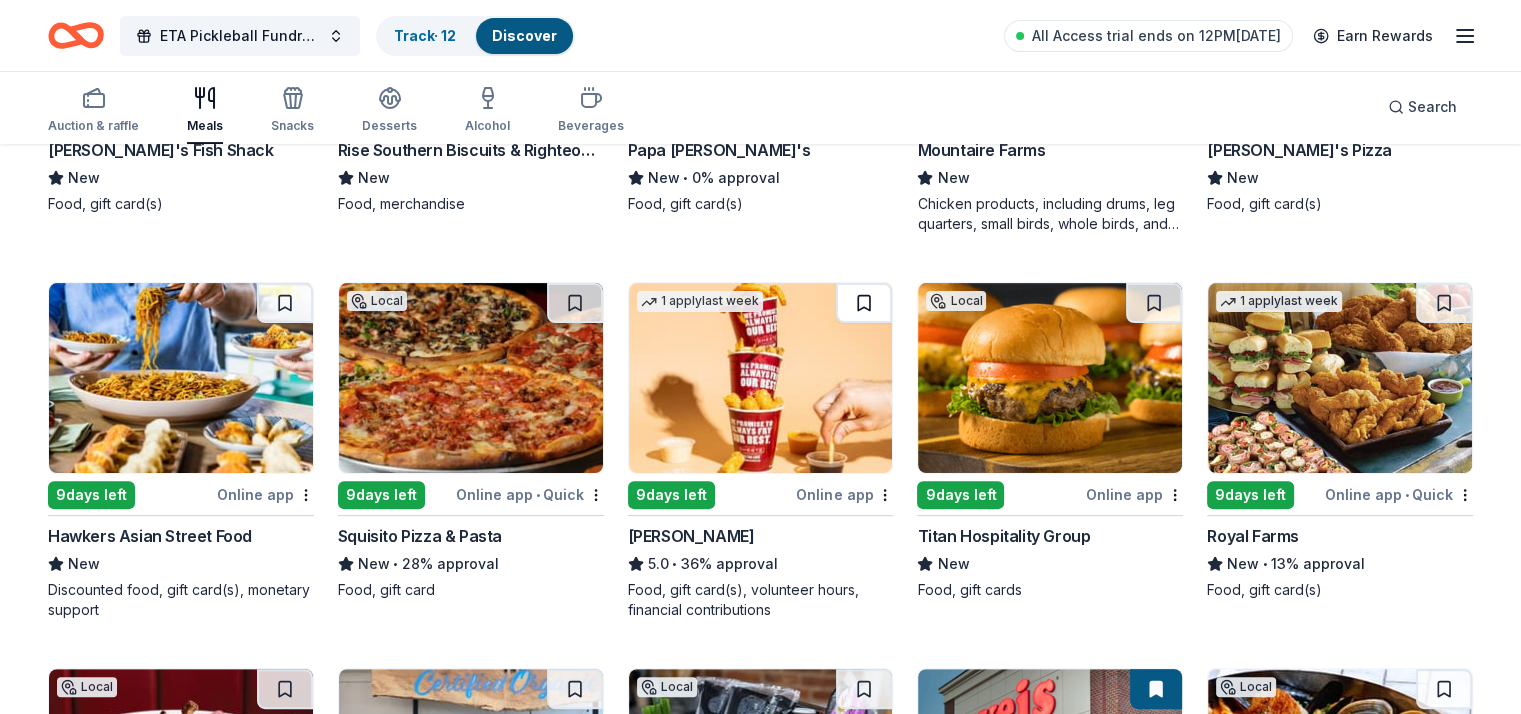 click at bounding box center [864, 303] 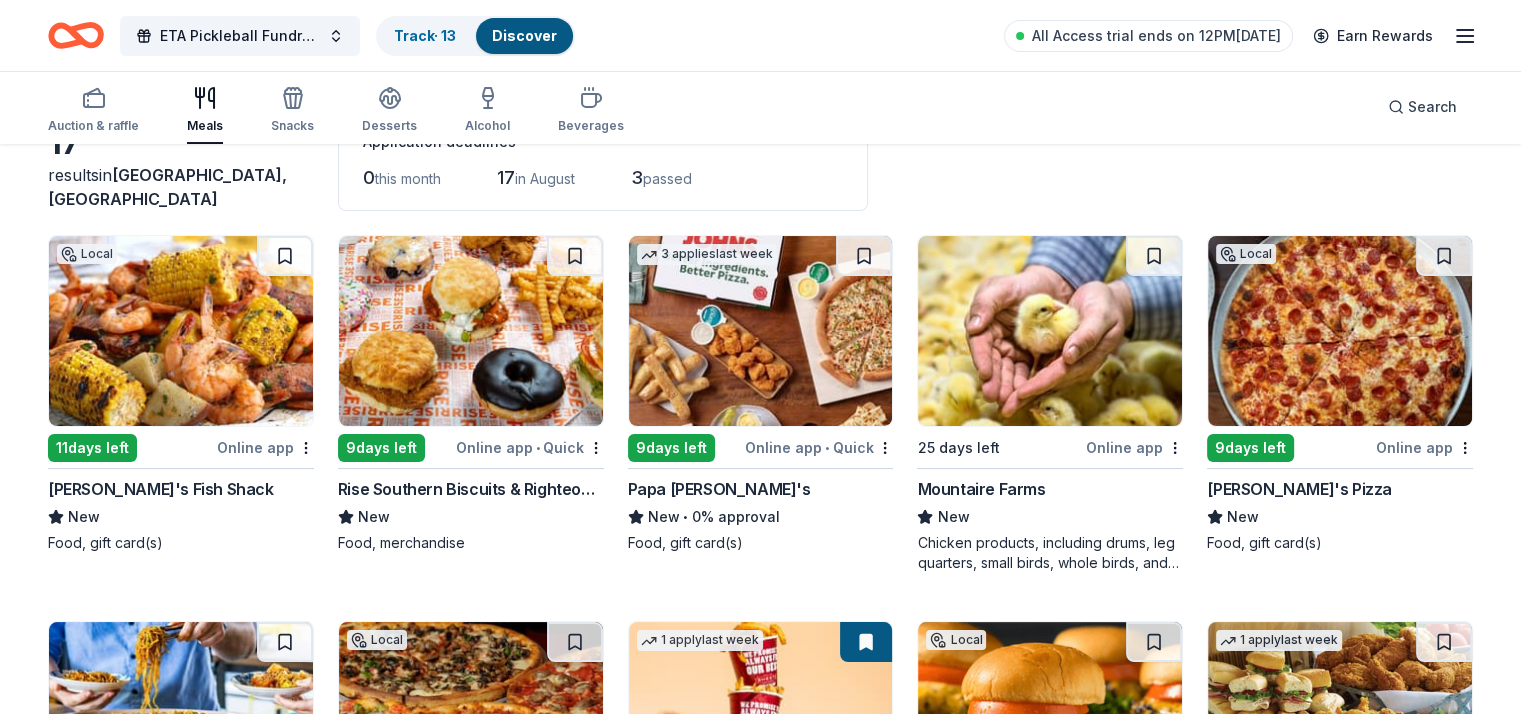 scroll, scrollTop: 0, scrollLeft: 0, axis: both 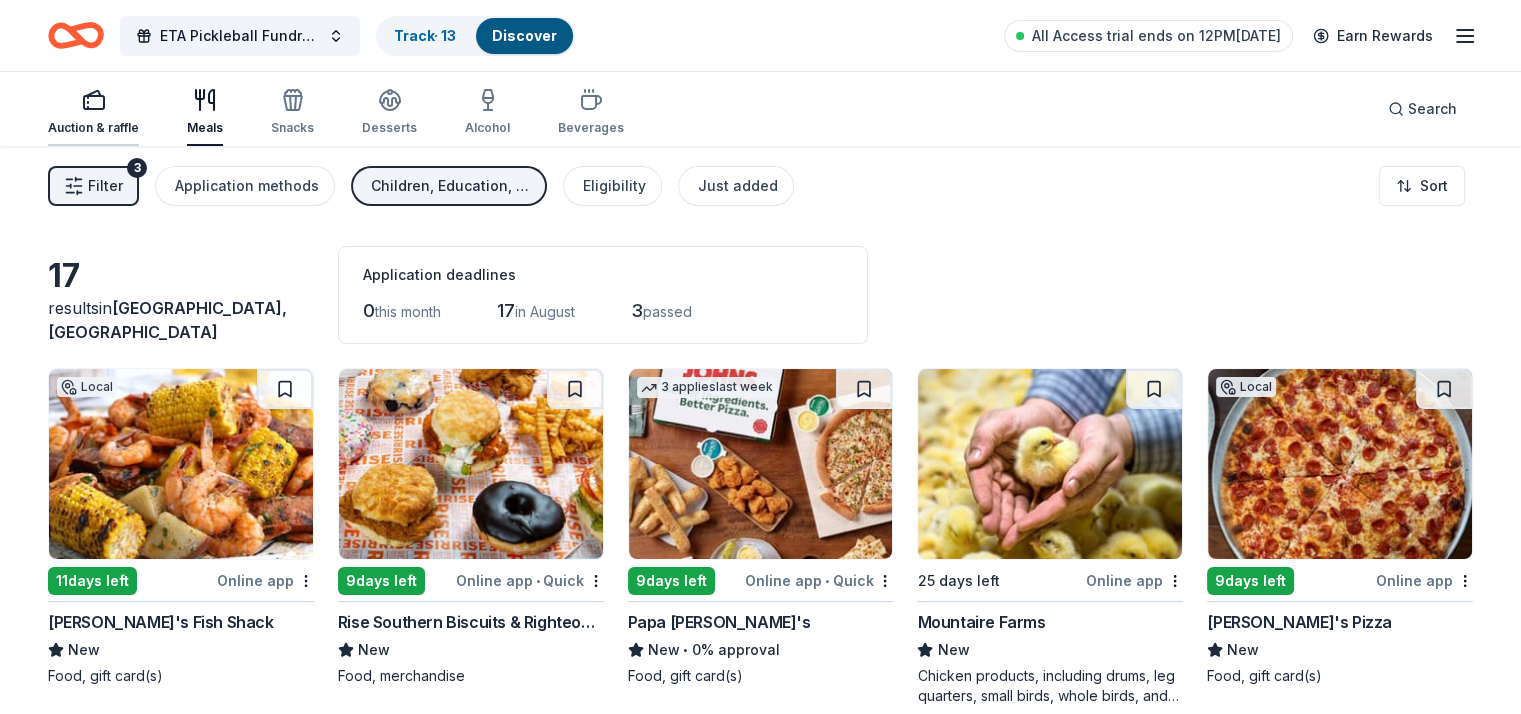 click on "Auction & raffle" at bounding box center [93, 128] 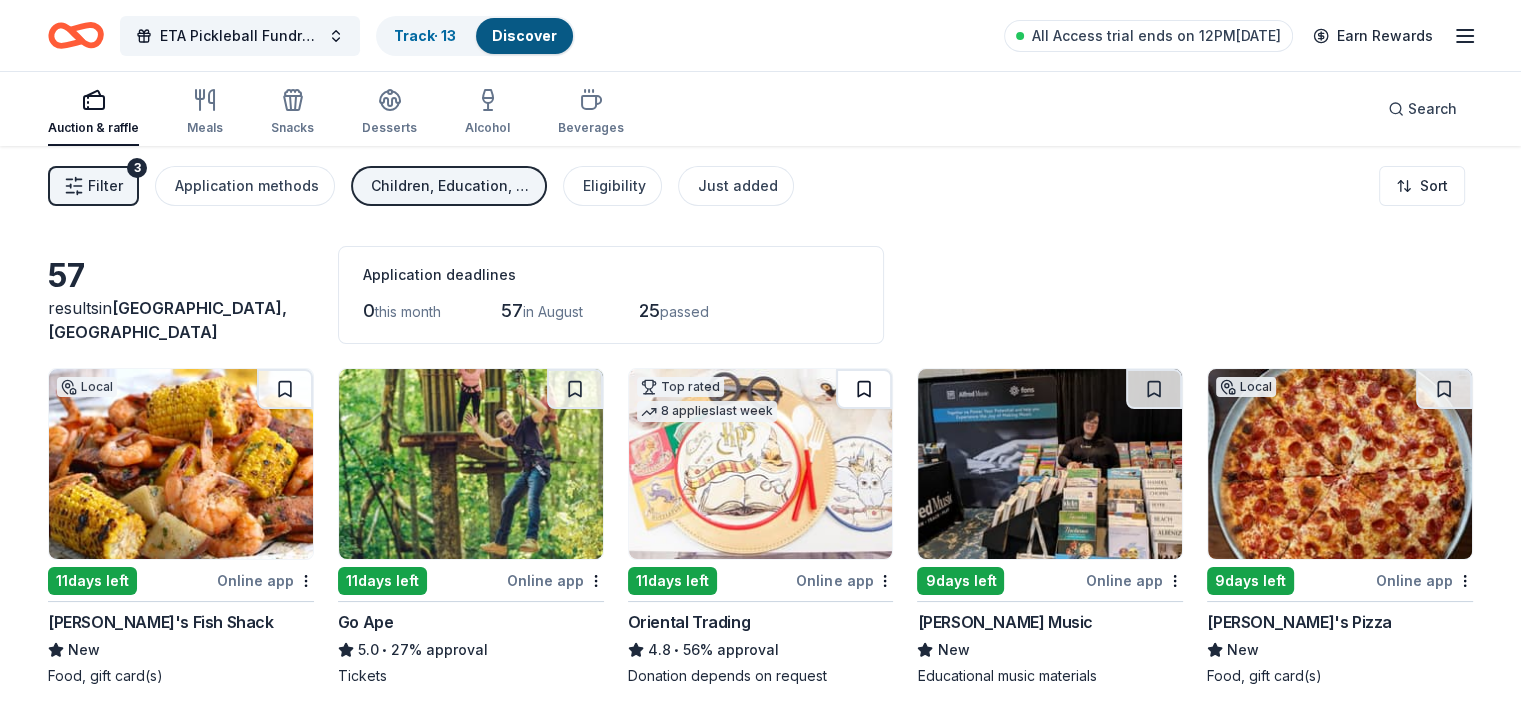 click at bounding box center [864, 389] 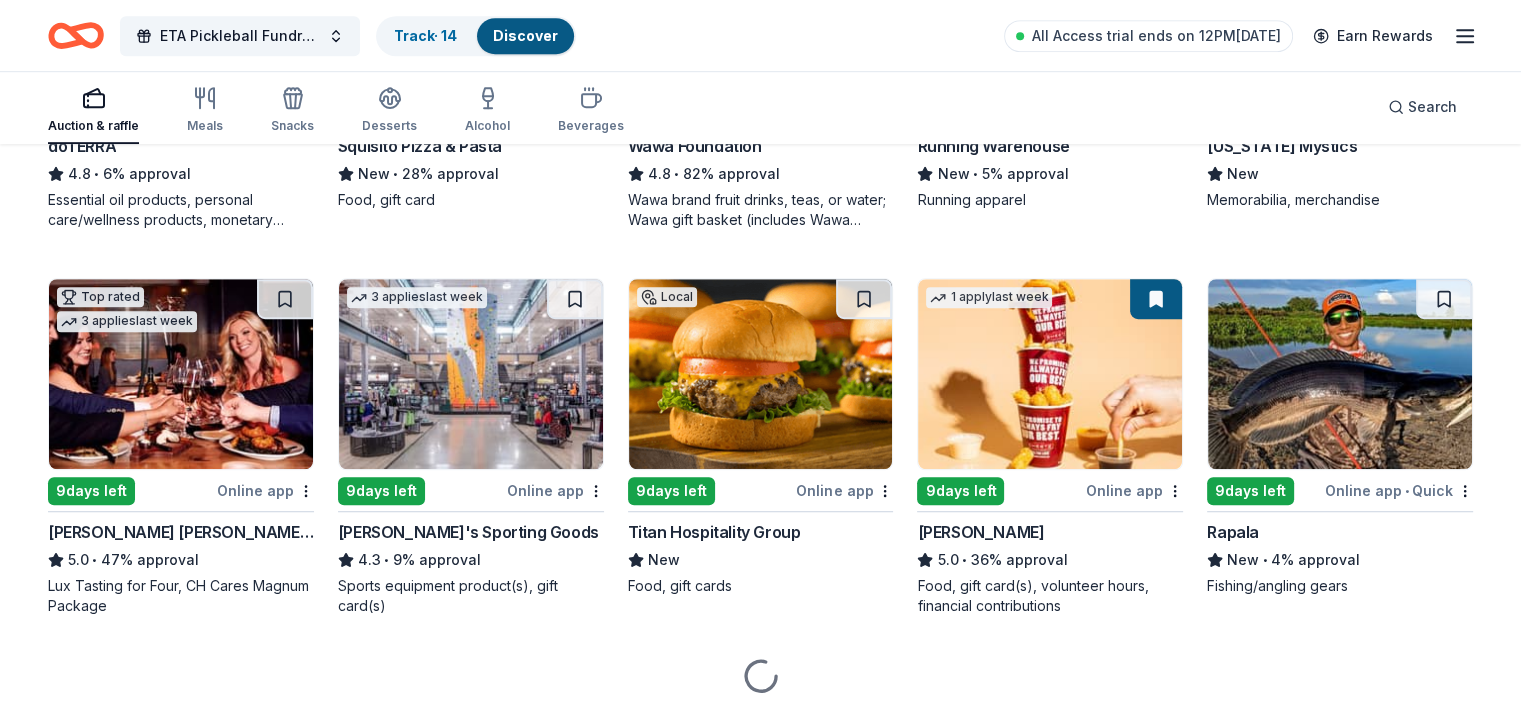 scroll, scrollTop: 1228, scrollLeft: 0, axis: vertical 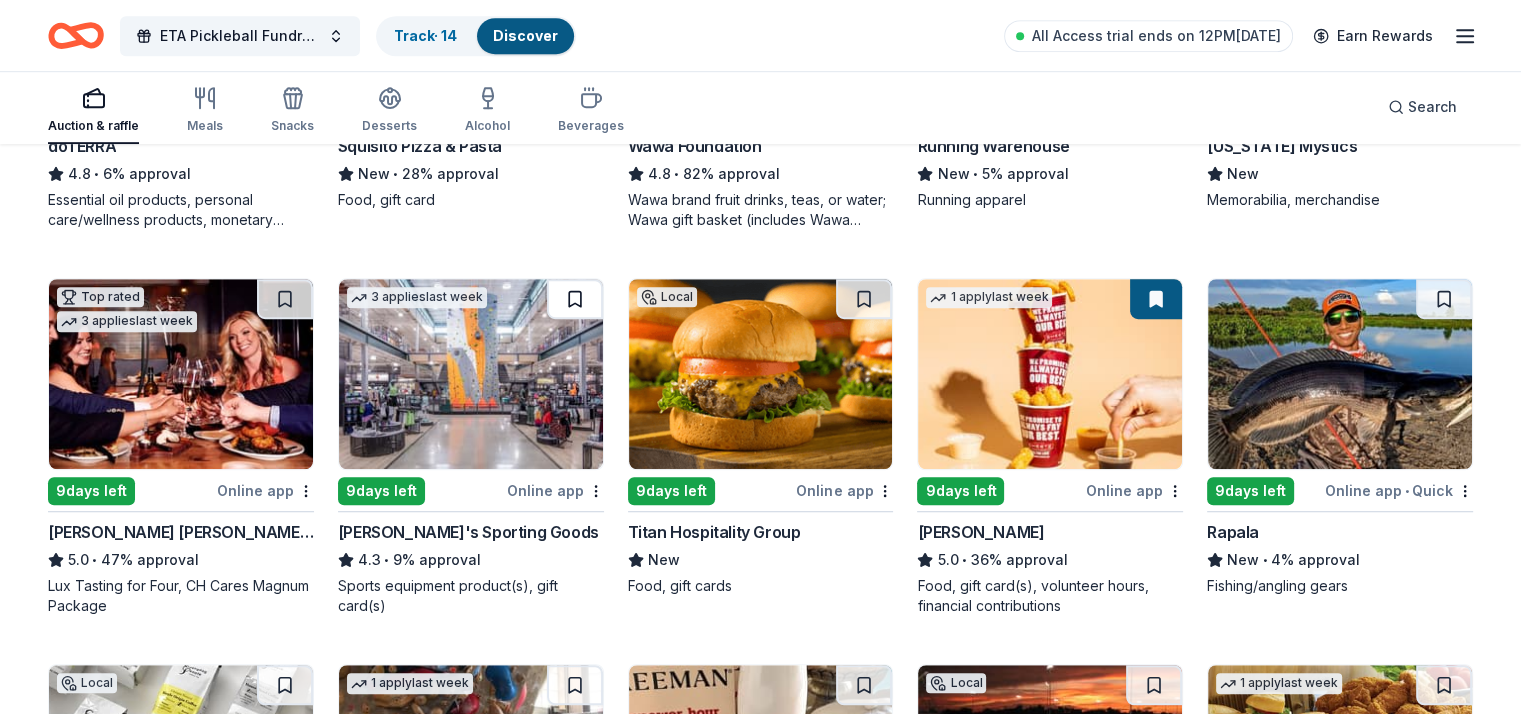 click at bounding box center [575, 299] 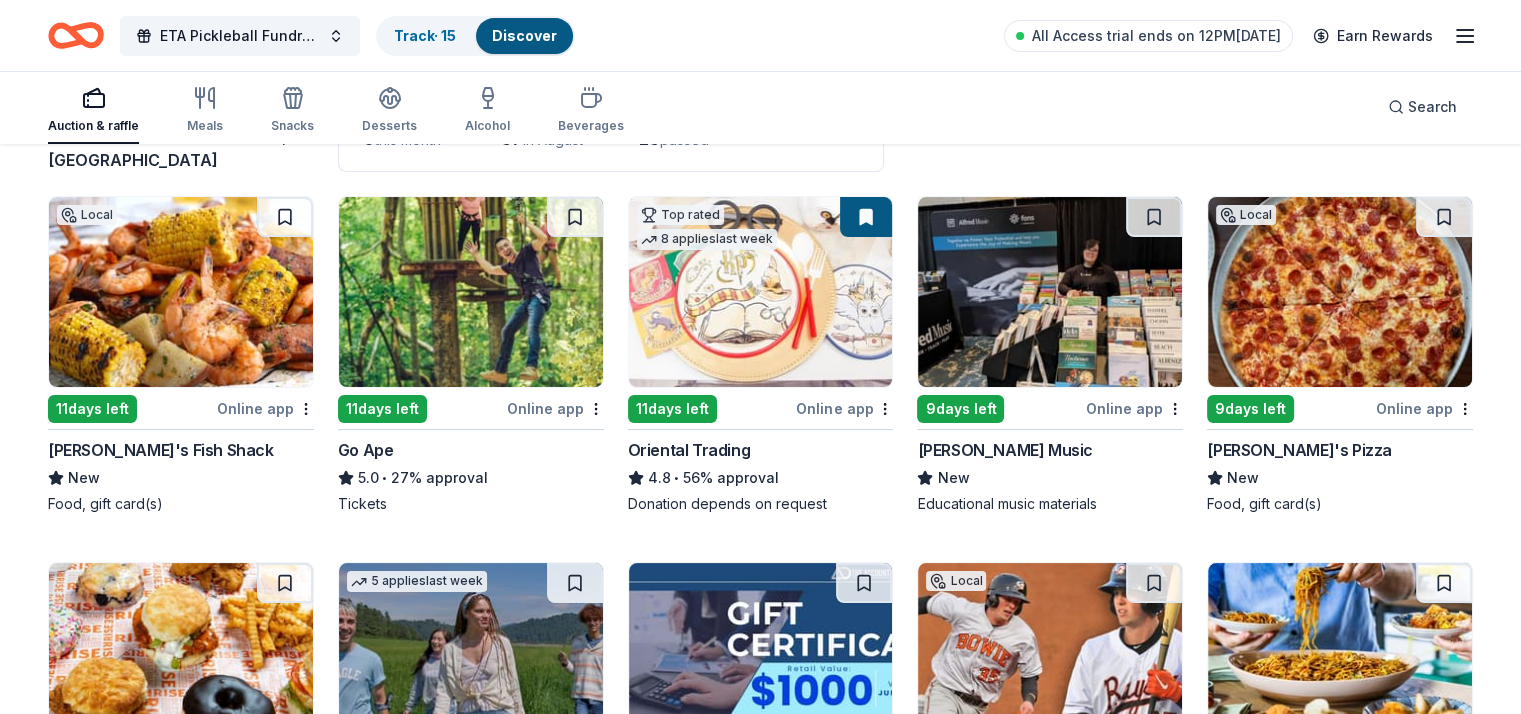 scroll, scrollTop: 0, scrollLeft: 0, axis: both 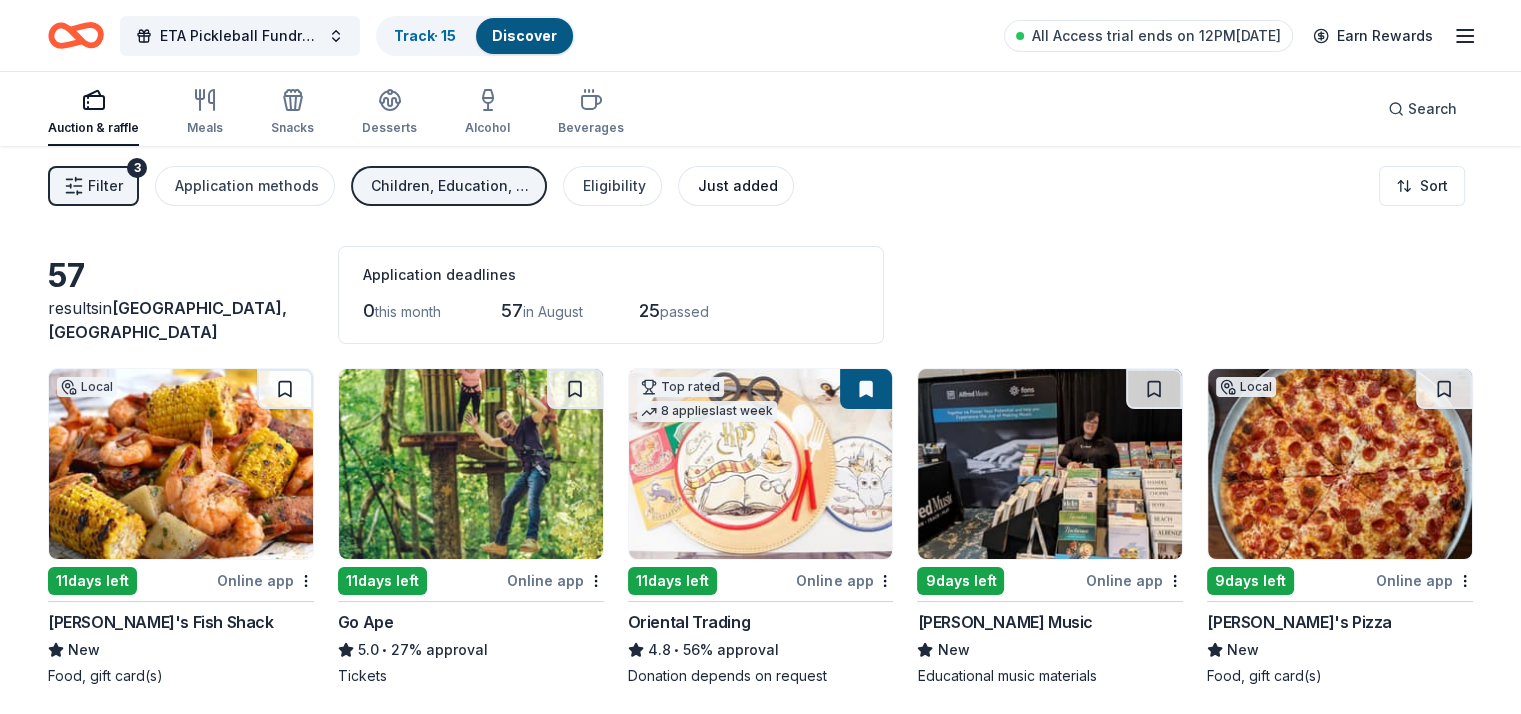 click on "Just added" at bounding box center (738, 186) 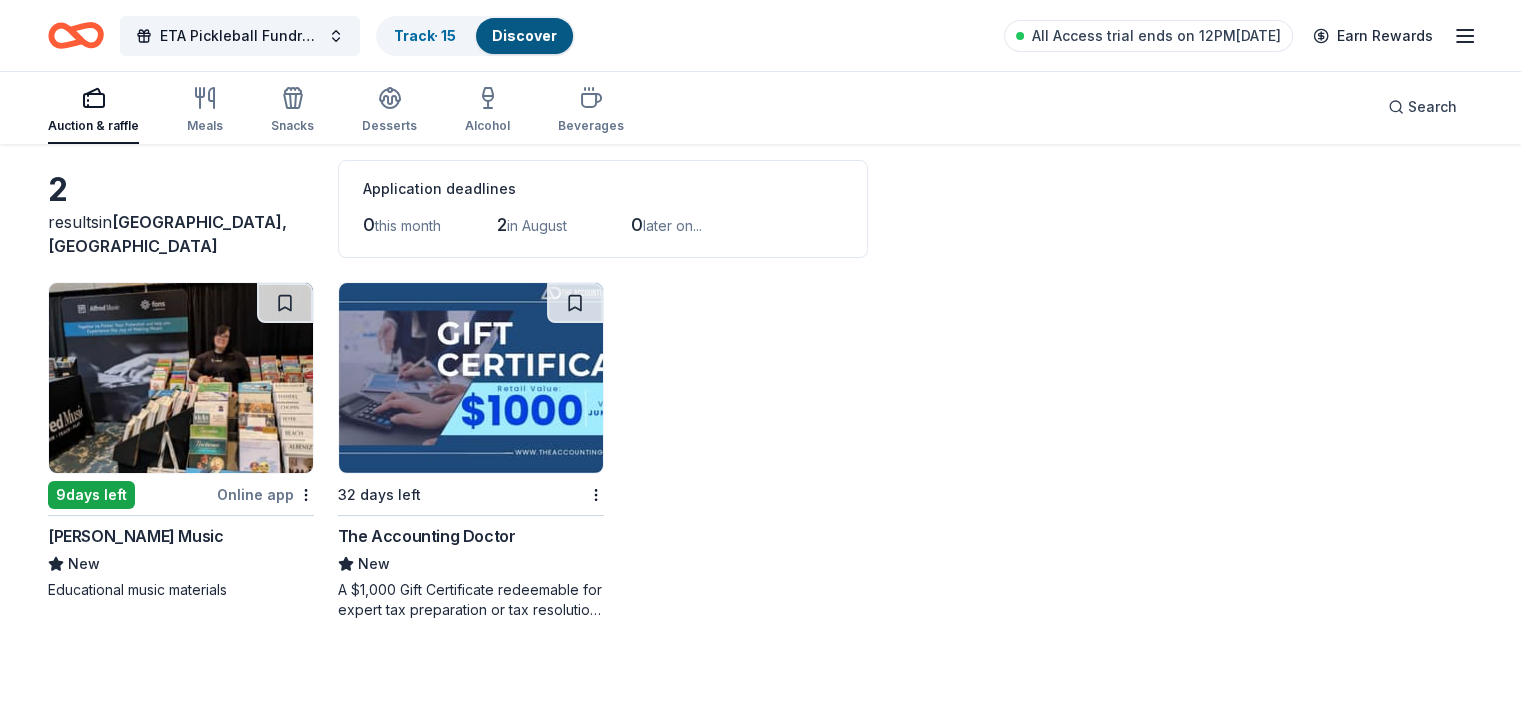scroll, scrollTop: 0, scrollLeft: 0, axis: both 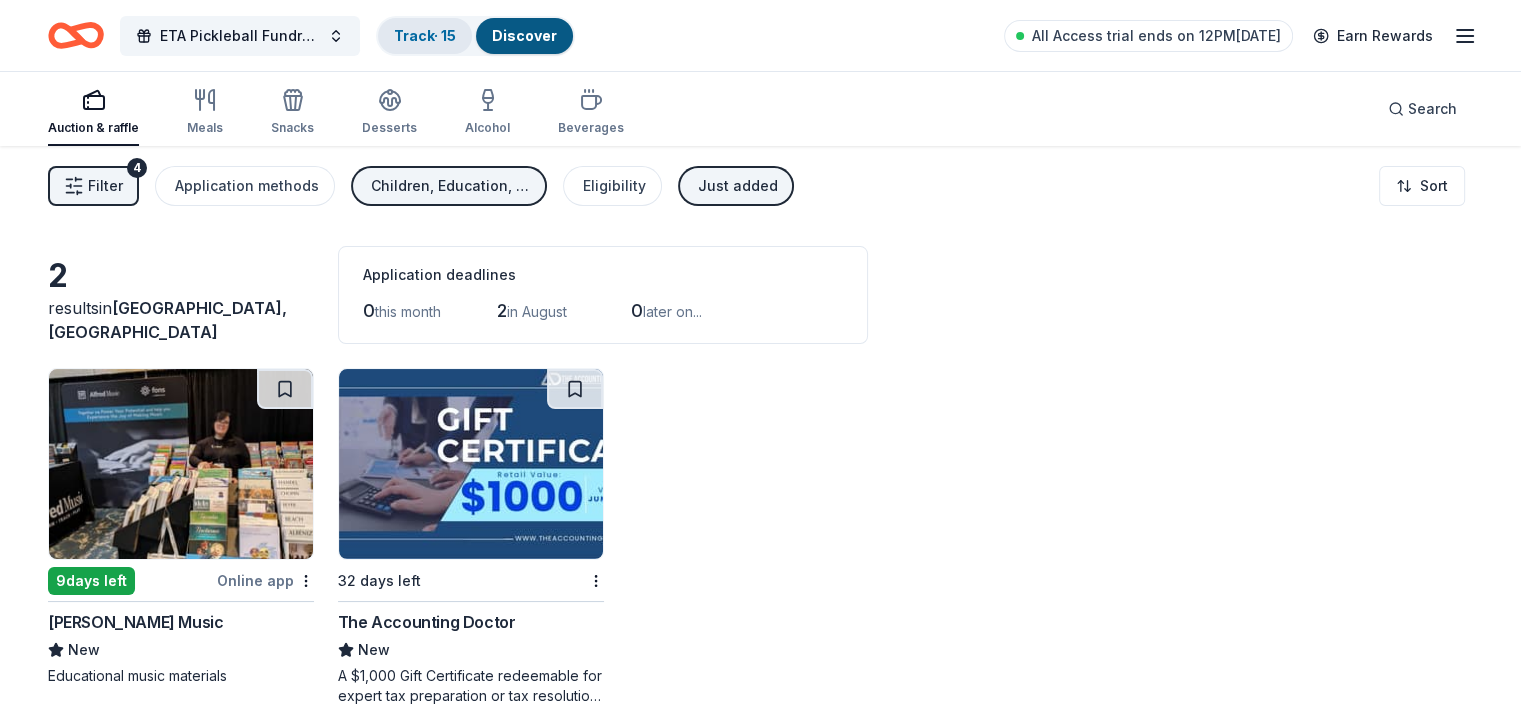 click on "Track  · 15" at bounding box center (425, 35) 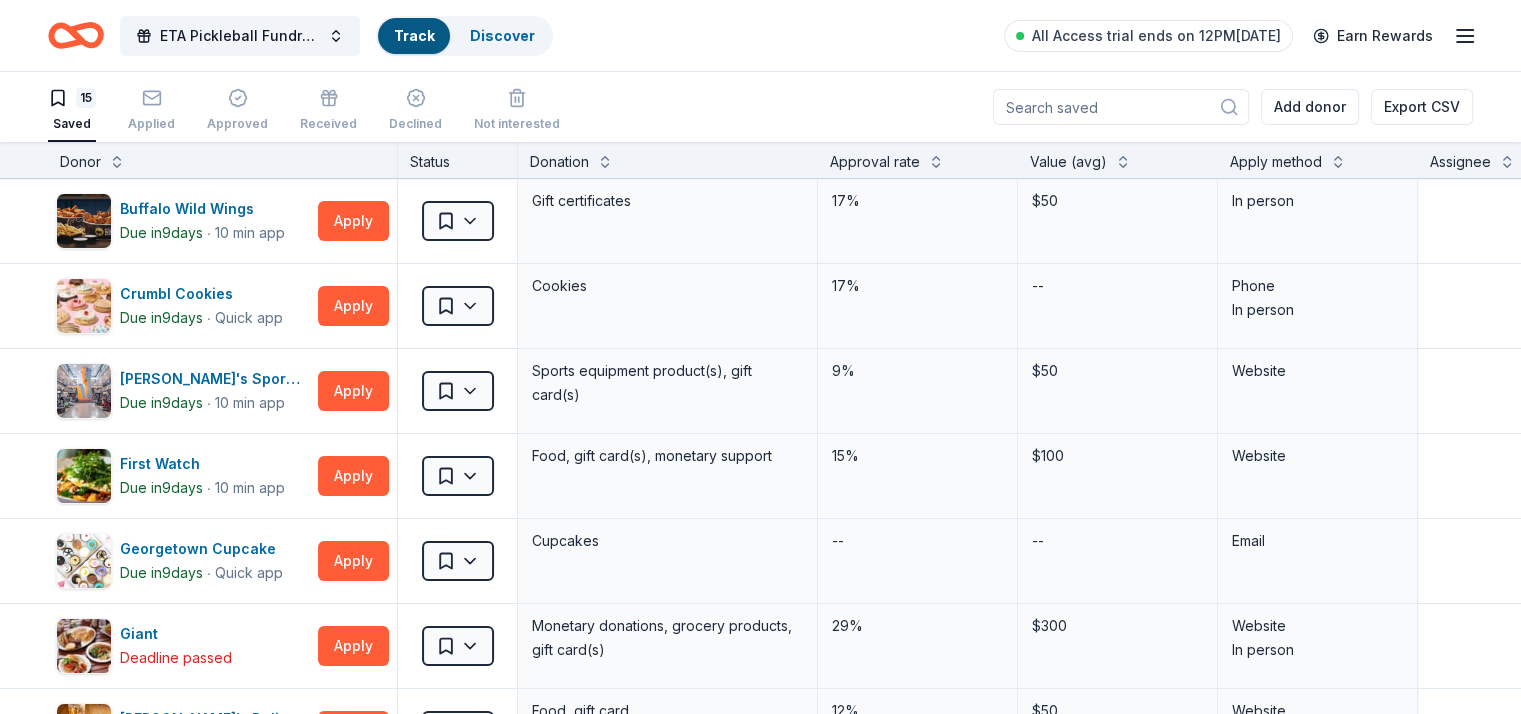scroll, scrollTop: 0, scrollLeft: 0, axis: both 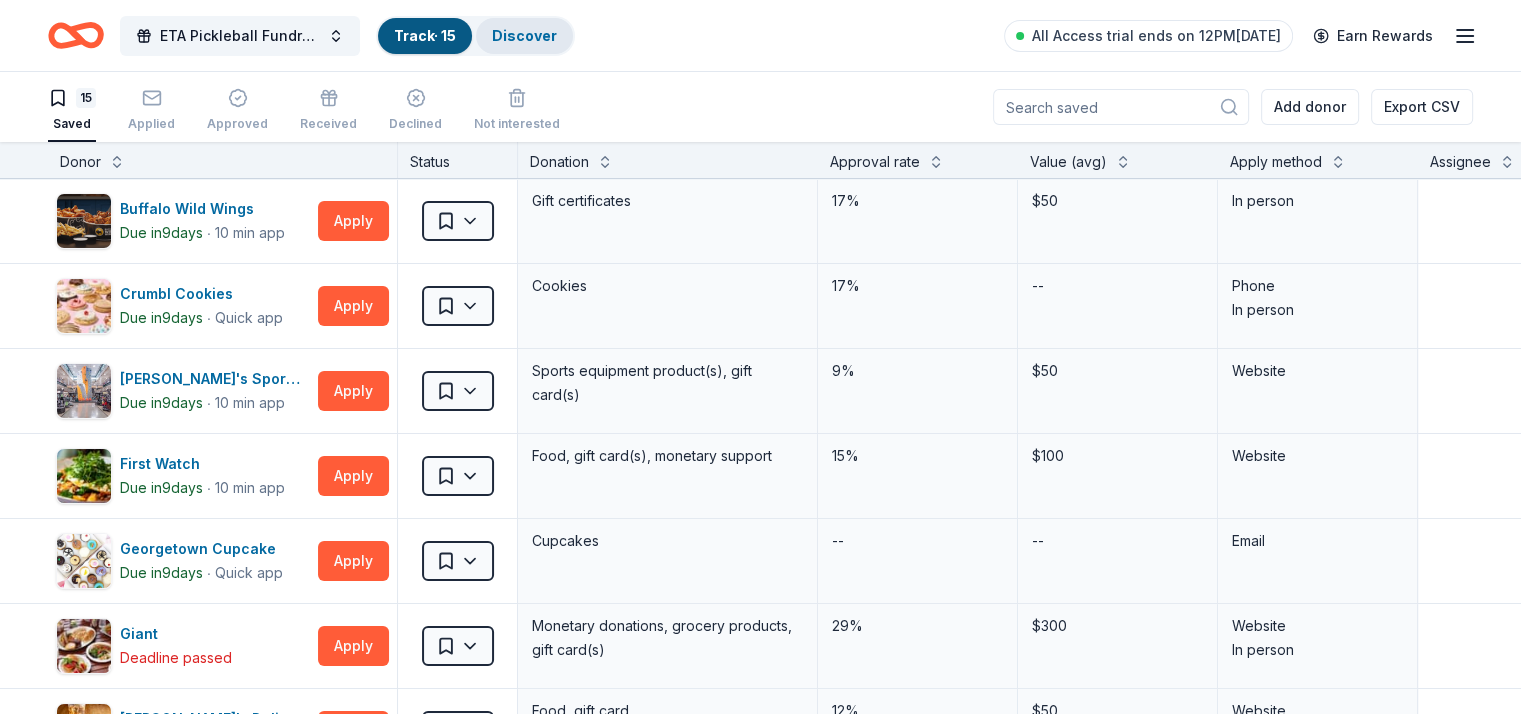 click on "Discover" at bounding box center [524, 35] 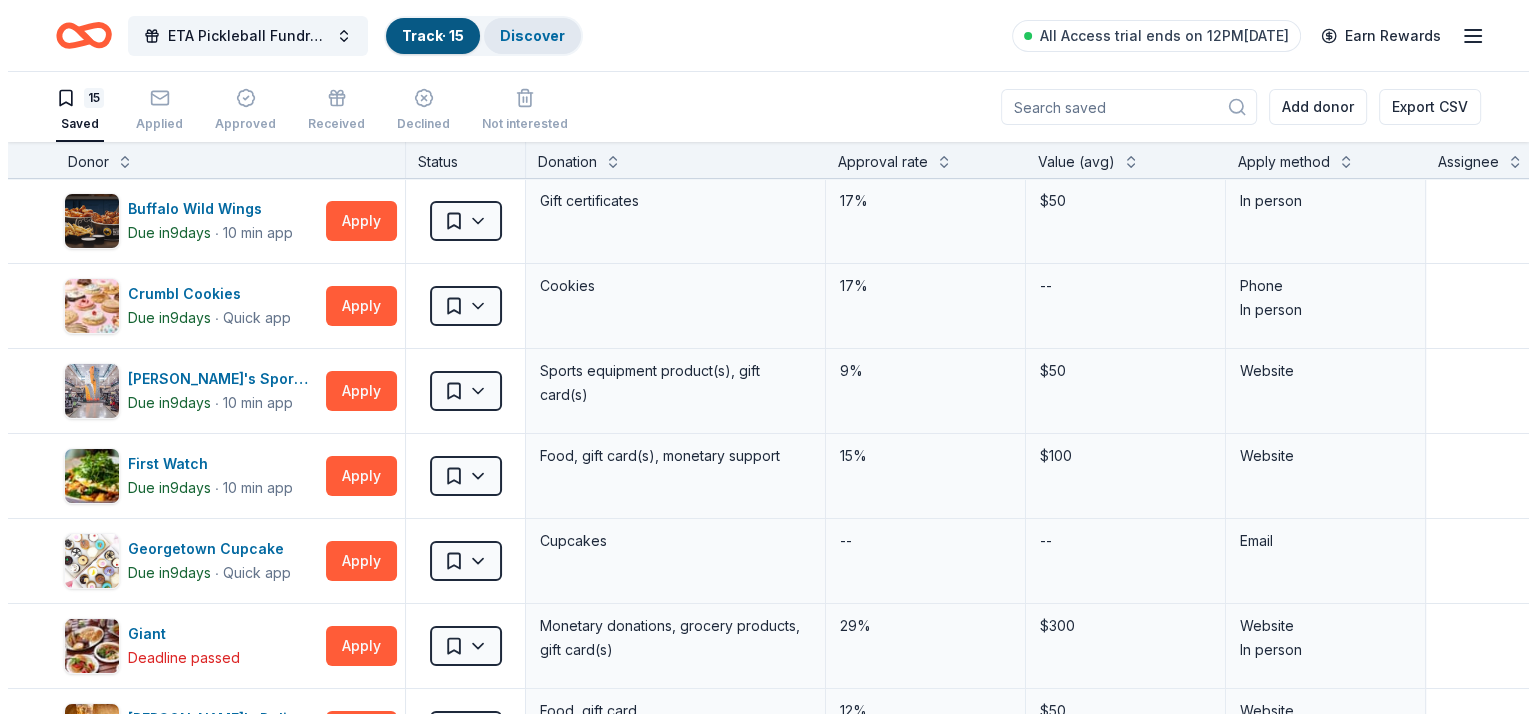 scroll, scrollTop: 0, scrollLeft: 0, axis: both 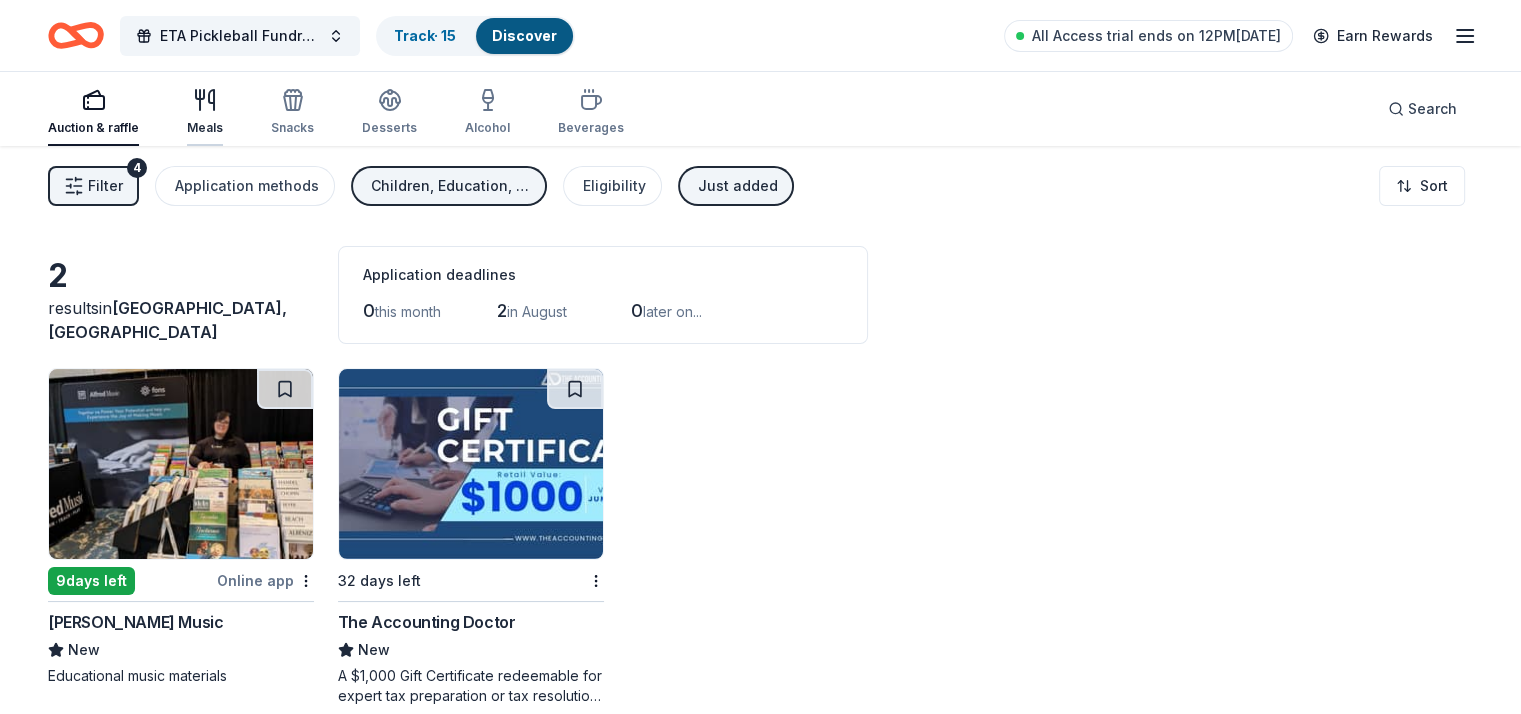 click on "Meals" at bounding box center (205, 128) 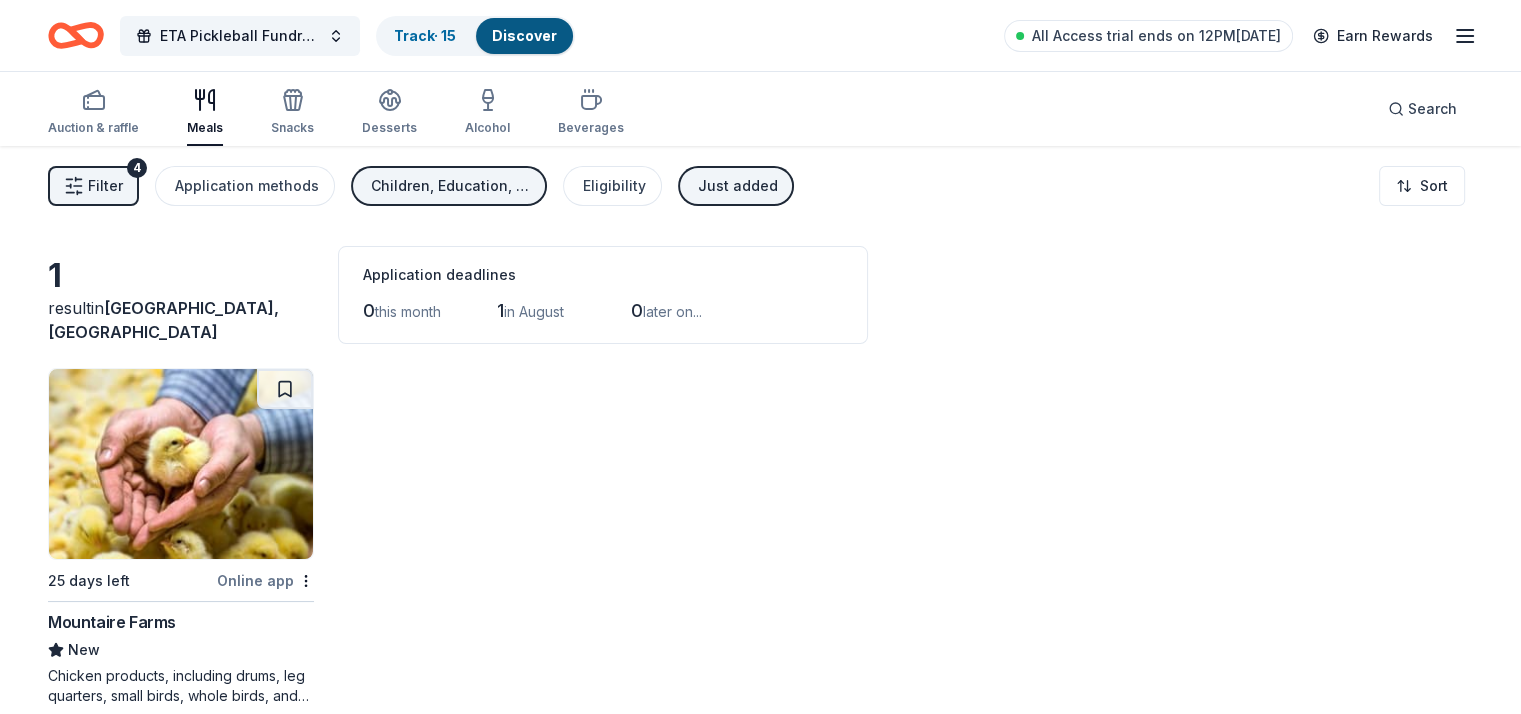 click on "Filter" at bounding box center (105, 186) 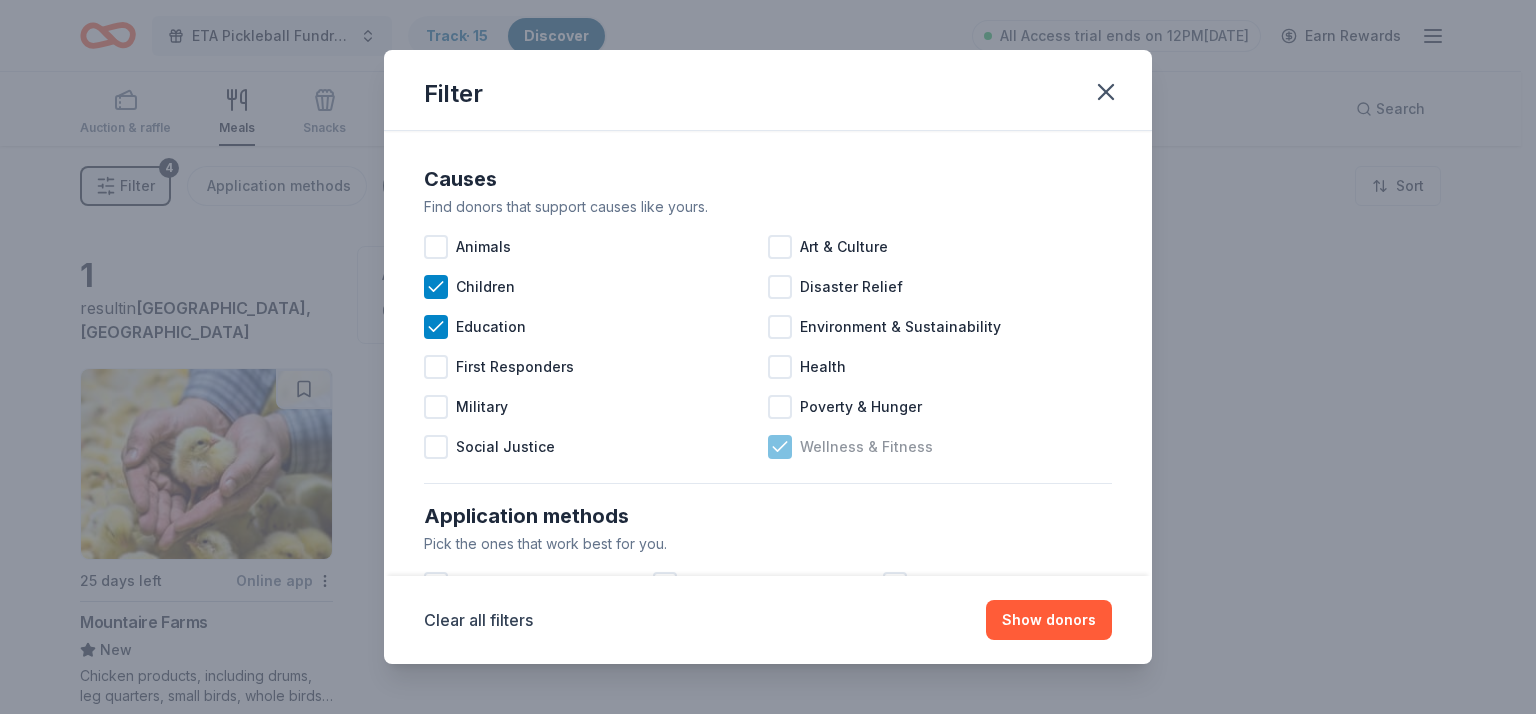 click on "Wellness & Fitness" at bounding box center (940, 447) 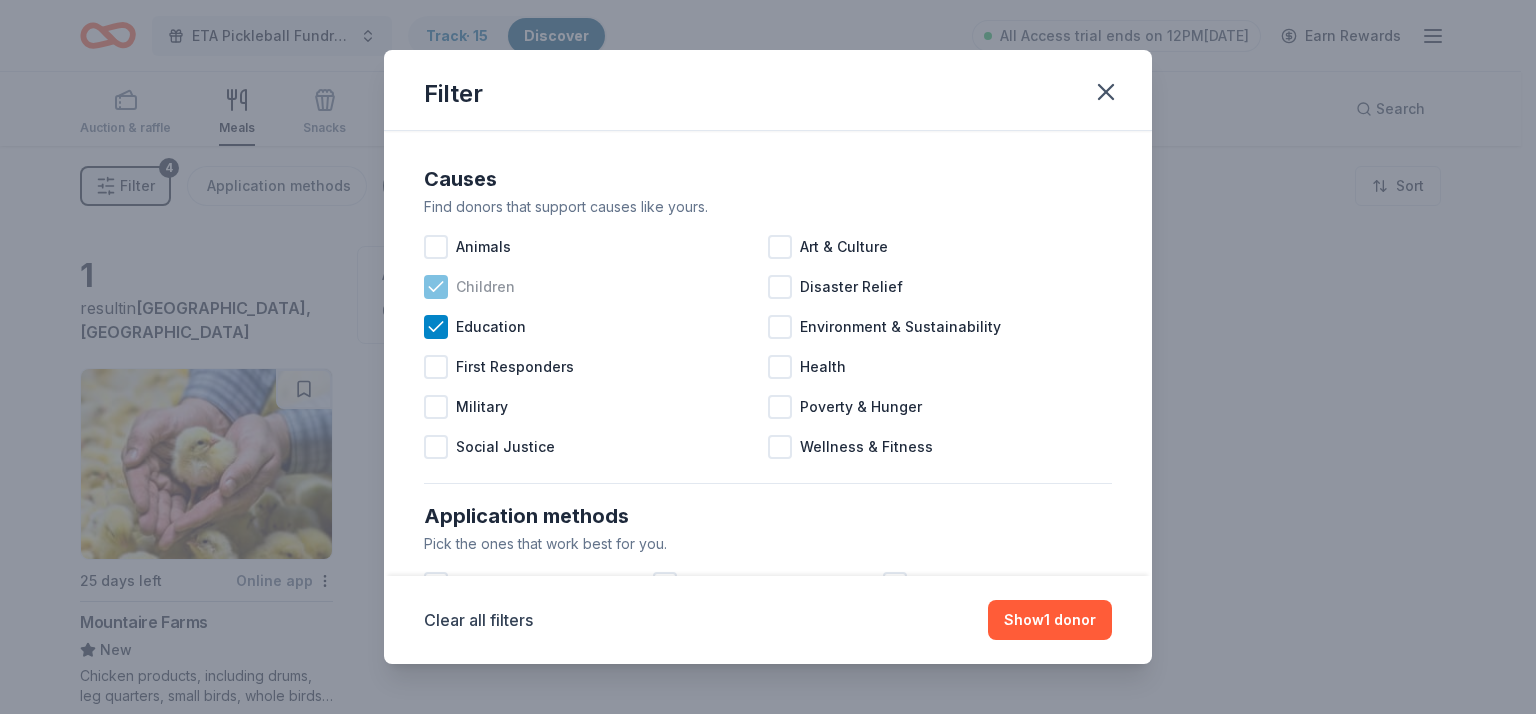 click 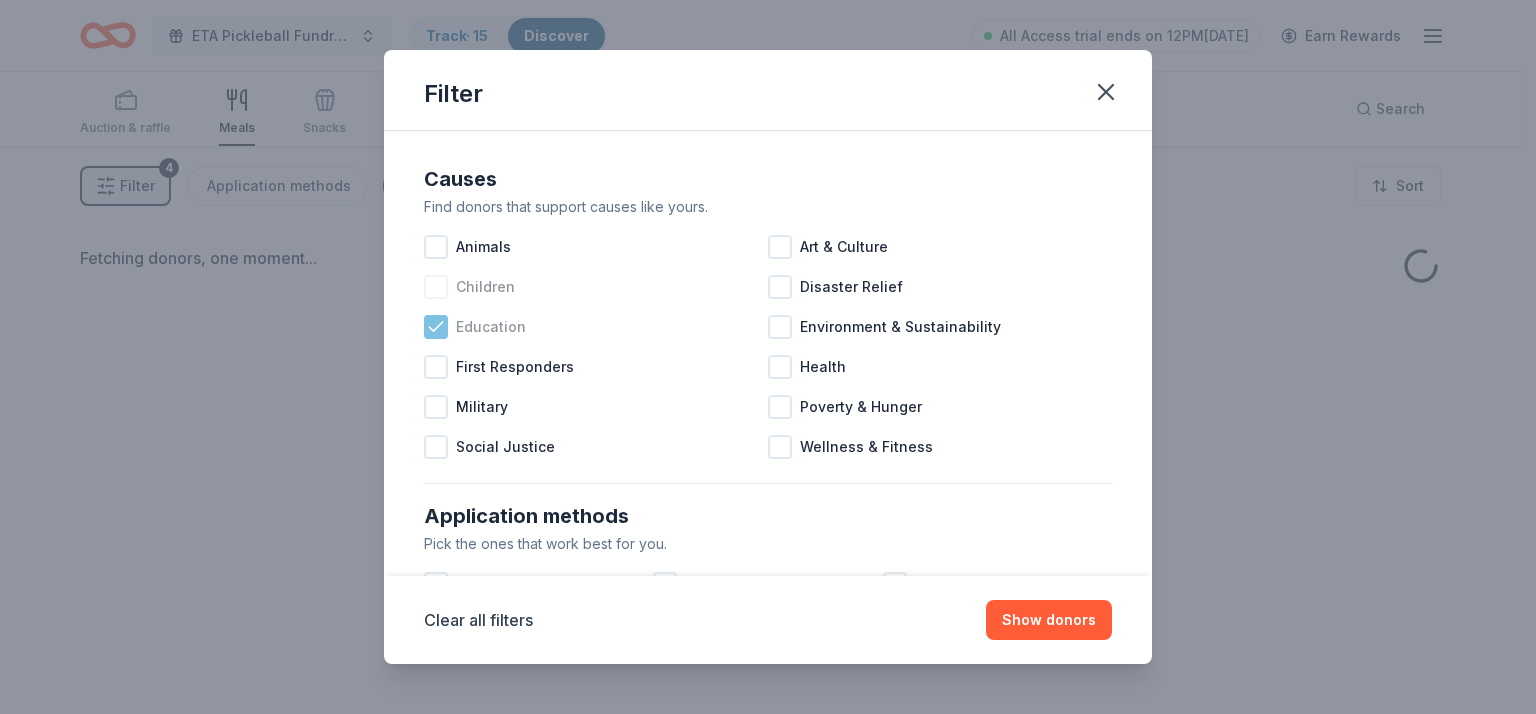 click 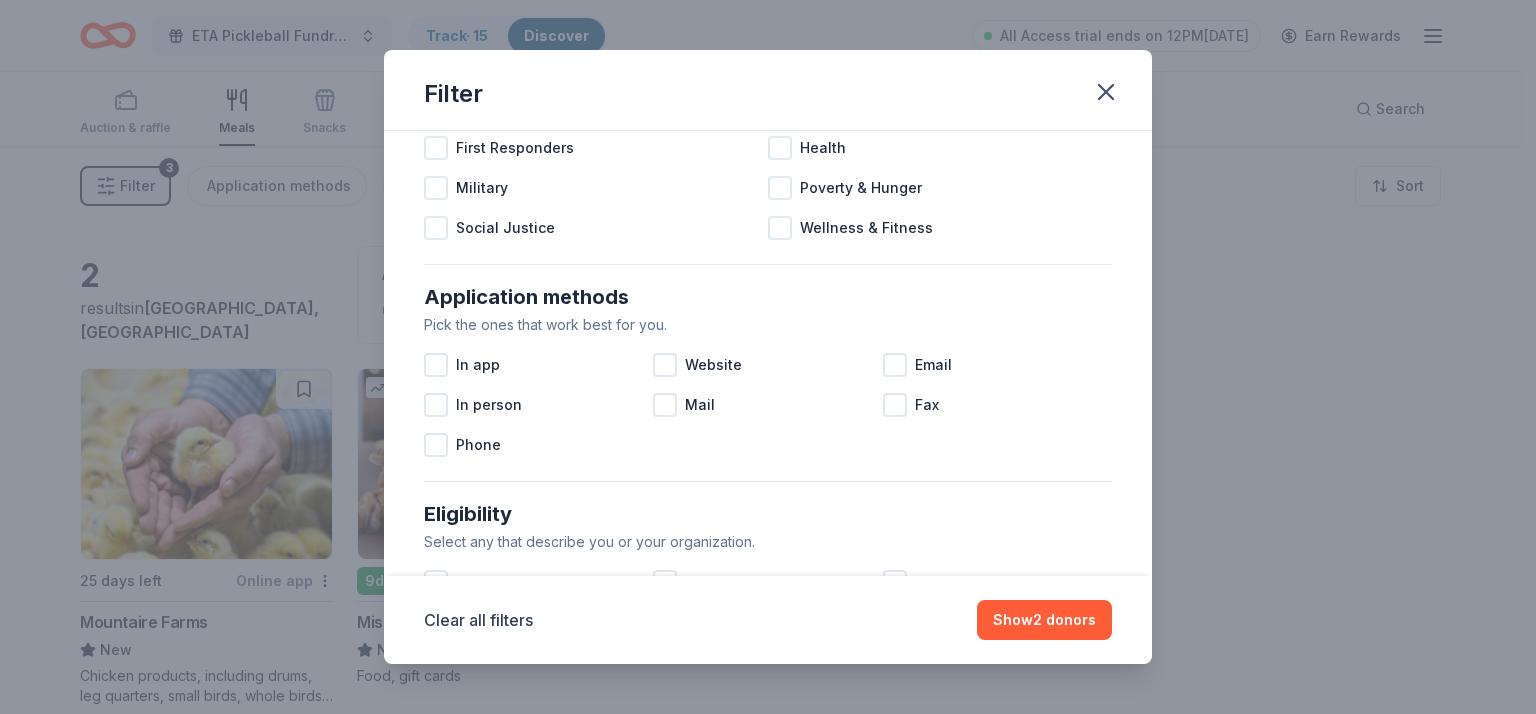 scroll, scrollTop: 232, scrollLeft: 0, axis: vertical 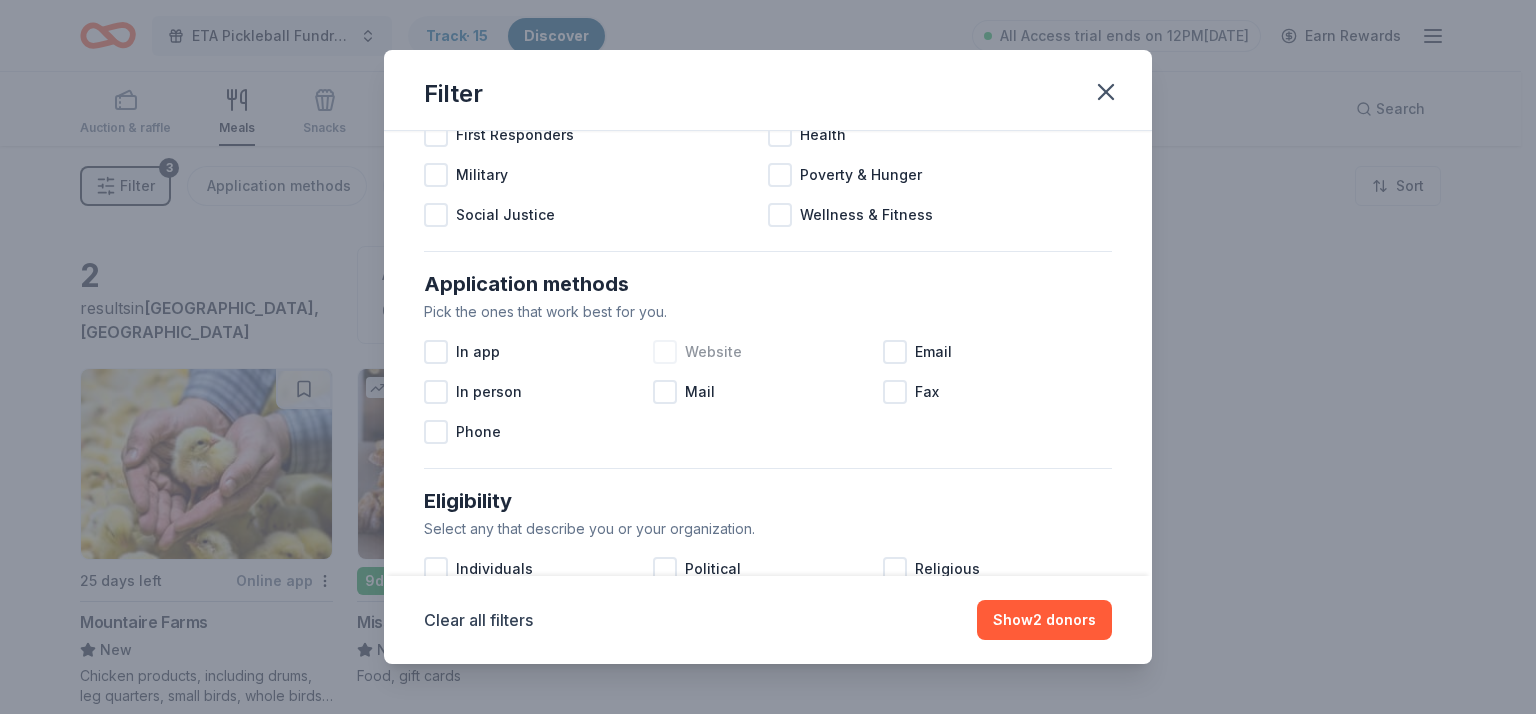 click on "Website" at bounding box center [767, 352] 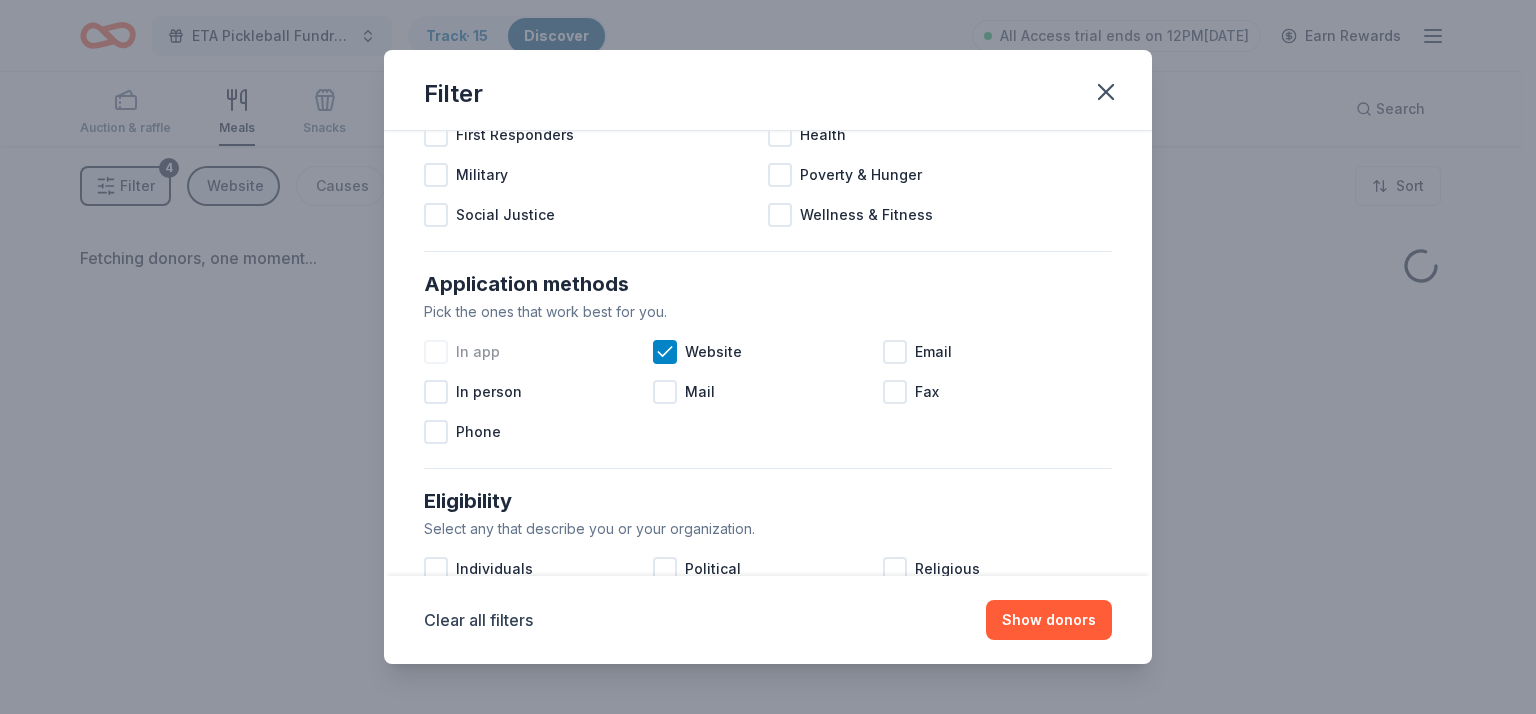 click at bounding box center (436, 352) 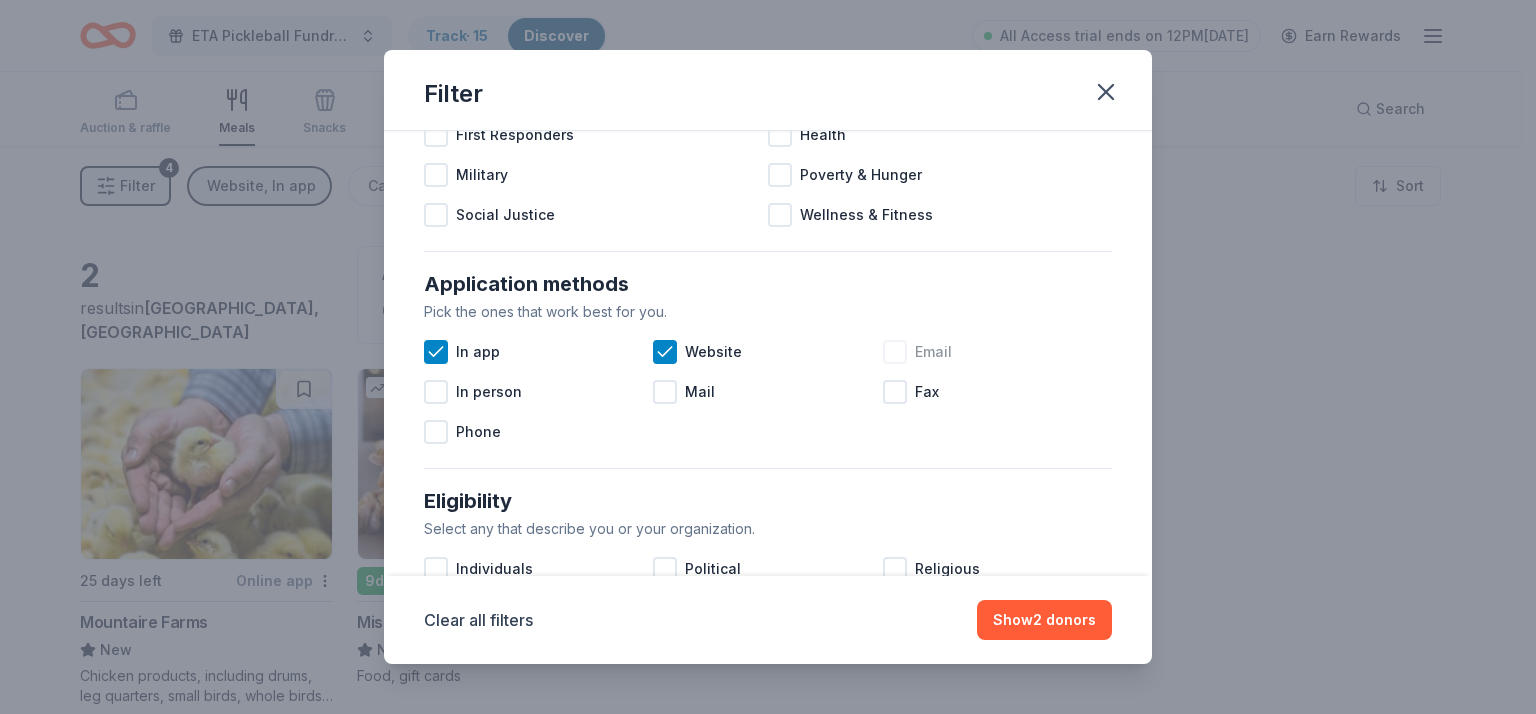 click at bounding box center (895, 352) 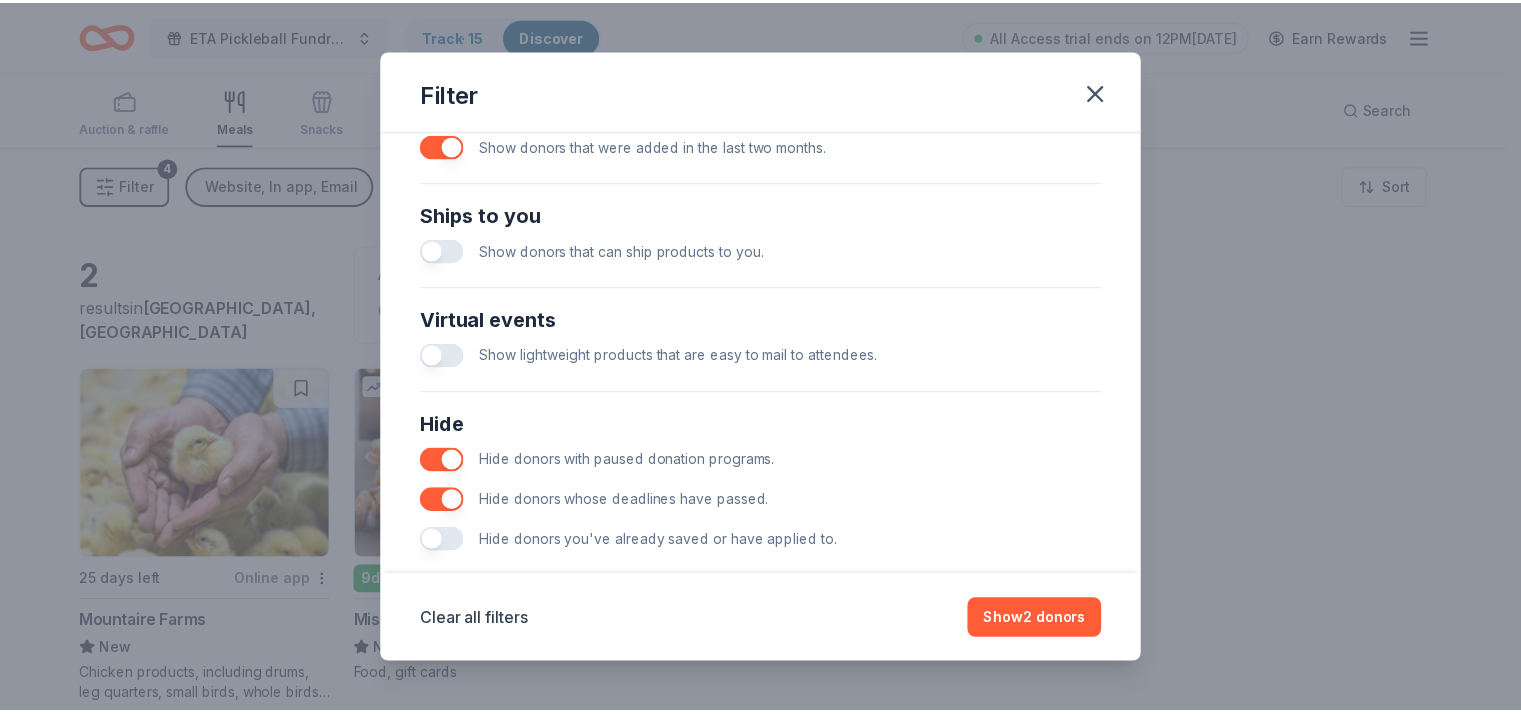 scroll, scrollTop: 872, scrollLeft: 0, axis: vertical 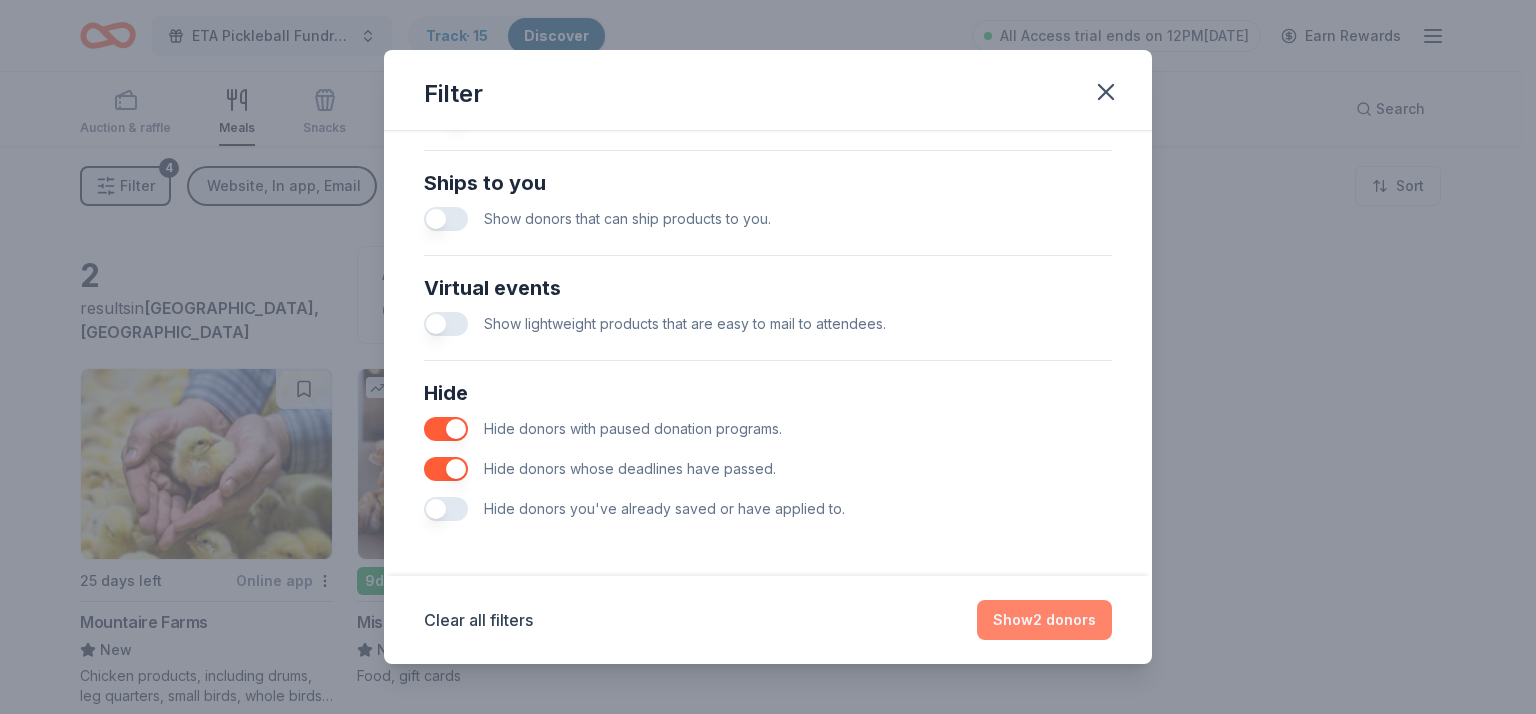 click on "Show  2   donors" at bounding box center (1044, 620) 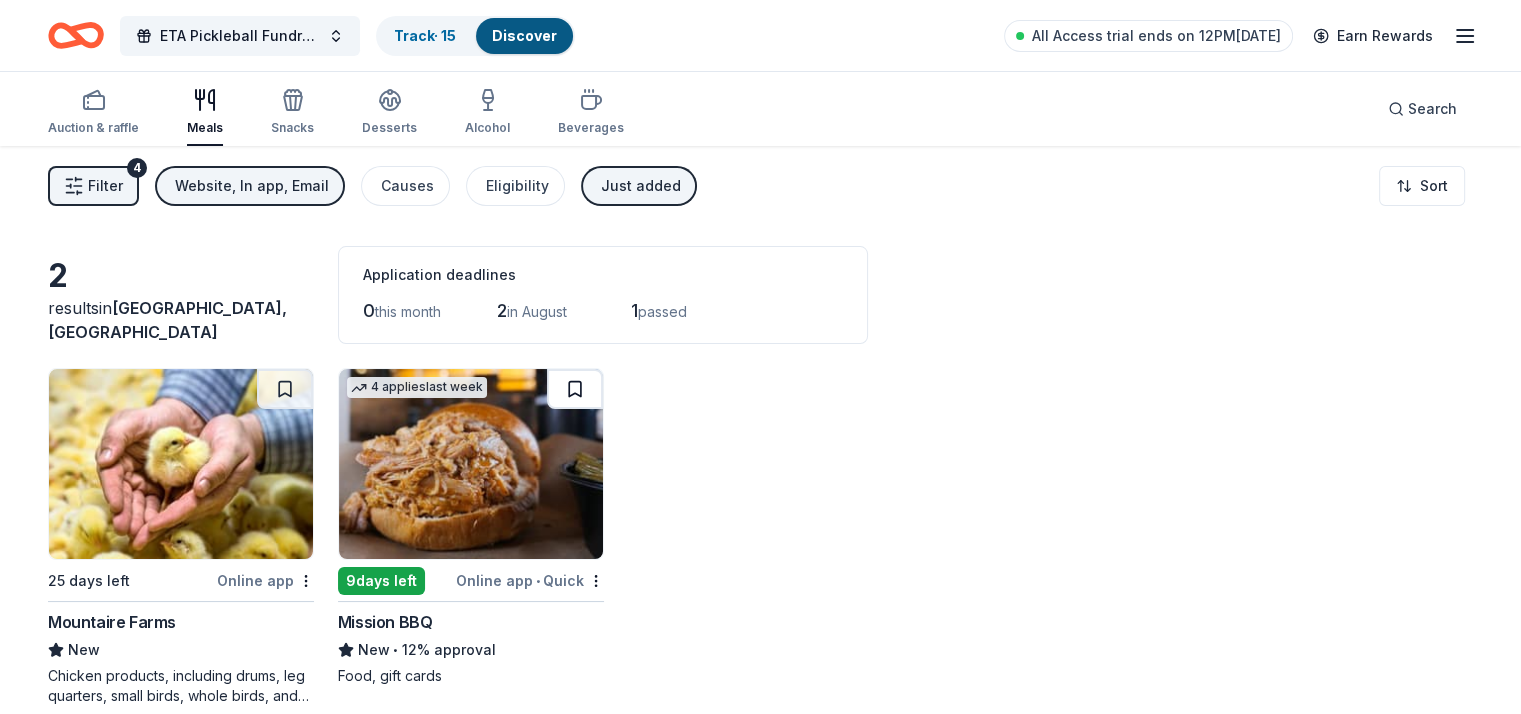 click at bounding box center [575, 389] 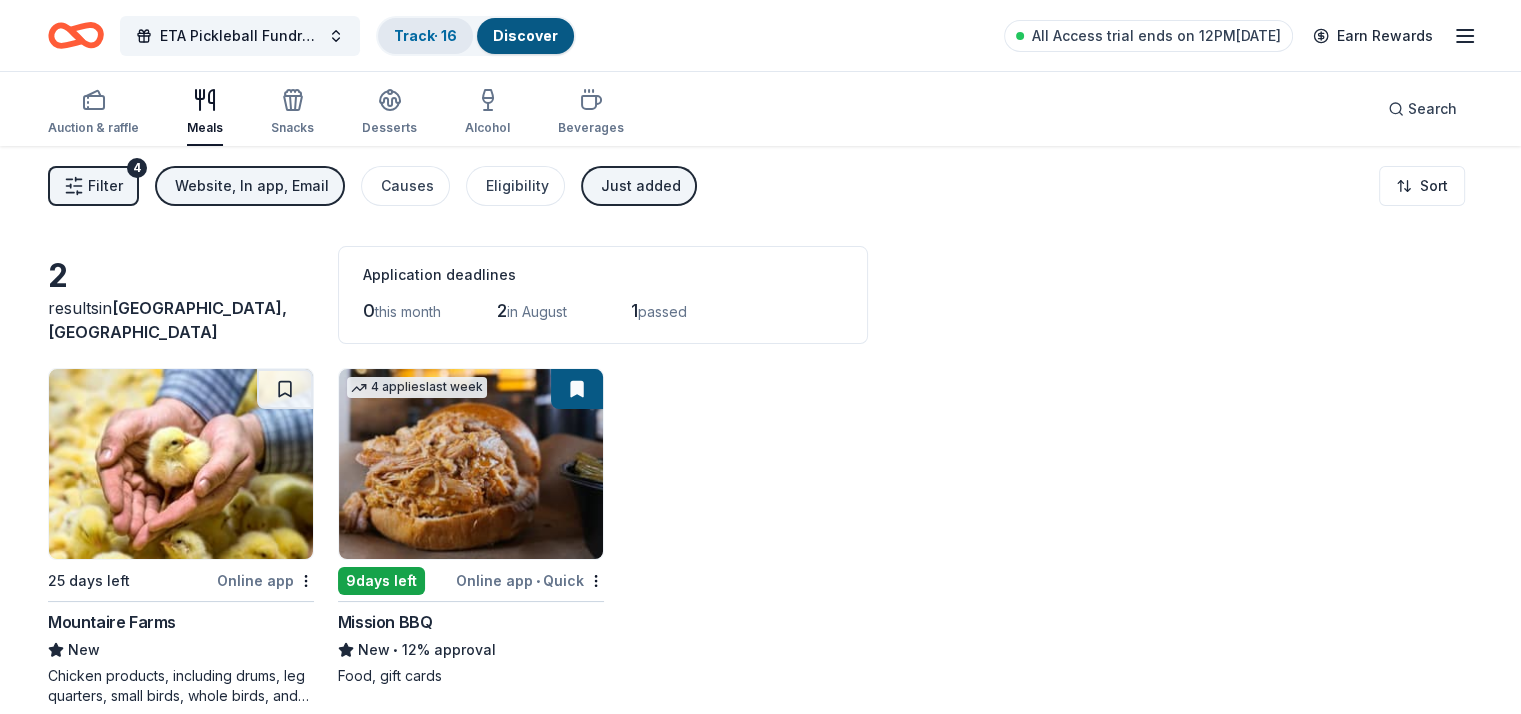 click on "Track  · 16" at bounding box center (425, 35) 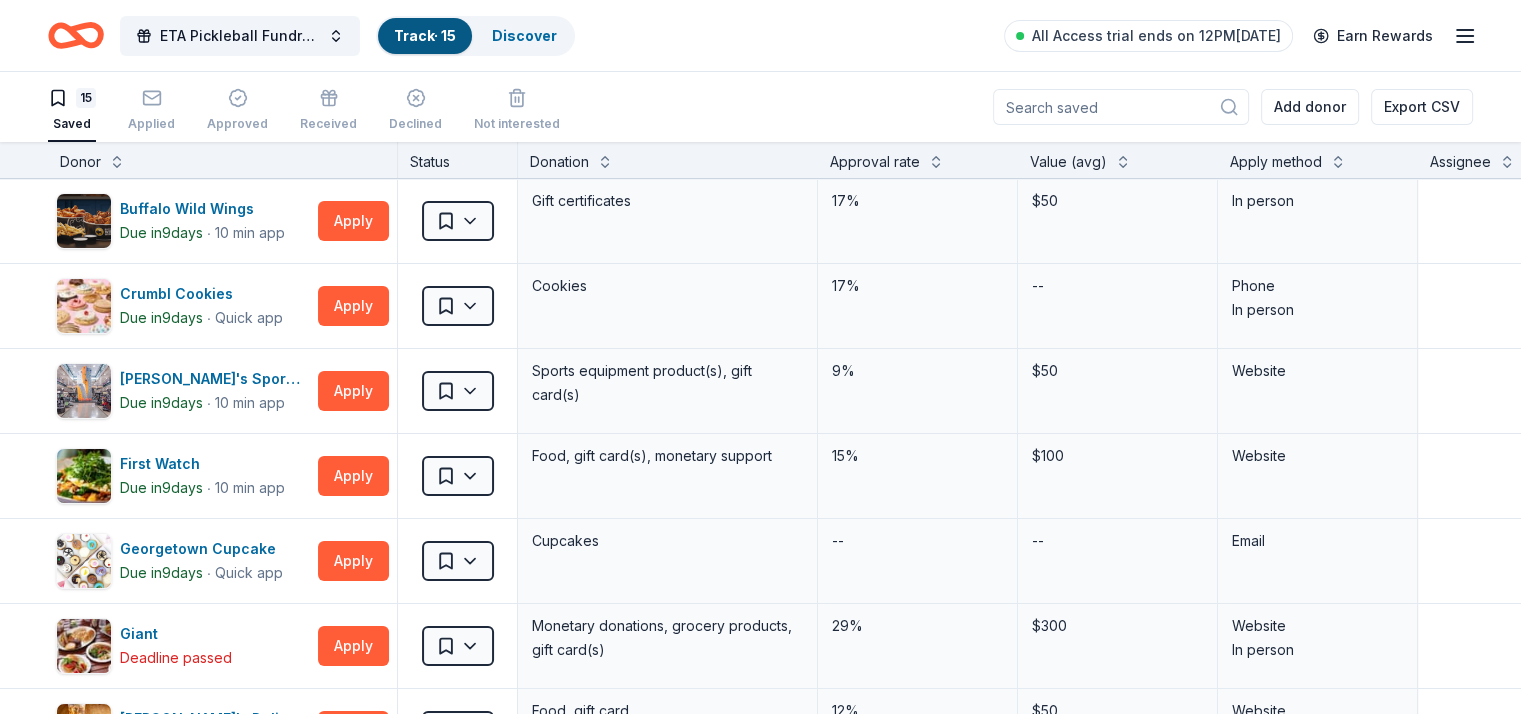 scroll, scrollTop: 0, scrollLeft: 0, axis: both 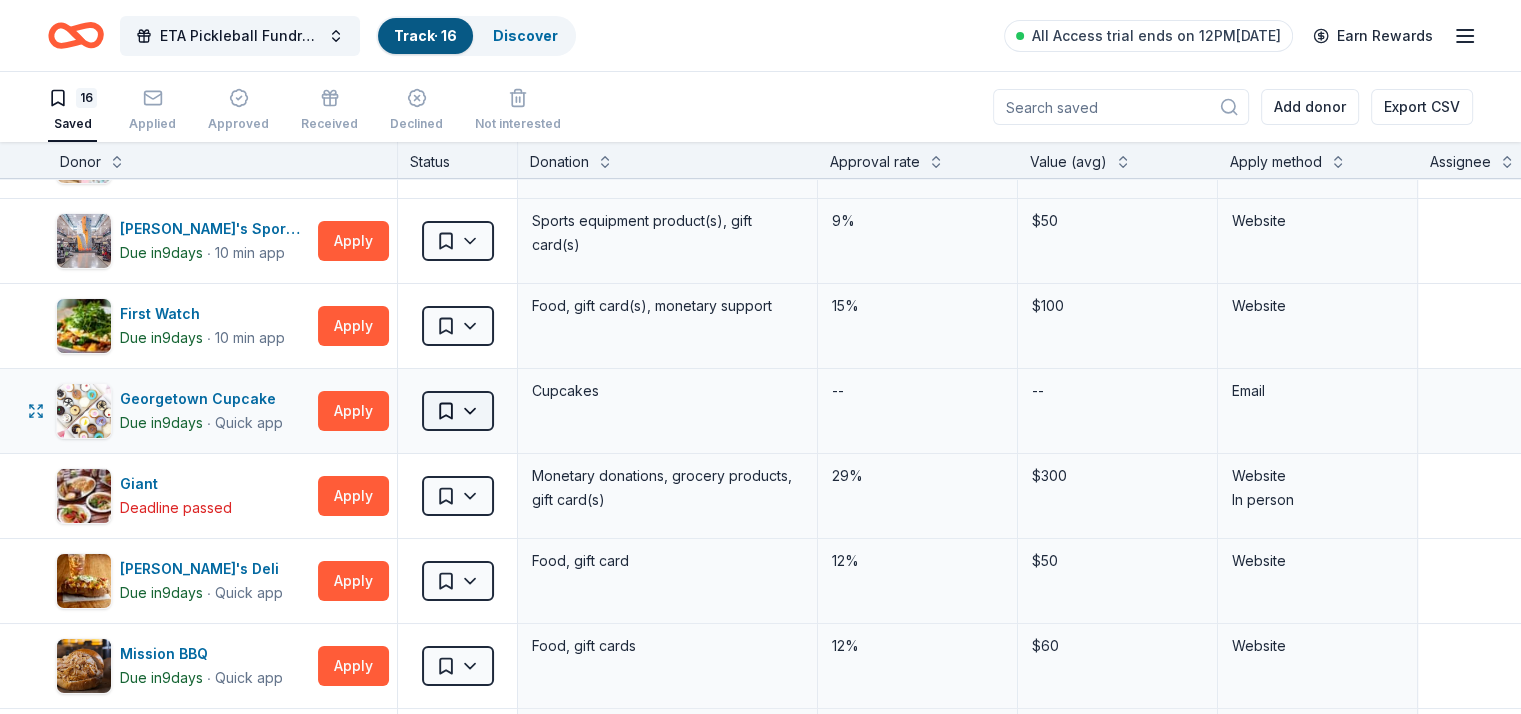 click on "ETA Pickleball Fundraiser Track  · 16 Discover All Access trial ends on 12PM, 8/6 Earn Rewards 16 Saved Applied Approved Received Declined Not interested Add donor Export CSV Donor Status Donation Approval rate Value (avg) Apply method Assignee Notes Buffalo Wild Wings Due in  9  days ∙ 10 min app Apply Saved Gift certificates 17% $50 In person Crumbl Cookies Due in  9  days ∙ Quick app Apply Saved Cookies 17% -- Phone In person Dick's Sporting Goods Due in  9  days ∙ 10 min app Apply Saved Sports equipment product(s), gift card(s) 9% $50 Website First Watch Due in  9  days ∙ 10 min app Apply Saved Food, gift card(s), monetary support 15% $100 Website Georgetown Cupcake Due in  9  days ∙ Quick app Apply Saved Cupcakes -- -- Email Giant Deadline passed Apply Saved Monetary donations, grocery products, gift card(s) 29% $300 Website In person Jason's Deli Due in  9  days ∙ Quick app Apply Saved Food, gift card 12% $50 Website Mission BBQ Due in  9  days ∙ Quick app Apply Saved Food, gift cards 12%" at bounding box center [760, 357] 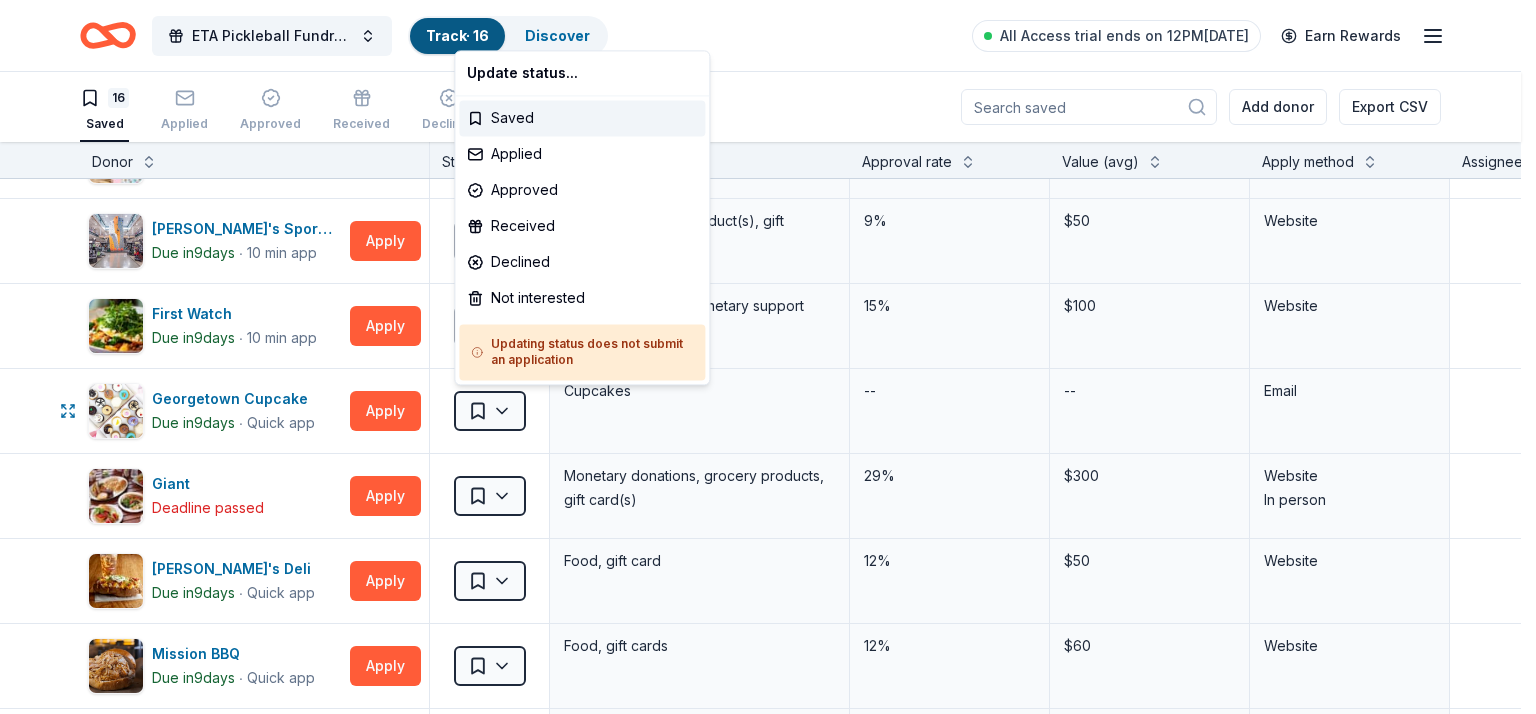 click on "ETA Pickleball Fundraiser Track  · 16 Discover All Access trial ends on 12PM, 8/6 Earn Rewards 16 Saved Applied Approved Received Declined Not interested Add donor Export CSV Donor Status Donation Approval rate Value (avg) Apply method Assignee Notes Buffalo Wild Wings Due in  9  days ∙ 10 min app Apply Saved Gift certificates 17% $50 In person Crumbl Cookies Due in  9  days ∙ Quick app Apply Saved Cookies 17% -- Phone In person Dick's Sporting Goods Due in  9  days ∙ 10 min app Apply Saved Sports equipment product(s), gift card(s) 9% $50 Website First Watch Due in  9  days ∙ 10 min app Apply Saved Food, gift card(s), monetary support 15% $100 Website Georgetown Cupcake Due in  9  days ∙ Quick app Apply Saved Cupcakes -- -- Email Giant Deadline passed Apply Saved Monetary donations, grocery products, gift card(s) 29% $300 Website In person Jason's Deli Due in  9  days ∙ Quick app Apply Saved Food, gift card 12% $50 Website Mission BBQ Due in  9  days ∙ Quick app Apply Saved Food, gift cards 12%" at bounding box center [768, 357] 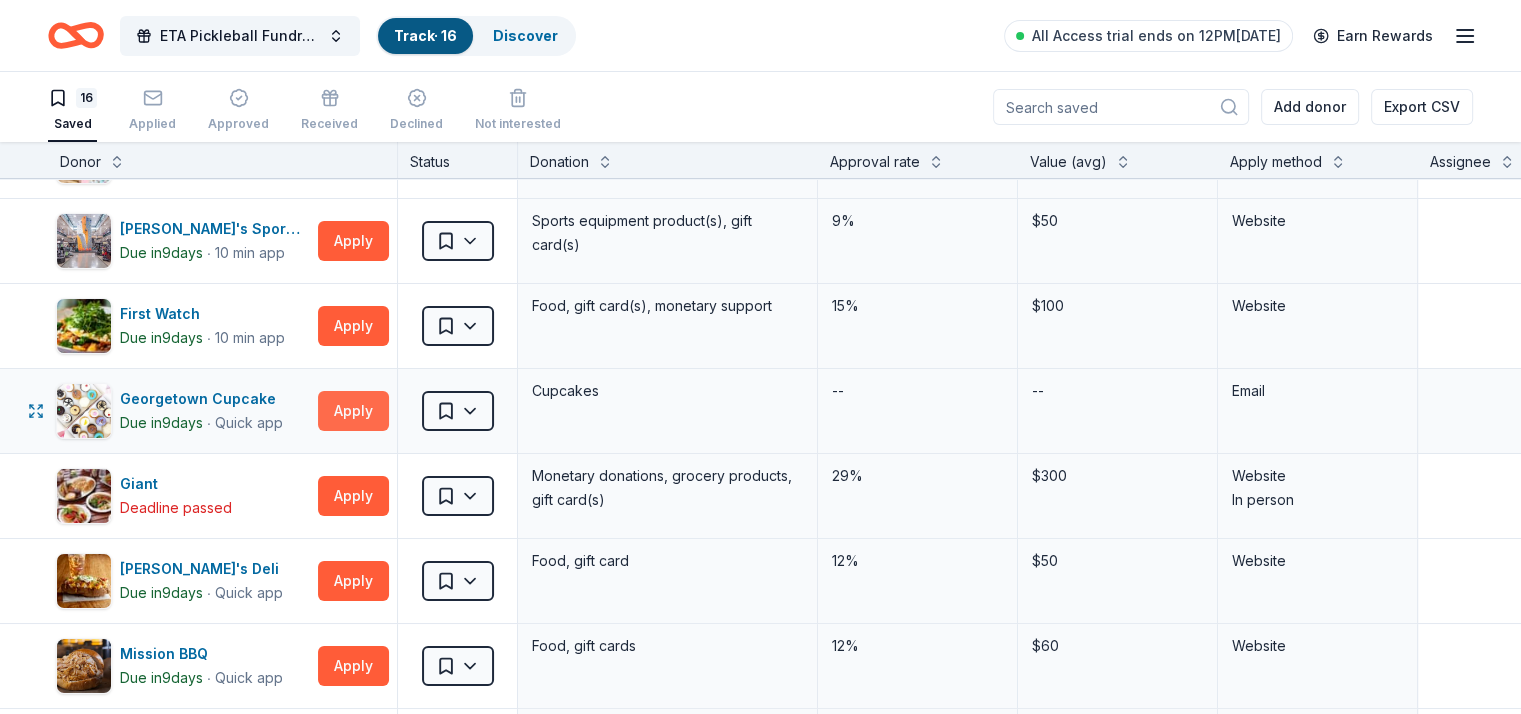 click on "Apply" at bounding box center [353, 411] 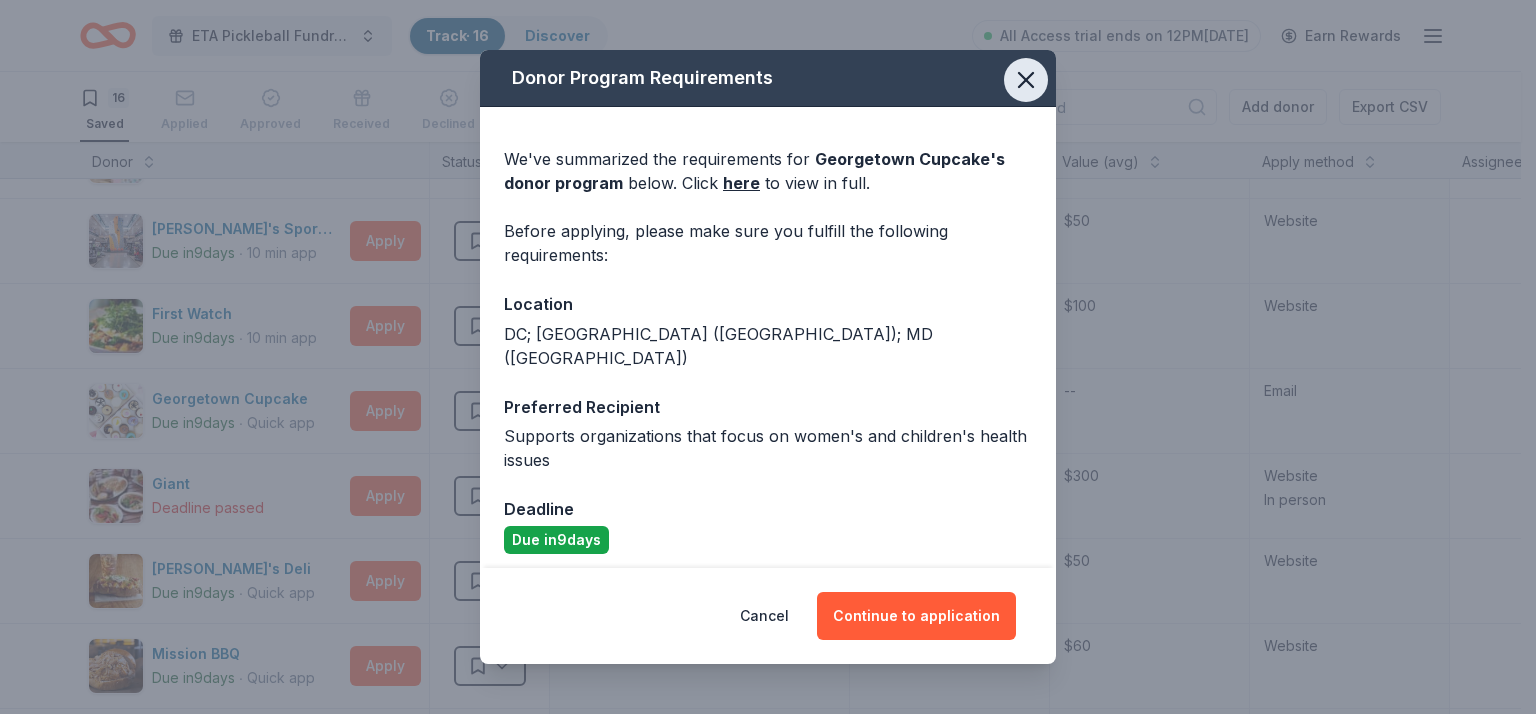 click at bounding box center (1026, 80) 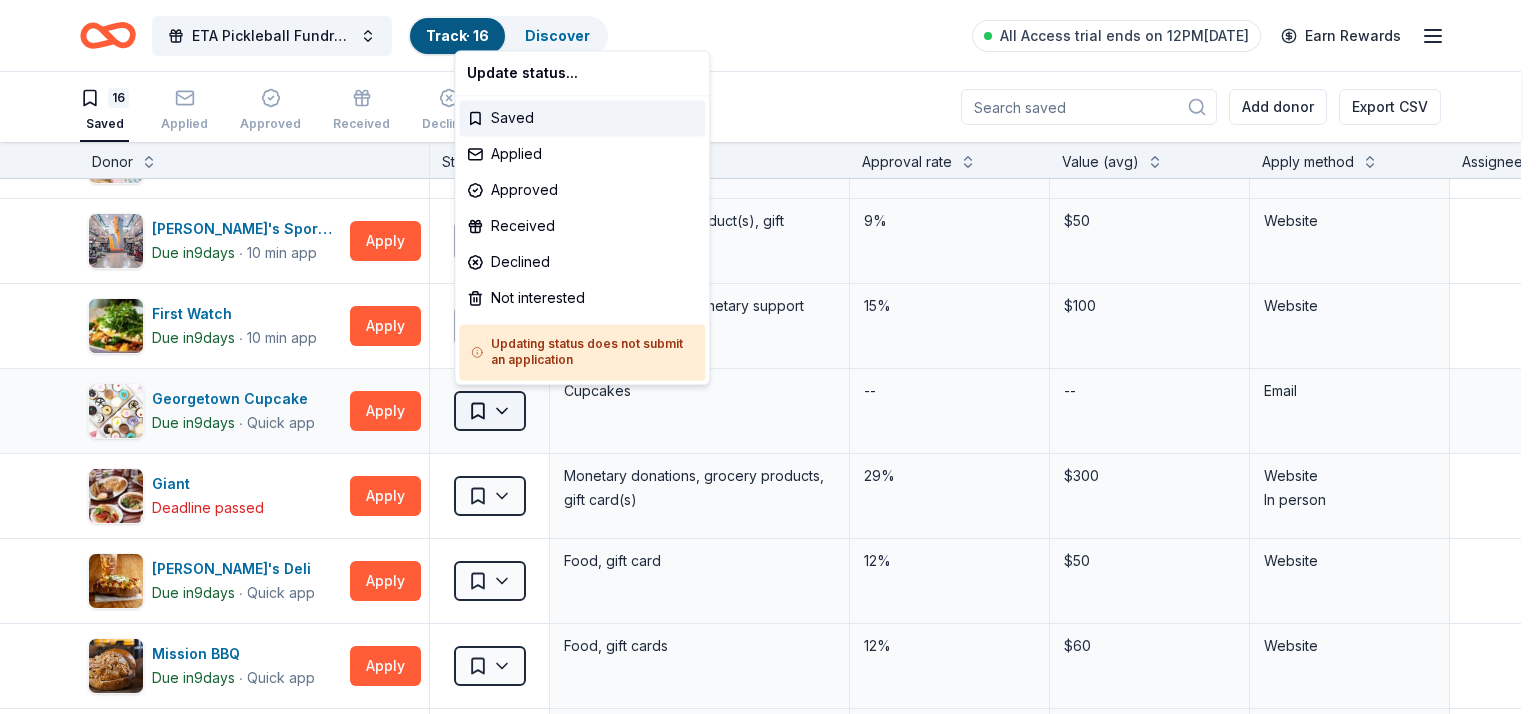 click on "ETA Pickleball Fundraiser Track  · 16 Discover All Access trial ends on 12PM, 8/6 Earn Rewards 16 Saved Applied Approved Received Declined Not interested Add donor Export CSV Donor Status Donation Approval rate Value (avg) Apply method Assignee Notes Buffalo Wild Wings Due in  9  days ∙ 10 min app Apply Saved Gift certificates 17% $50 In person Crumbl Cookies Due in  9  days ∙ Quick app Apply Saved Cookies 17% -- Phone In person Dick's Sporting Goods Due in  9  days ∙ 10 min app Apply Saved Sports equipment product(s), gift card(s) 9% $50 Website First Watch Due in  9  days ∙ 10 min app Apply Saved Food, gift card(s), monetary support 15% $100 Website Georgetown Cupcake Due in  9  days ∙ Quick app Apply Saved Cupcakes -- -- Email Giant Deadline passed Apply Saved Monetary donations, grocery products, gift card(s) 29% $300 Website In person Jason's Deli Due in  9  days ∙ Quick app Apply Saved Food, gift card 12% $50 Website Mission BBQ Due in  9  days ∙ Quick app Apply Saved Food, gift cards 12%" at bounding box center [768, 357] 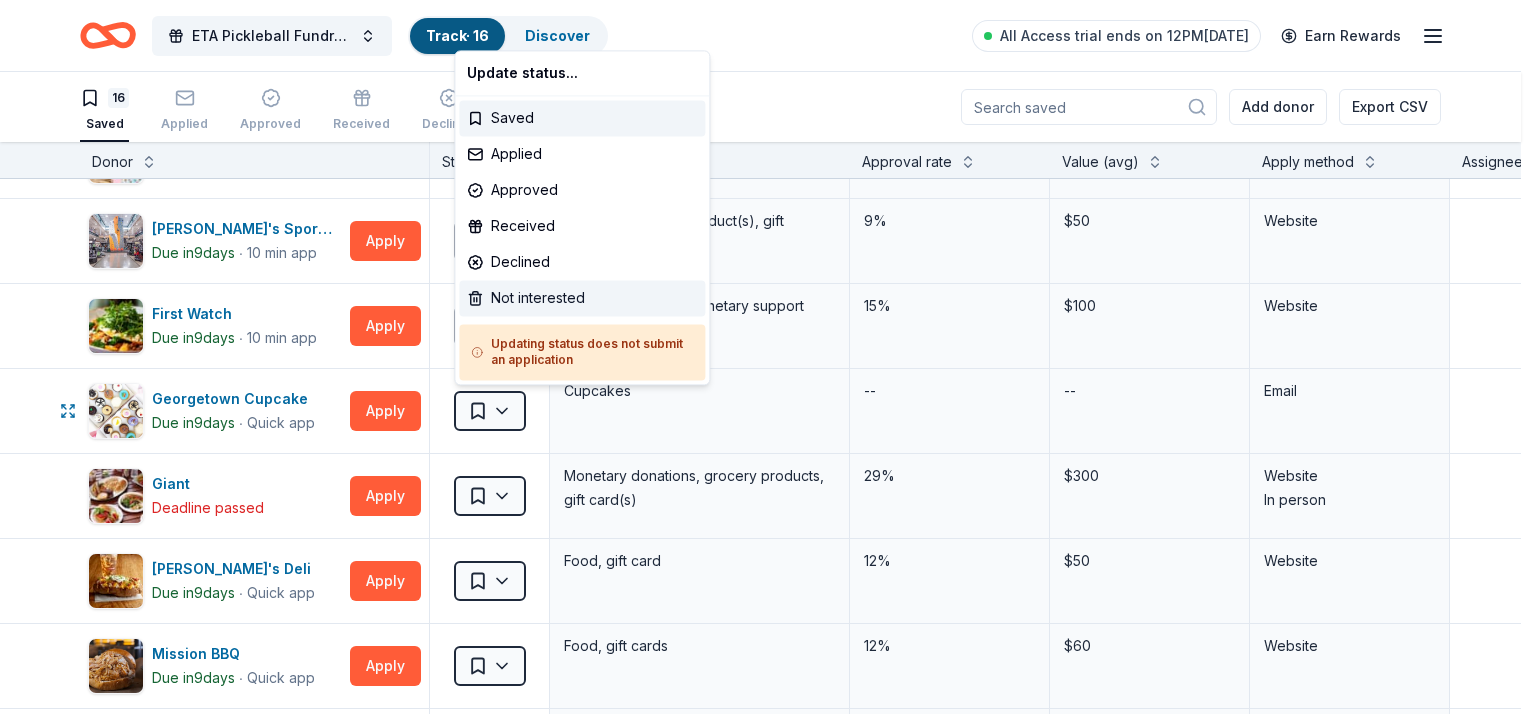 click on "Not interested" at bounding box center (582, 298) 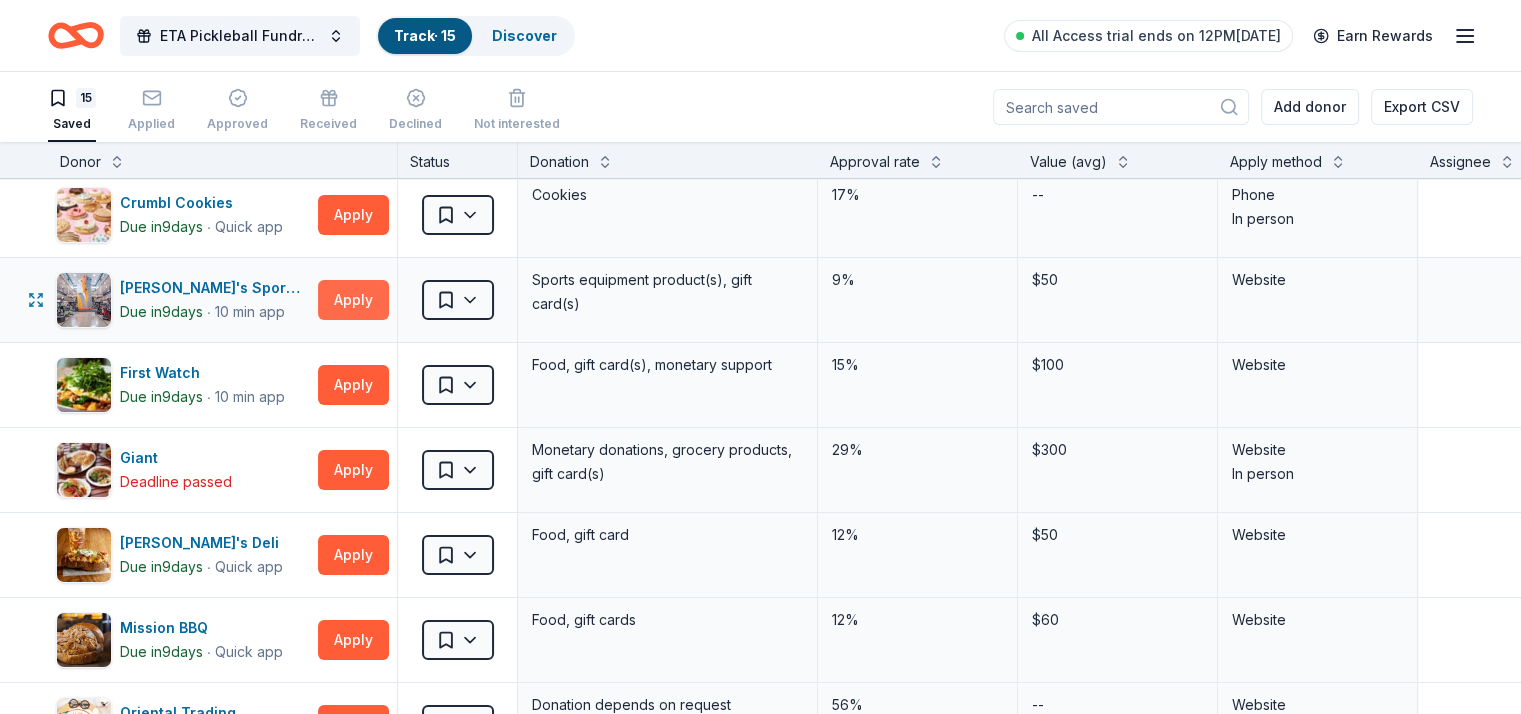 scroll, scrollTop: 100, scrollLeft: 0, axis: vertical 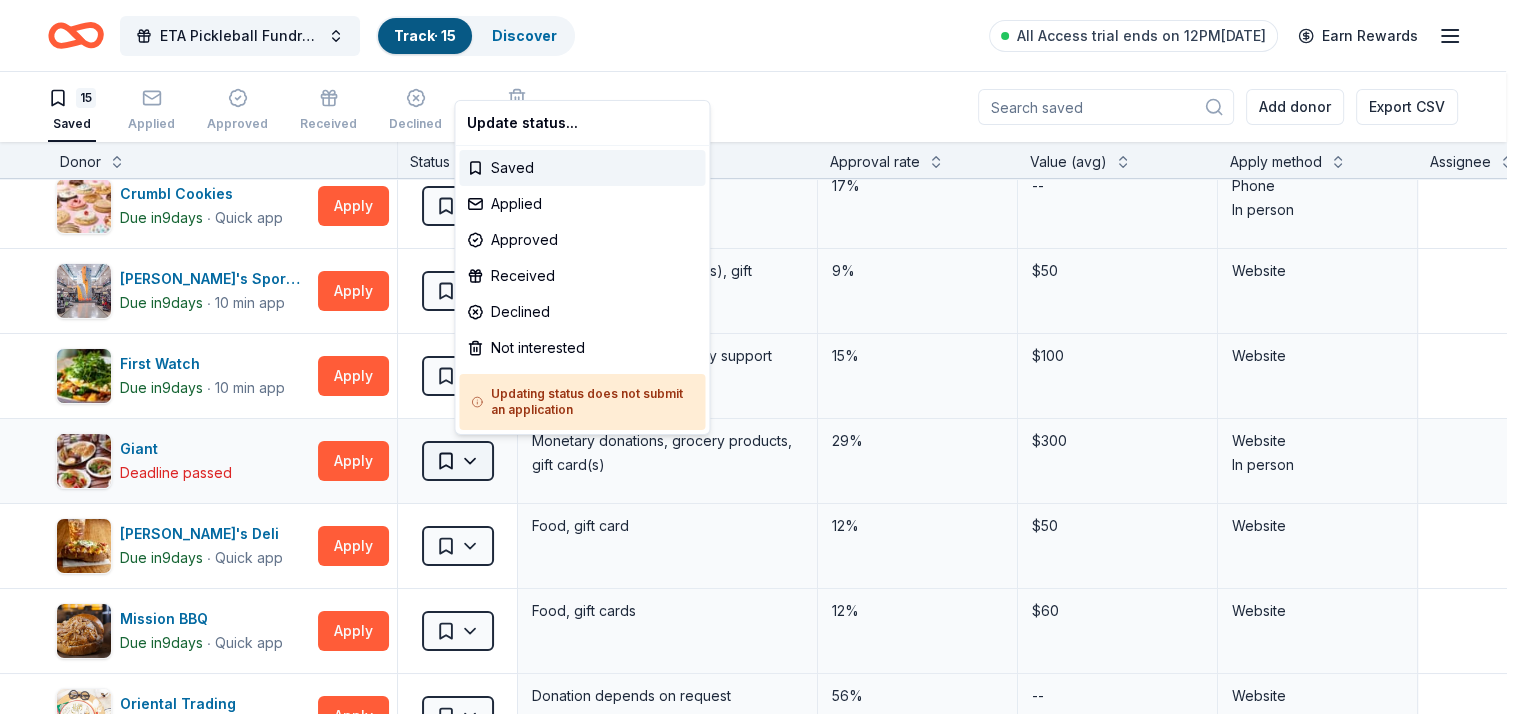 click on "ETA Pickleball Fundraiser Track  · 15 Discover All Access trial ends on 12PM, 8/6 Earn Rewards 15 Saved Applied Approved Received Declined Not interested Add donor Export CSV Donor Status Donation Approval rate Value (avg) Apply method Assignee Notes Buffalo Wild Wings Due in  9  days ∙ 10 min app Apply Saved Gift certificates 17% $50 In person Crumbl Cookies Due in  9  days ∙ Quick app Apply Saved Cookies 17% -- Phone In person Dick's Sporting Goods Due in  9  days ∙ 10 min app Apply Saved Sports equipment product(s), gift card(s) 9% $50 Website First Watch Due in  9  days ∙ 10 min app Apply Saved Food, gift card(s), monetary support 15% $100 Website Giant Deadline passed Apply Saved Monetary donations, grocery products, gift card(s) 29% $300 Website In person Jason's Deli Due in  9  days ∙ Quick app Apply Saved Food, gift card 12% $50 Website Mission BBQ Due in  9  days ∙ Quick app Apply Saved Food, gift cards 12% $60 Website Oriental Trading Due in  11  days ∙ 10 min app Apply Saved 56% -- 9" at bounding box center [760, 357] 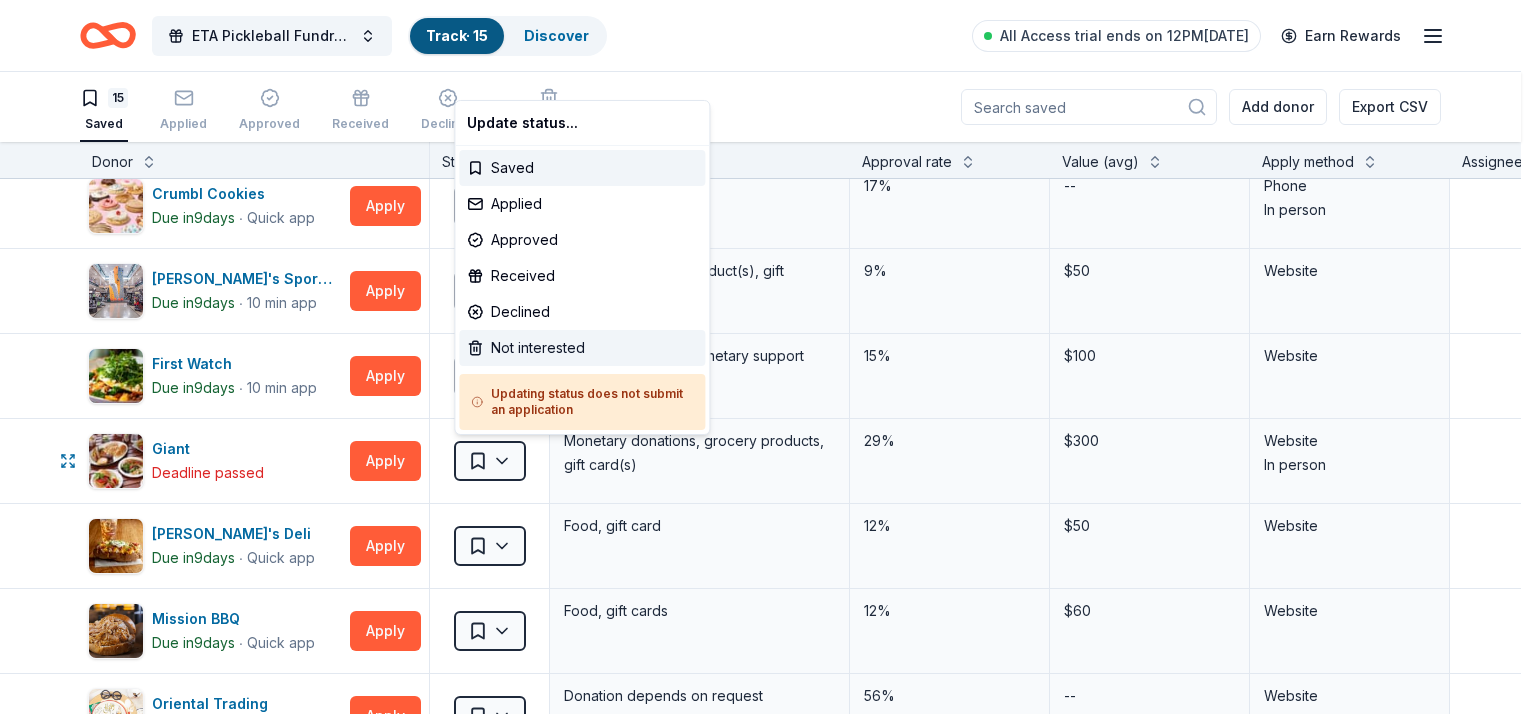 click on "Not interested" at bounding box center (582, 348) 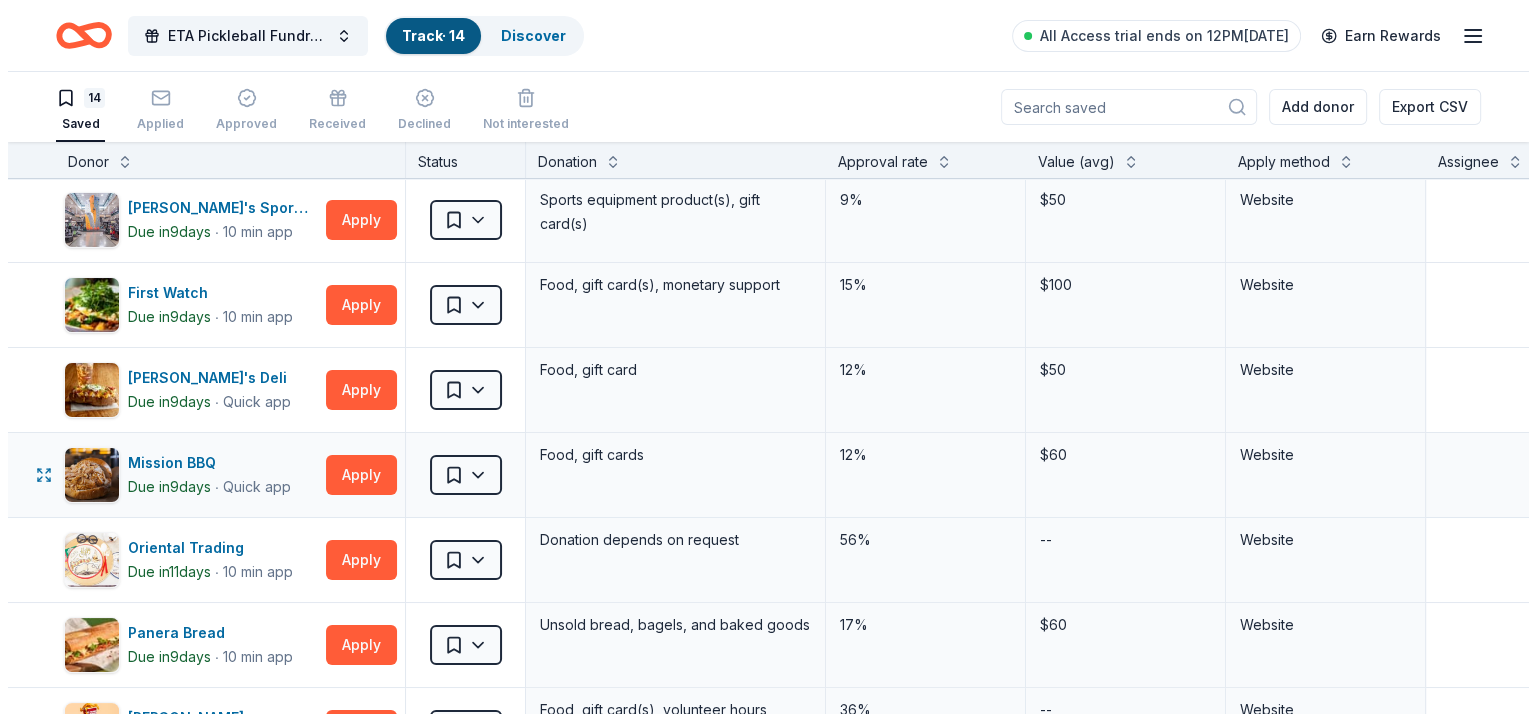 scroll, scrollTop: 176, scrollLeft: 0, axis: vertical 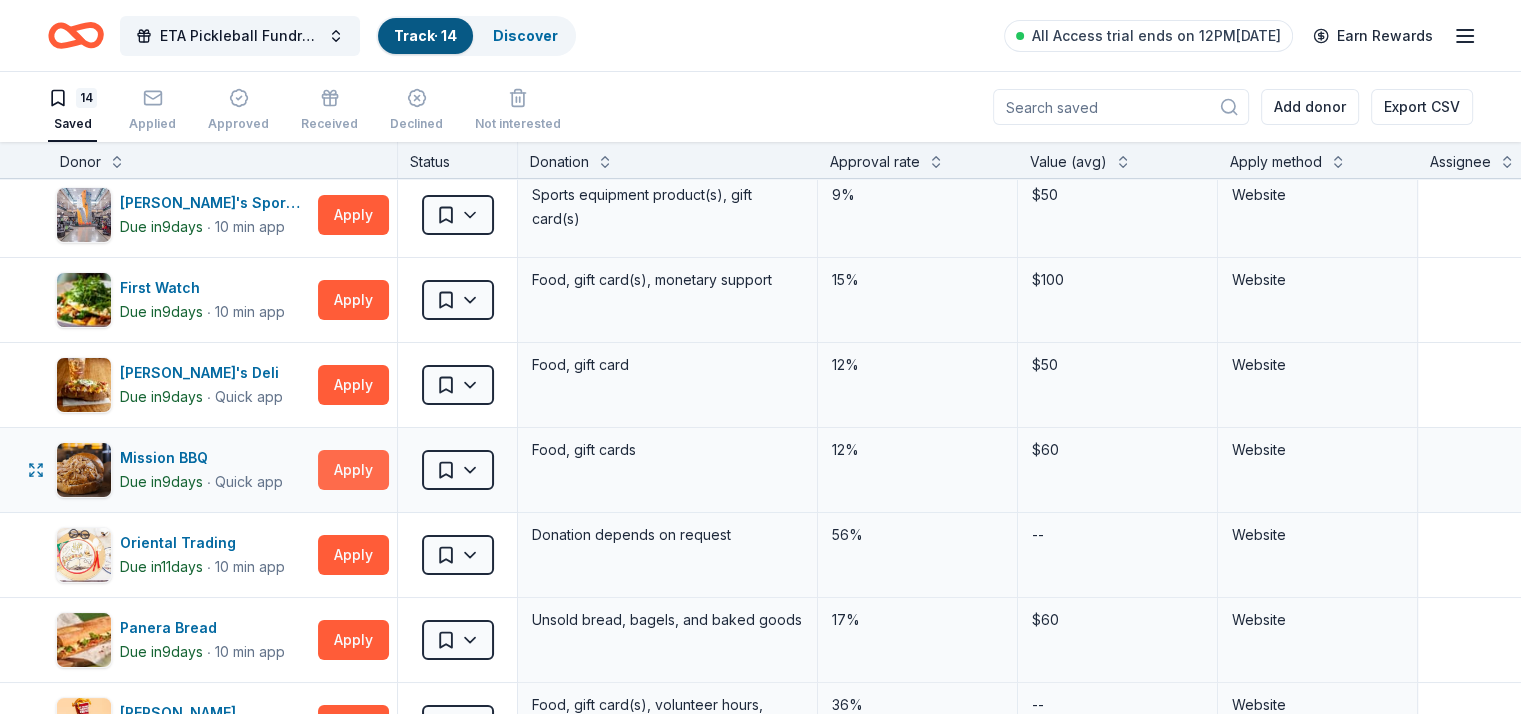 click on "Apply" at bounding box center (353, 470) 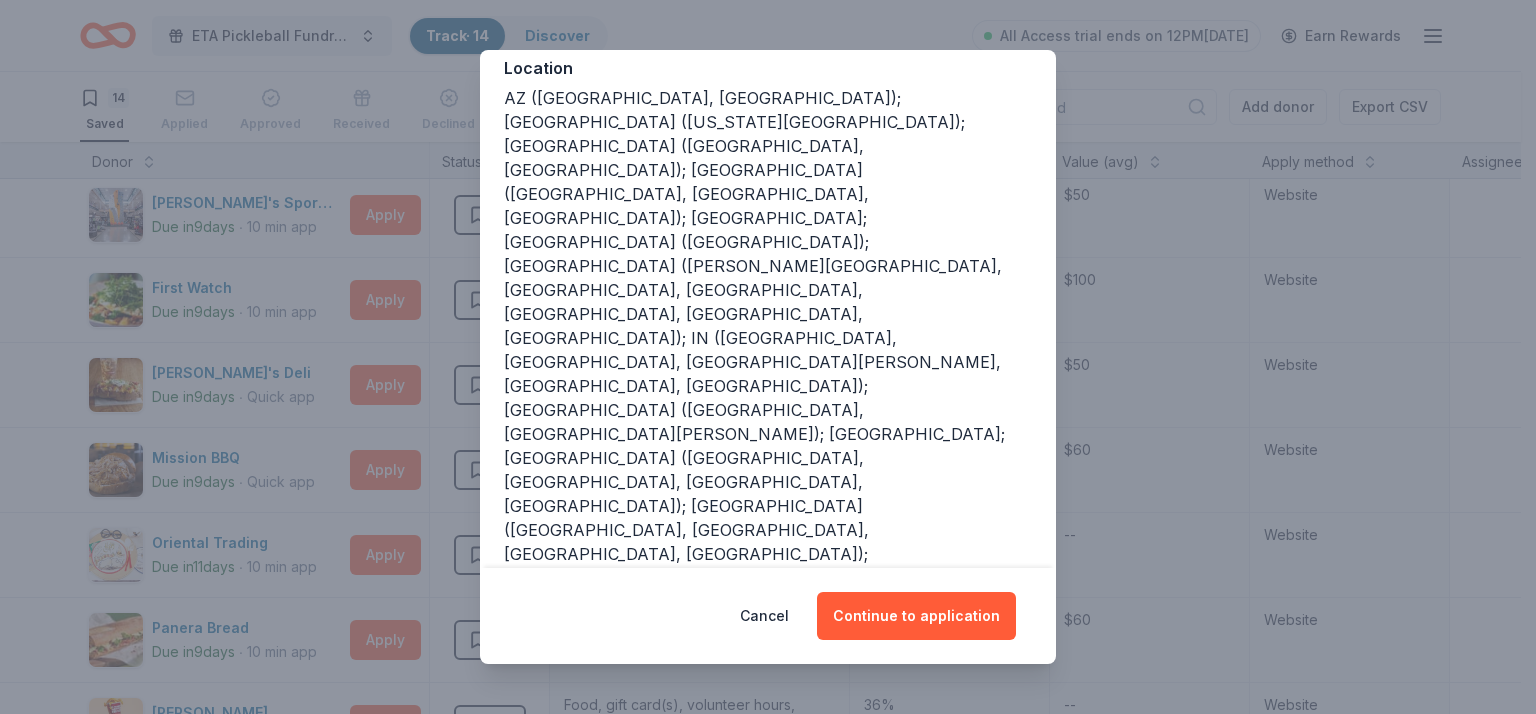 scroll, scrollTop: 250, scrollLeft: 0, axis: vertical 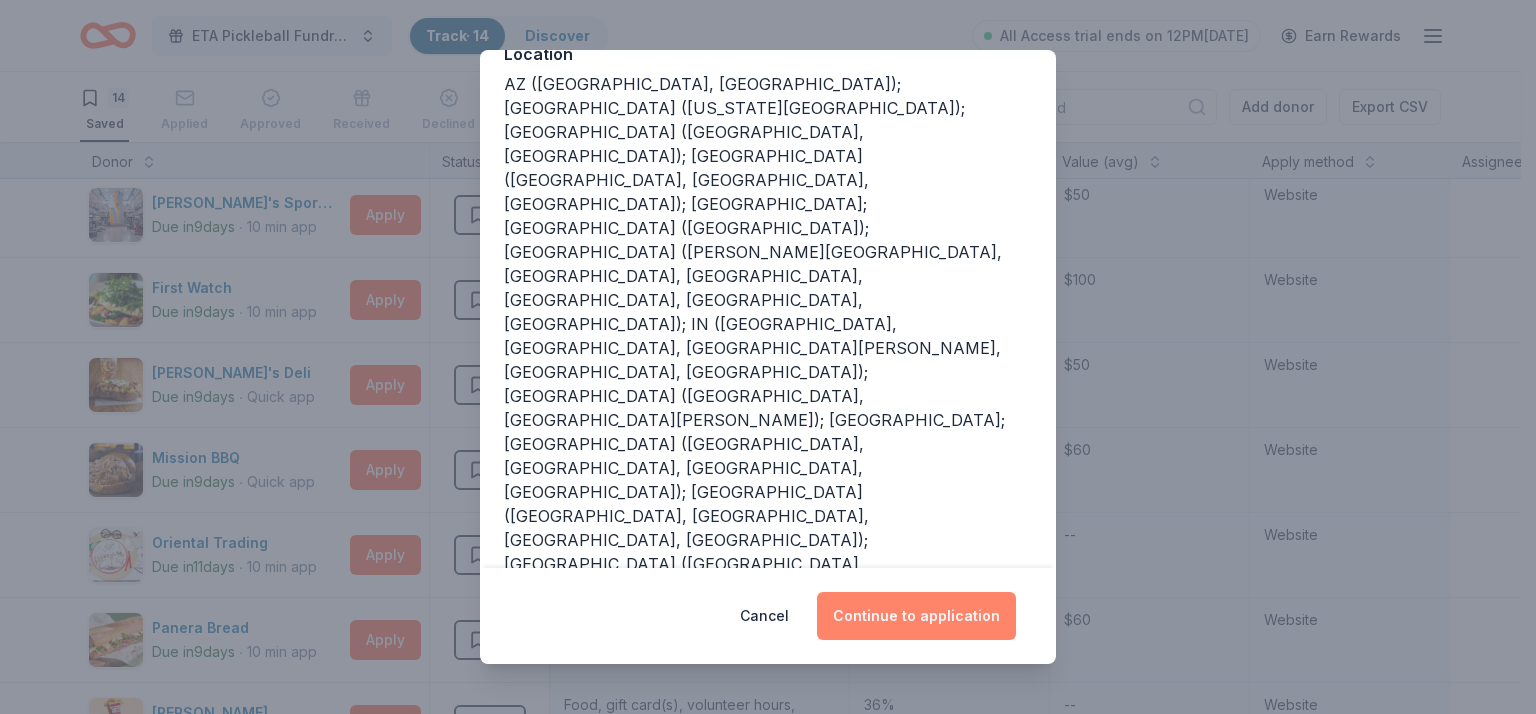 click on "Continue to application" at bounding box center (916, 616) 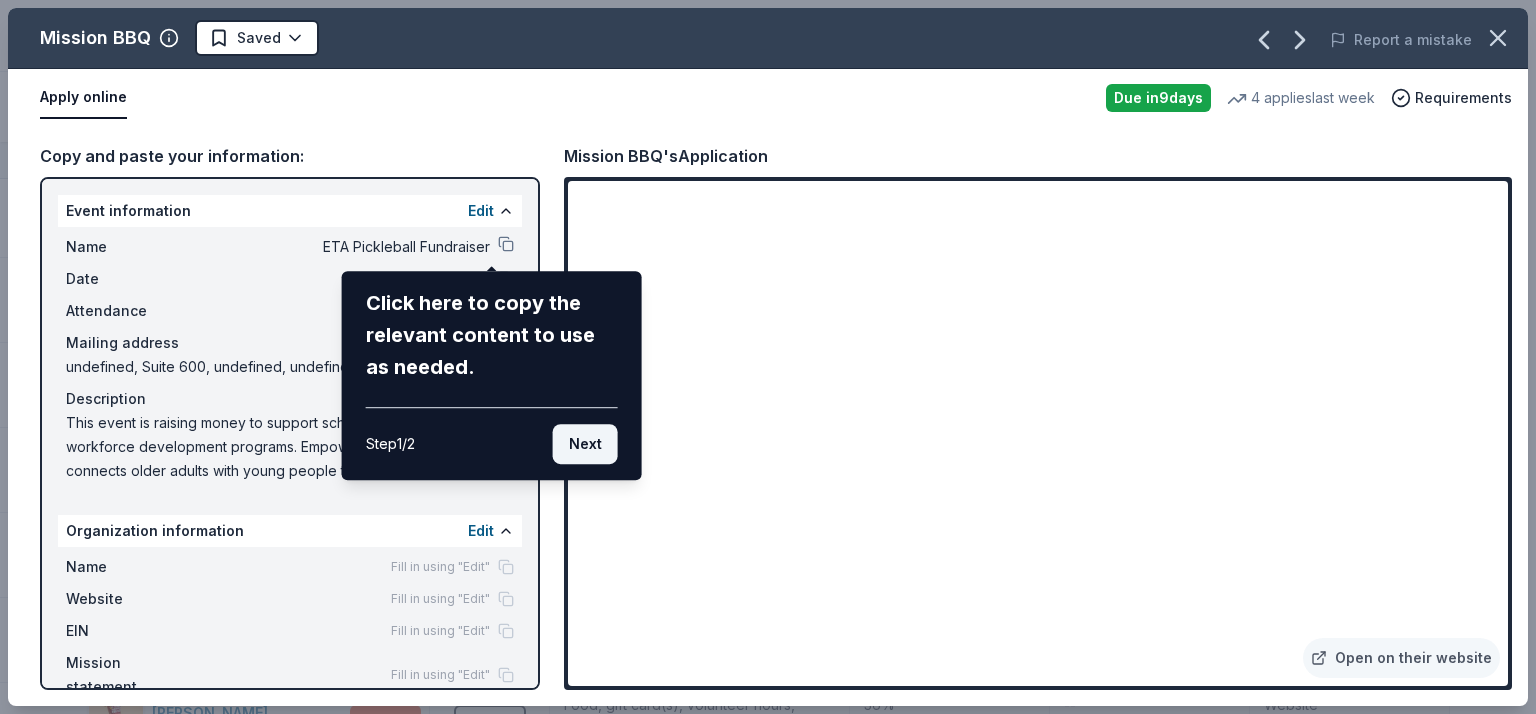 click on "Next" at bounding box center (585, 444) 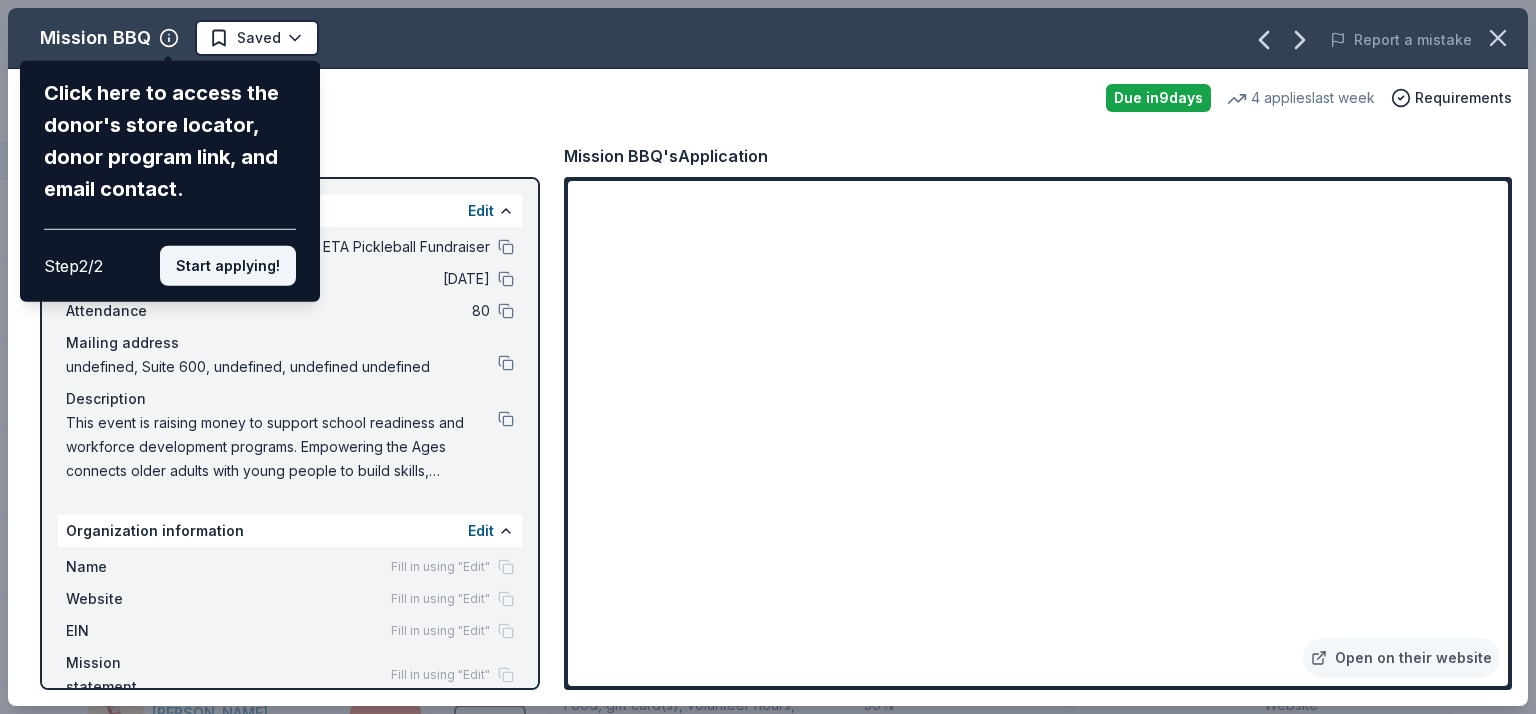 click on "Start applying!" at bounding box center (228, 266) 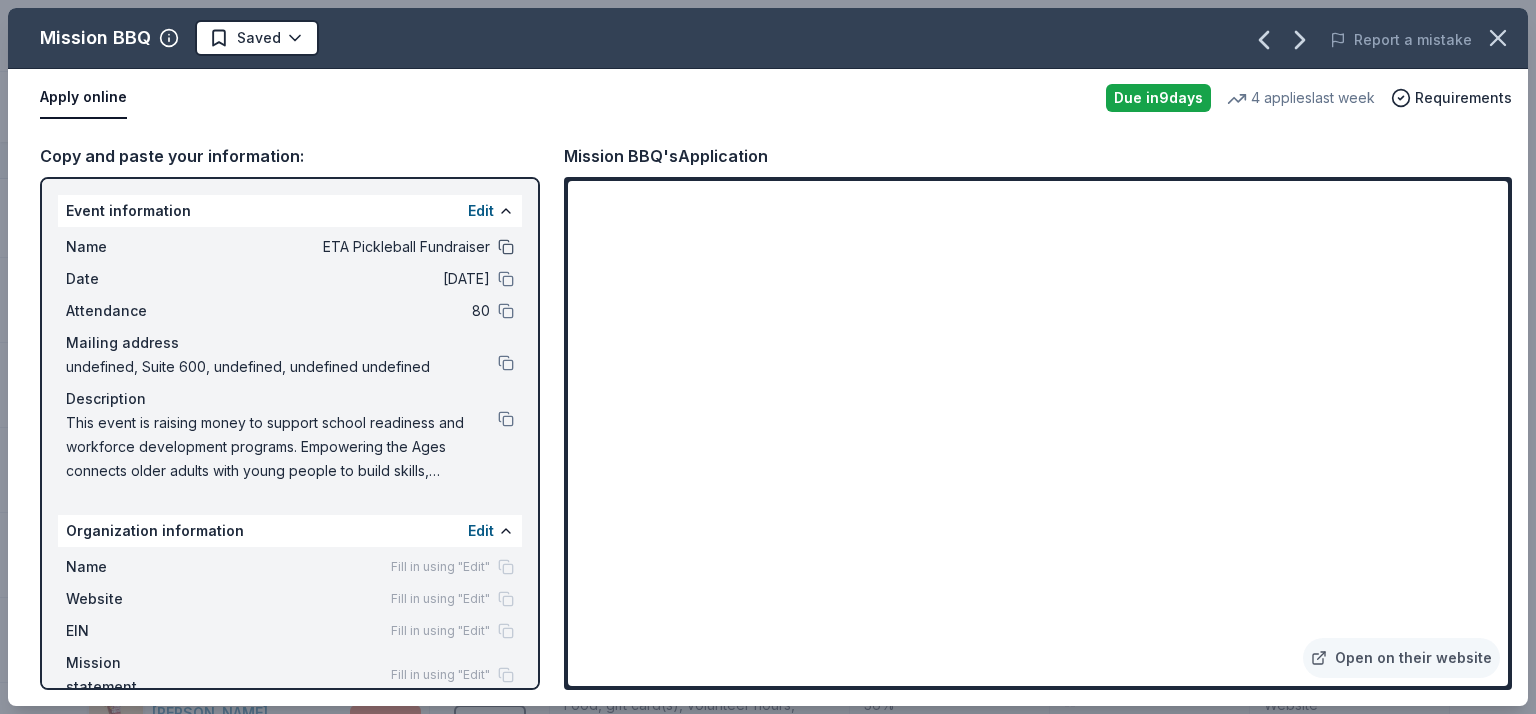 click at bounding box center [506, 247] 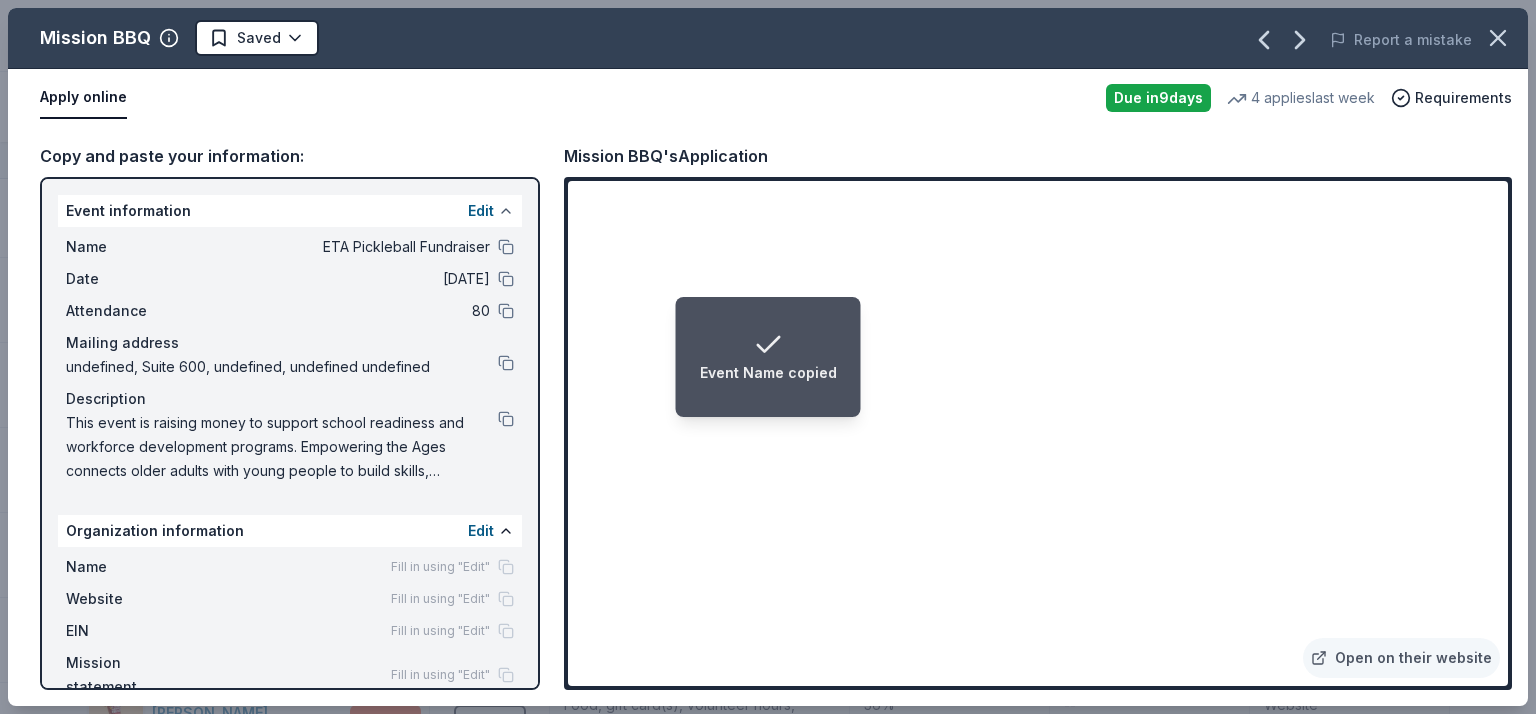 click at bounding box center [506, 211] 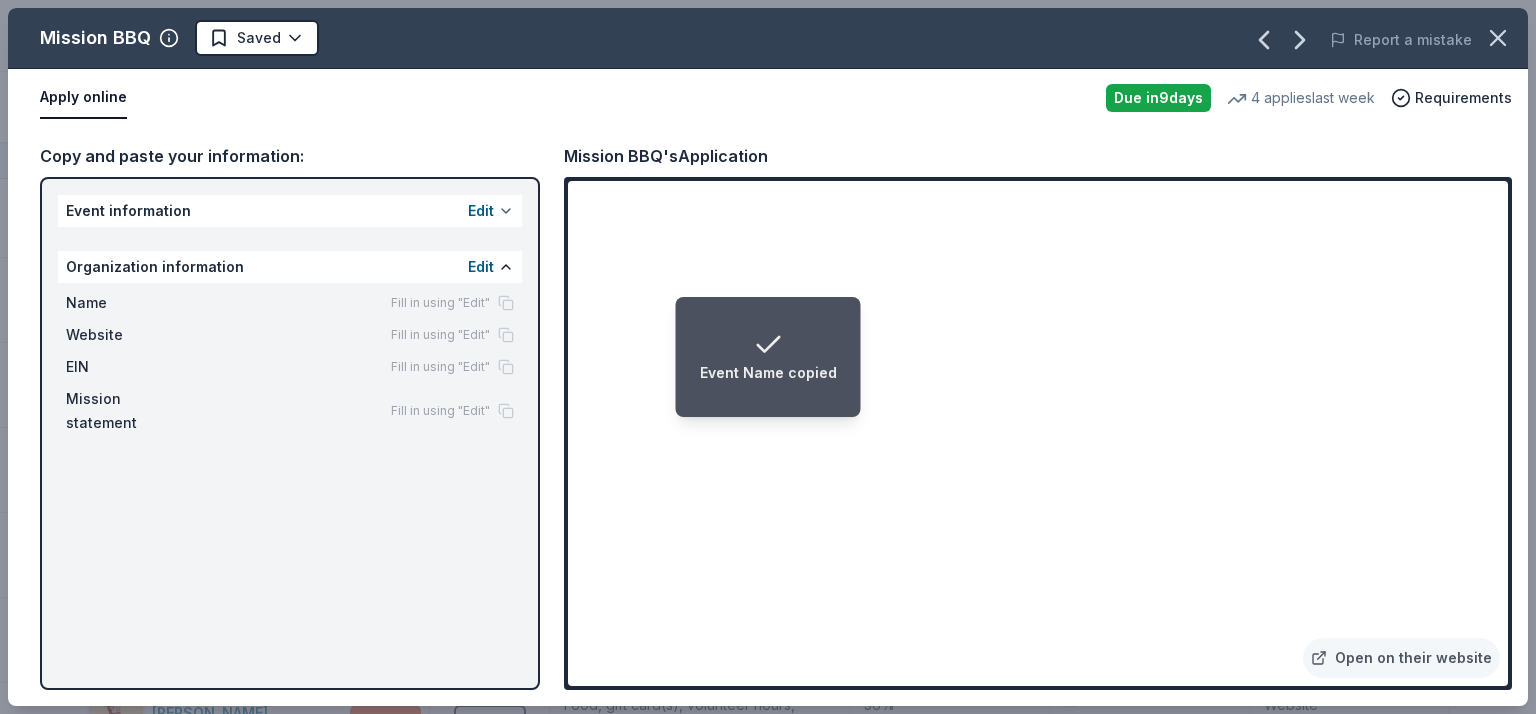 click on "Edit" at bounding box center [481, 211] 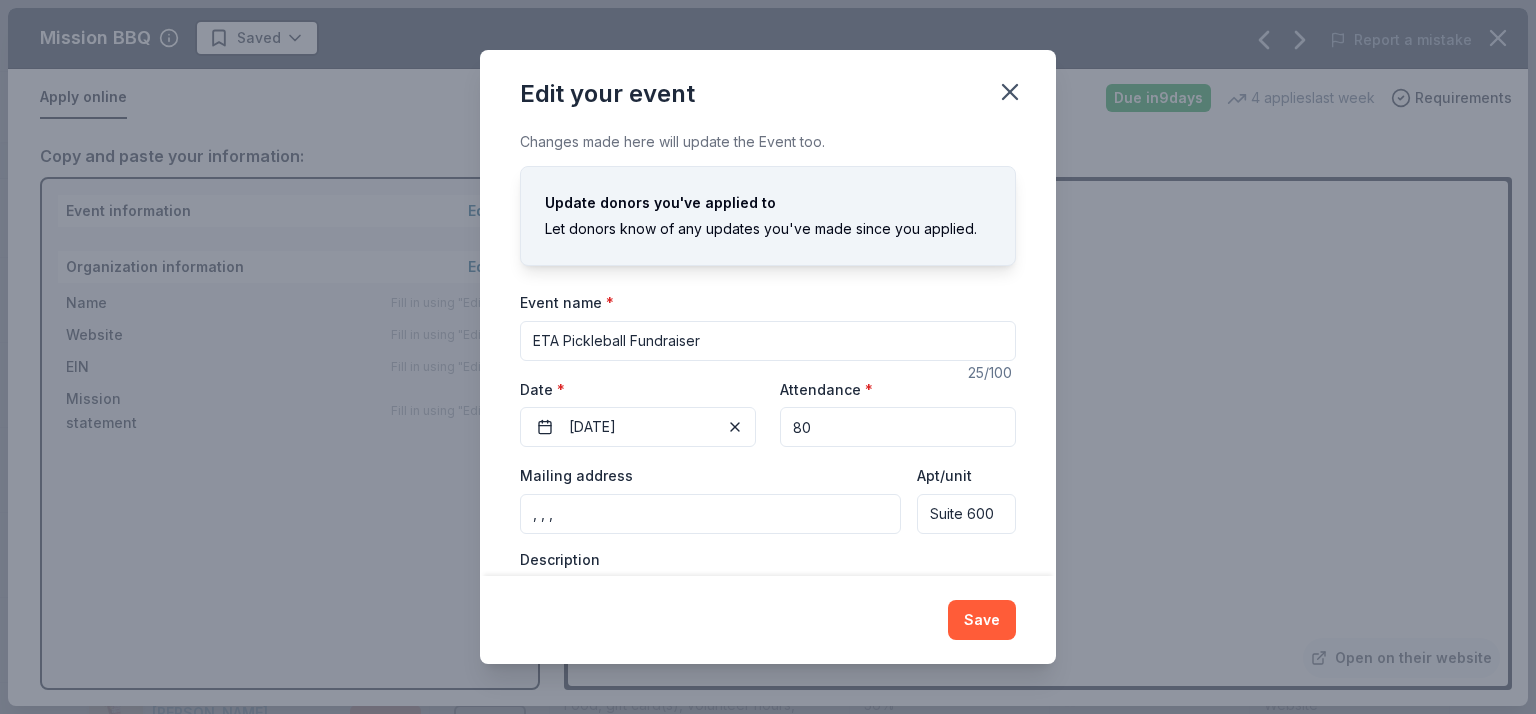 drag, startPoint x: 708, startPoint y: 340, endPoint x: 498, endPoint y: 358, distance: 210.77002 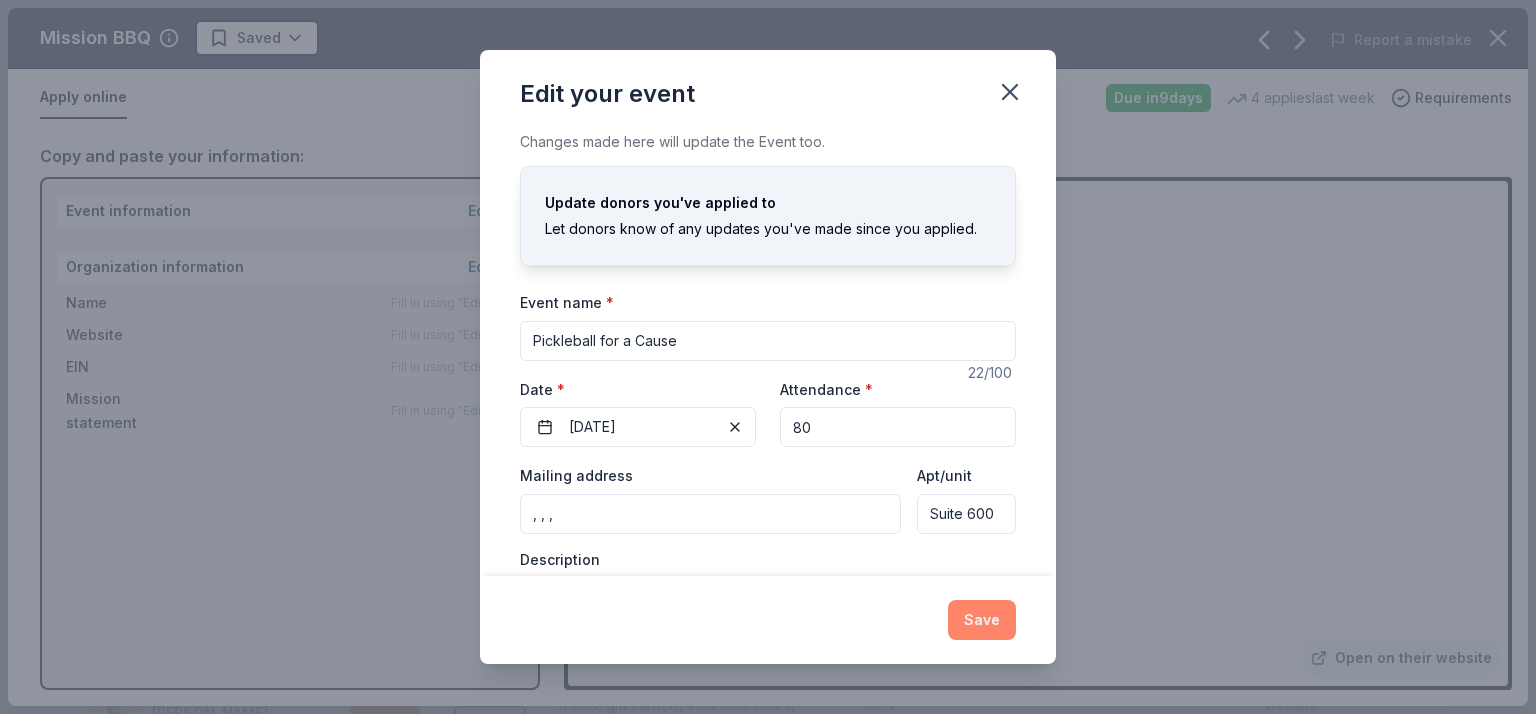 type on "Pickleball for a Cause" 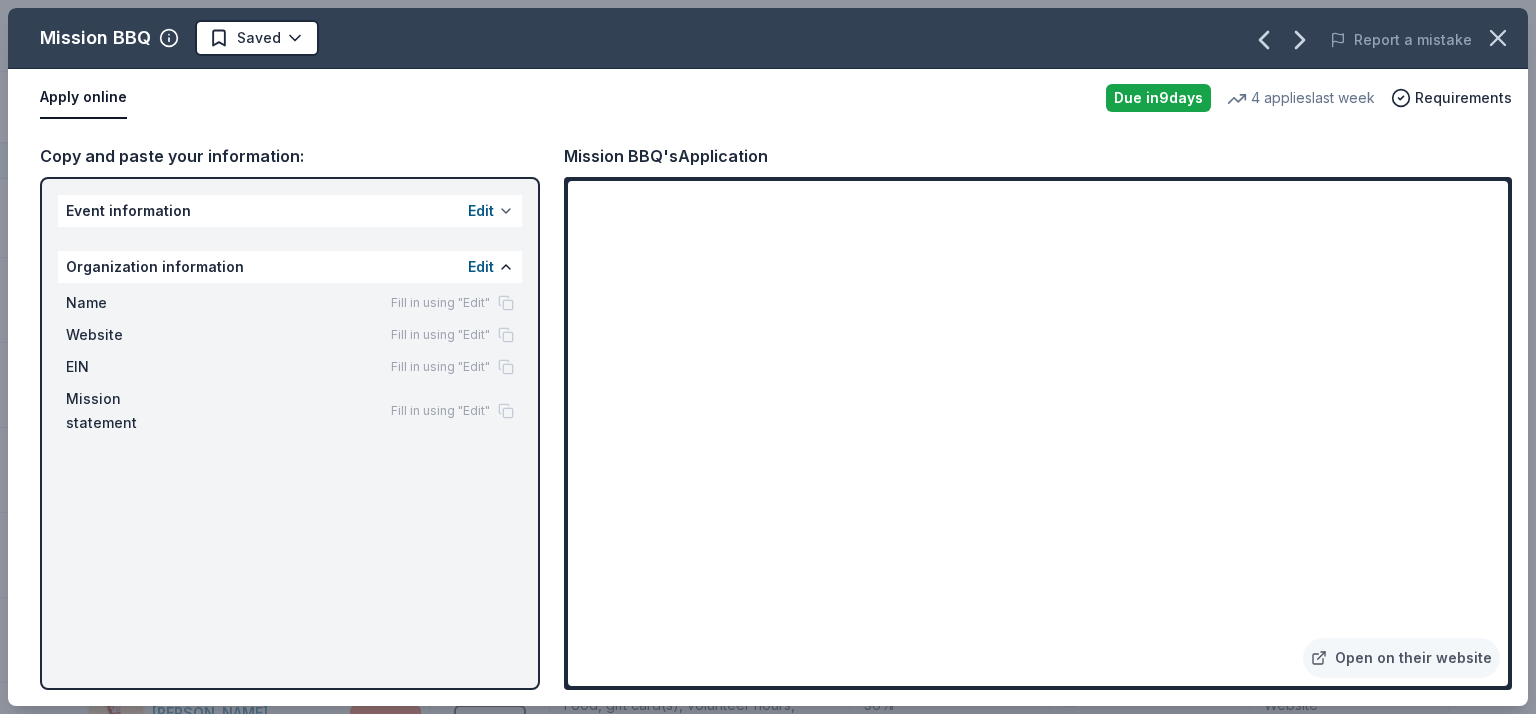 click at bounding box center (506, 211) 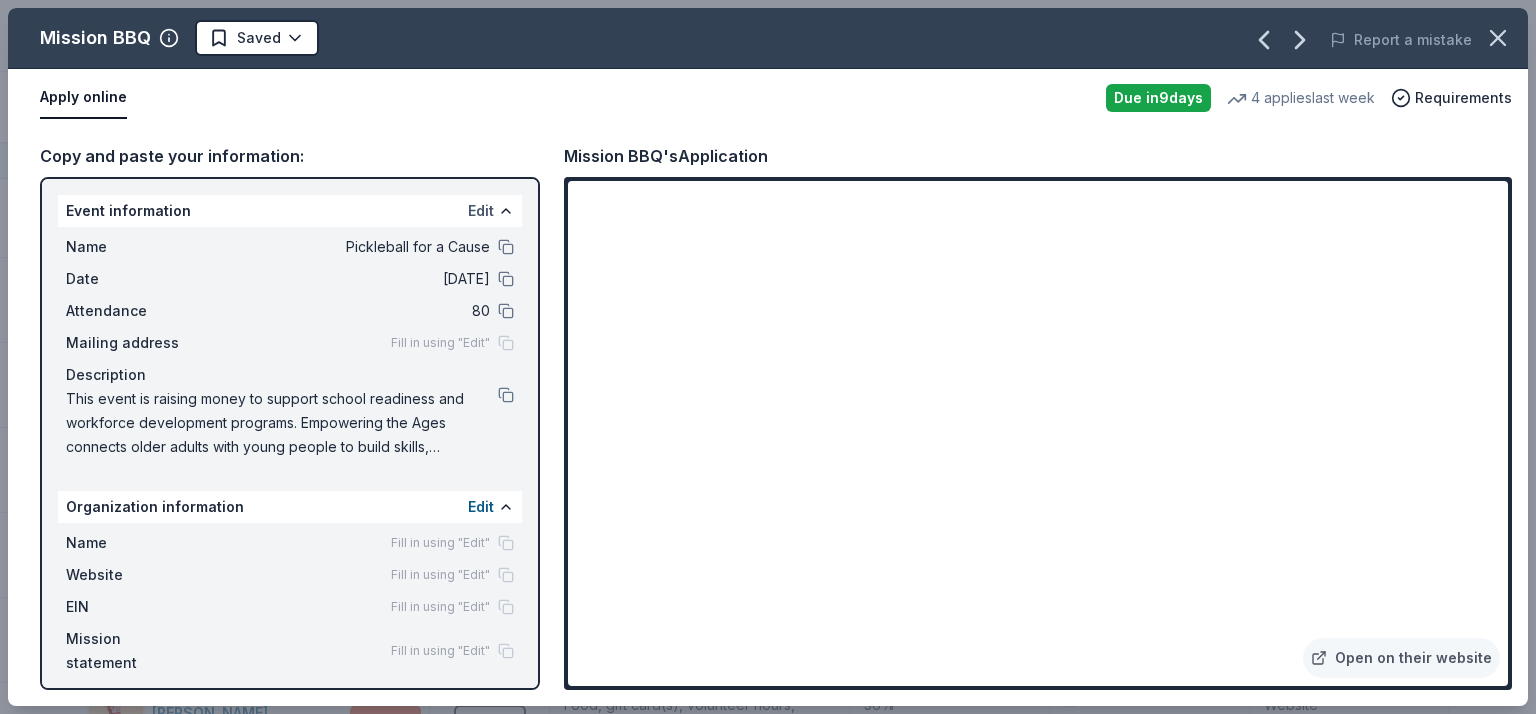 click on "Edit" at bounding box center (481, 211) 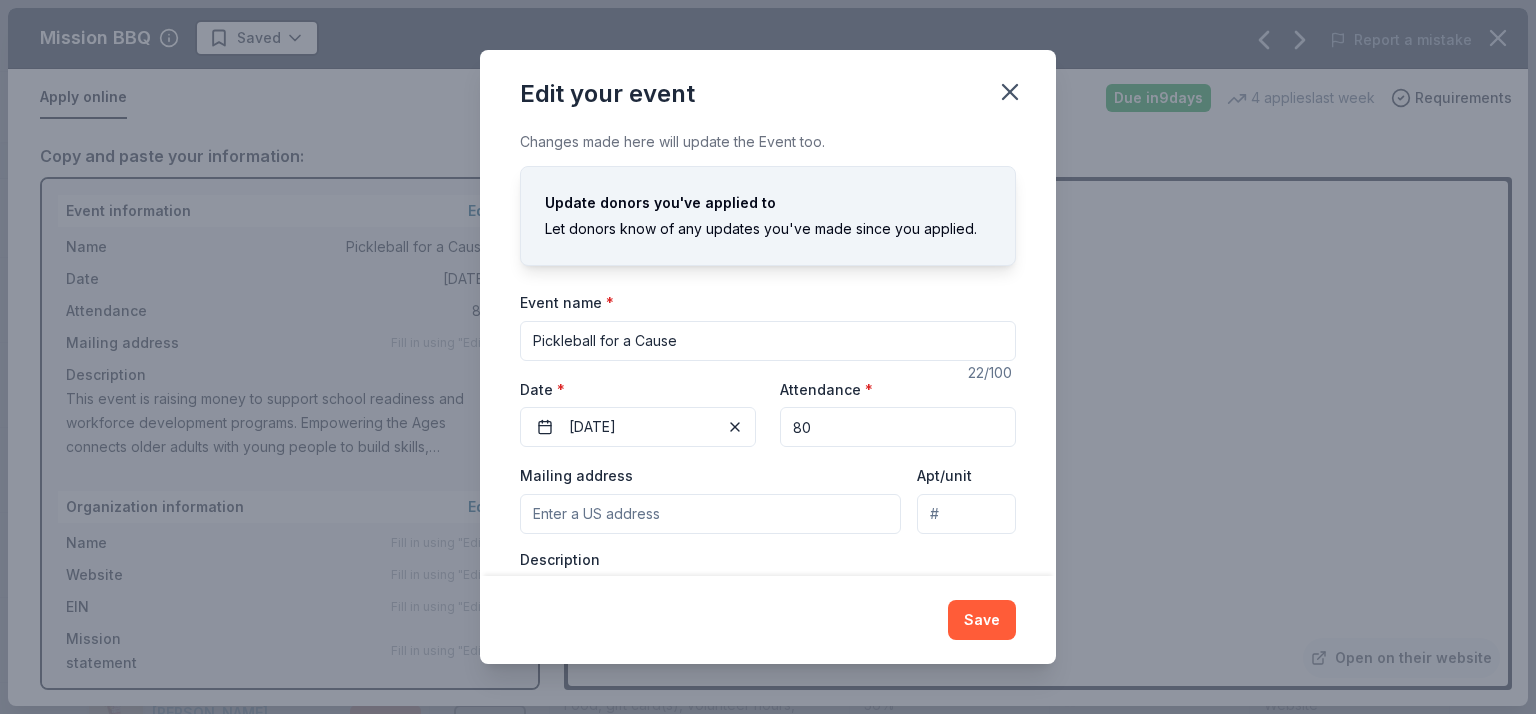 click on "Mailing address" at bounding box center (710, 514) 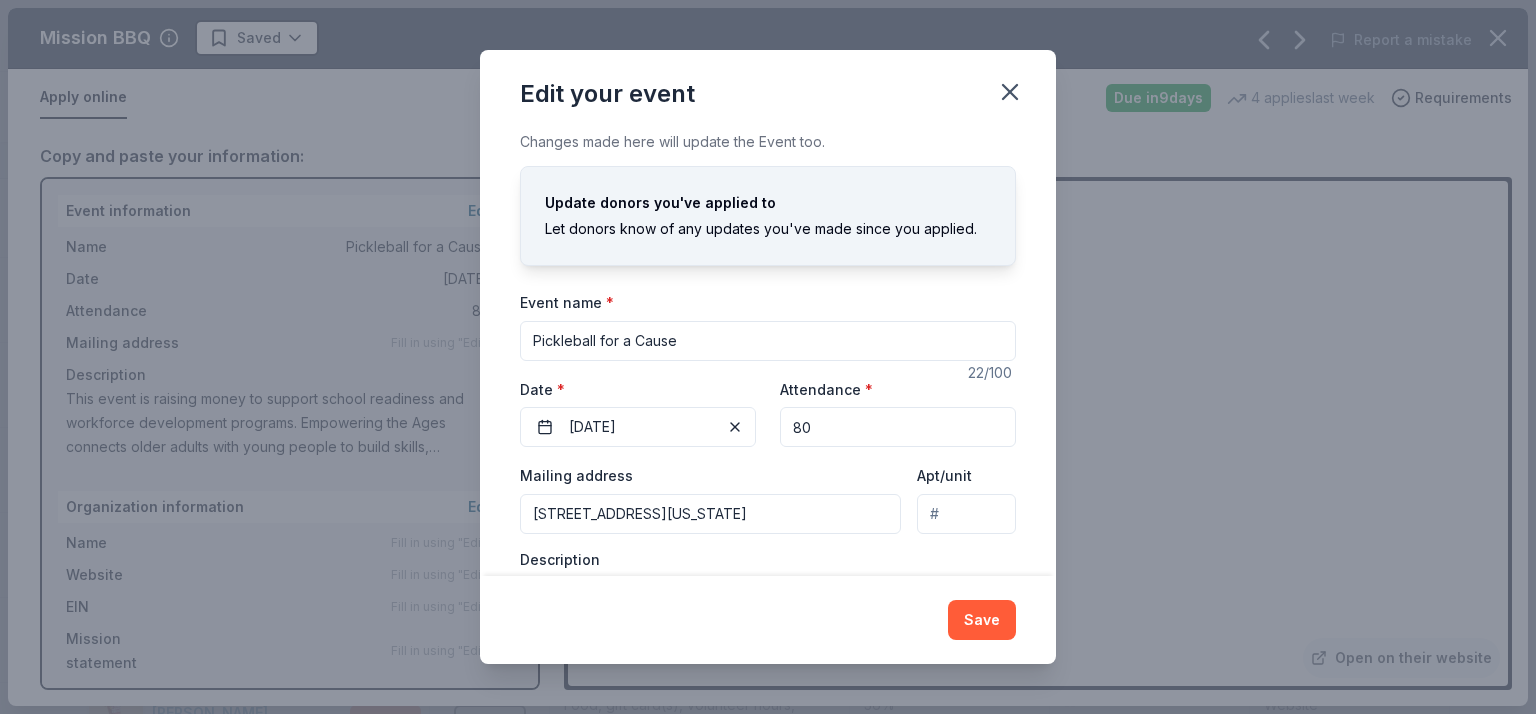 type on "401 North Washington Street, Rockville, MD, 20850" 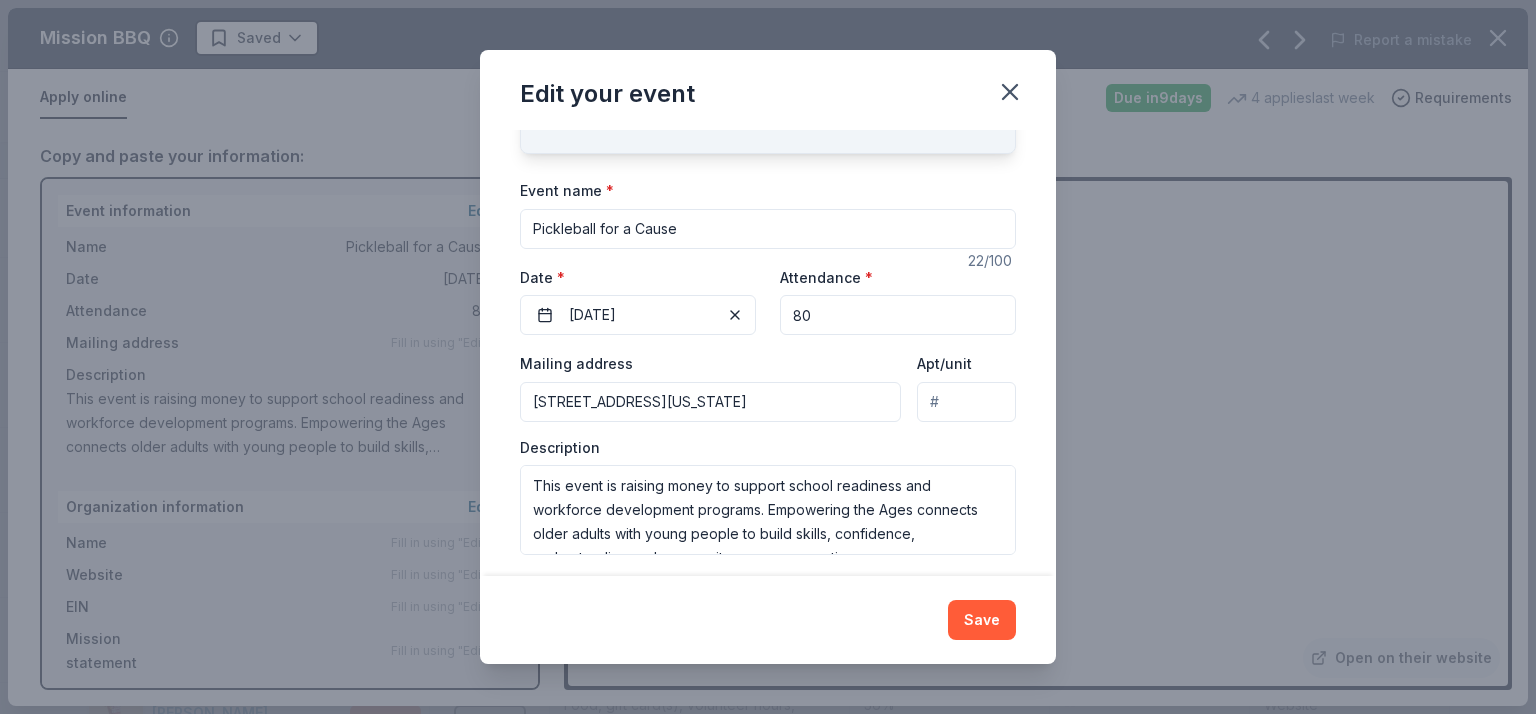scroll, scrollTop: 124, scrollLeft: 0, axis: vertical 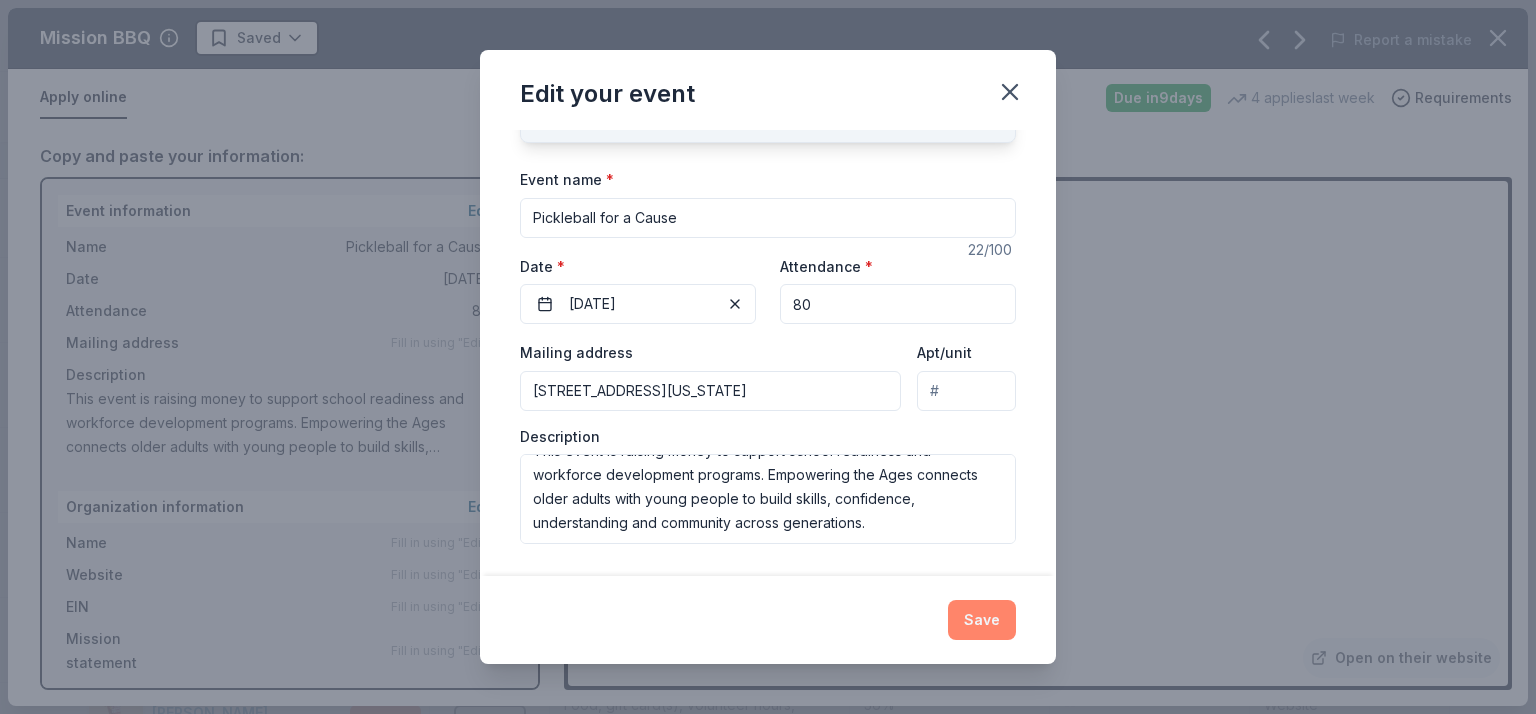 click on "Save" at bounding box center (982, 620) 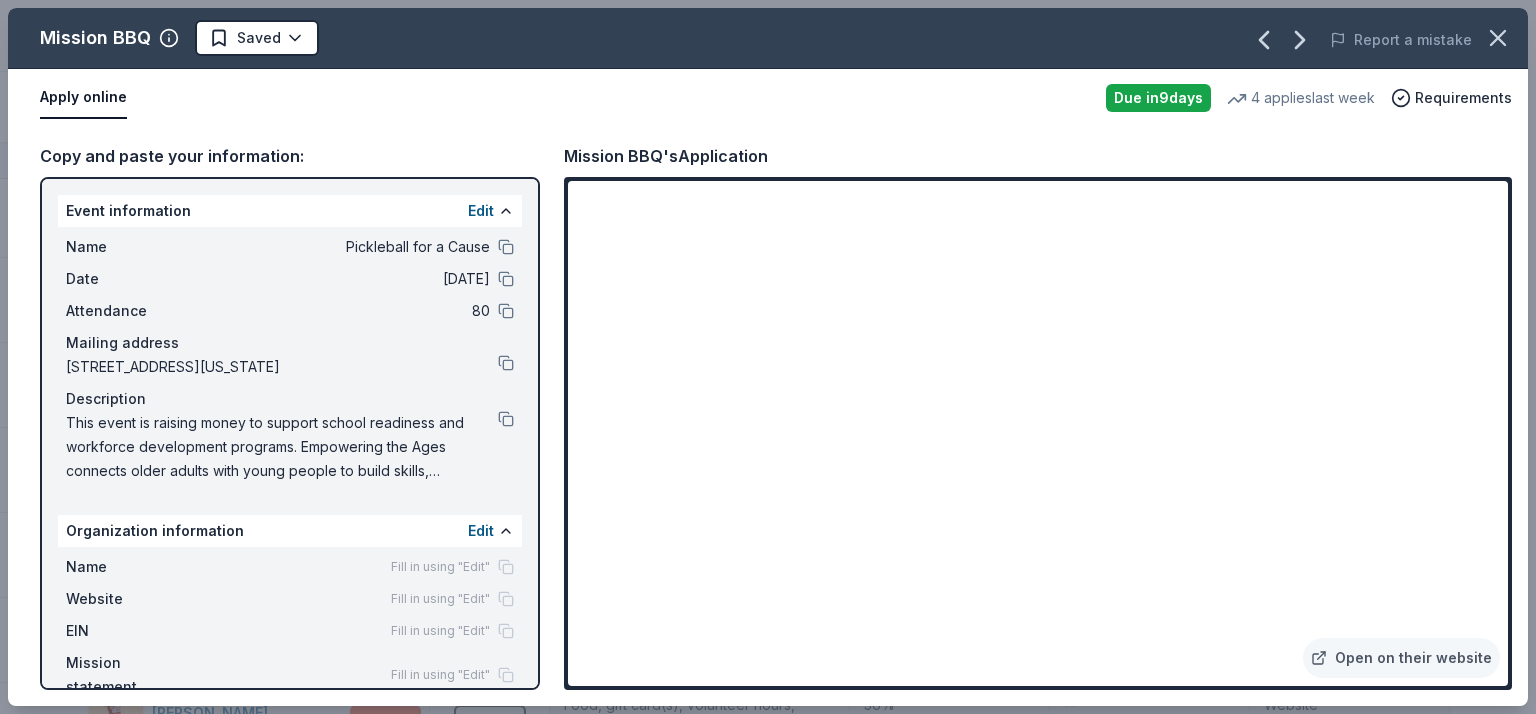 scroll, scrollTop: 34, scrollLeft: 0, axis: vertical 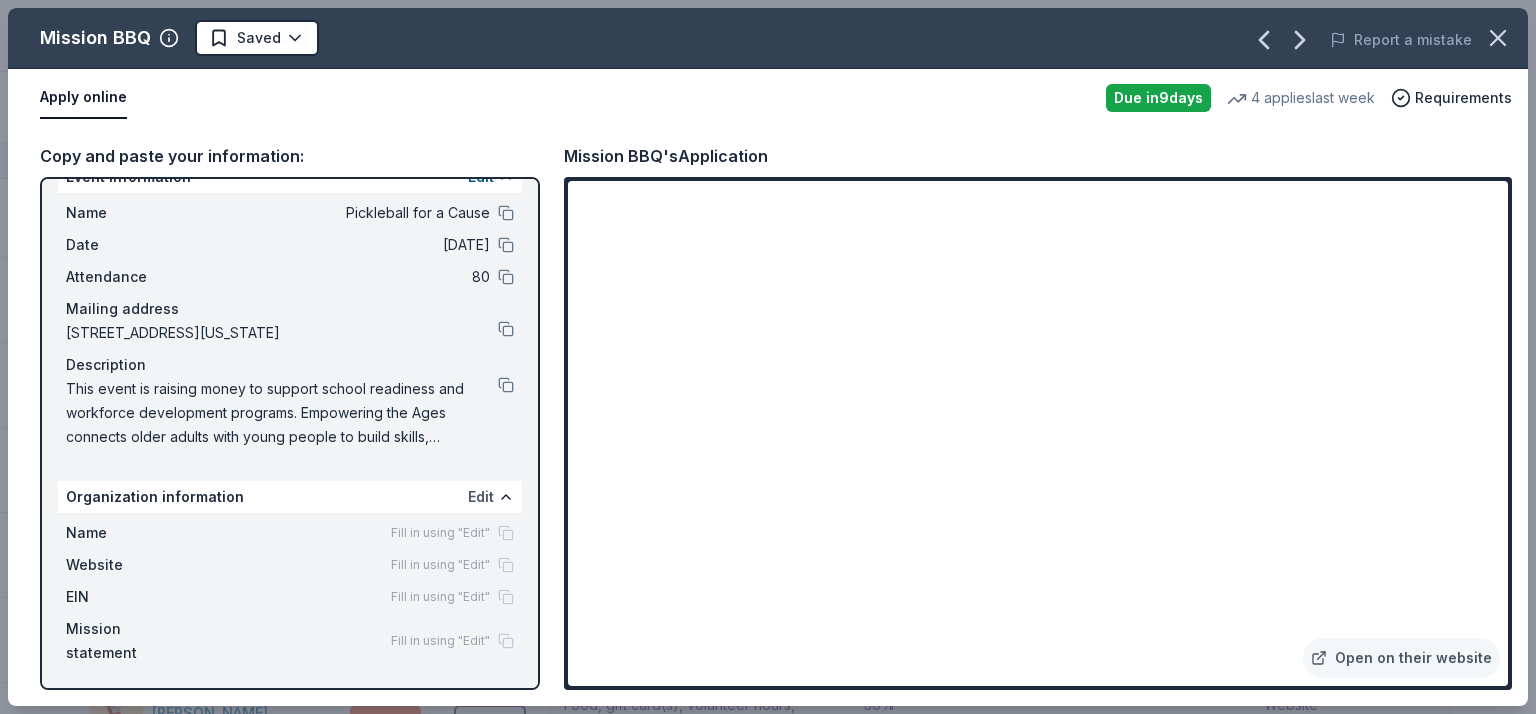 click on "Edit" at bounding box center [481, 497] 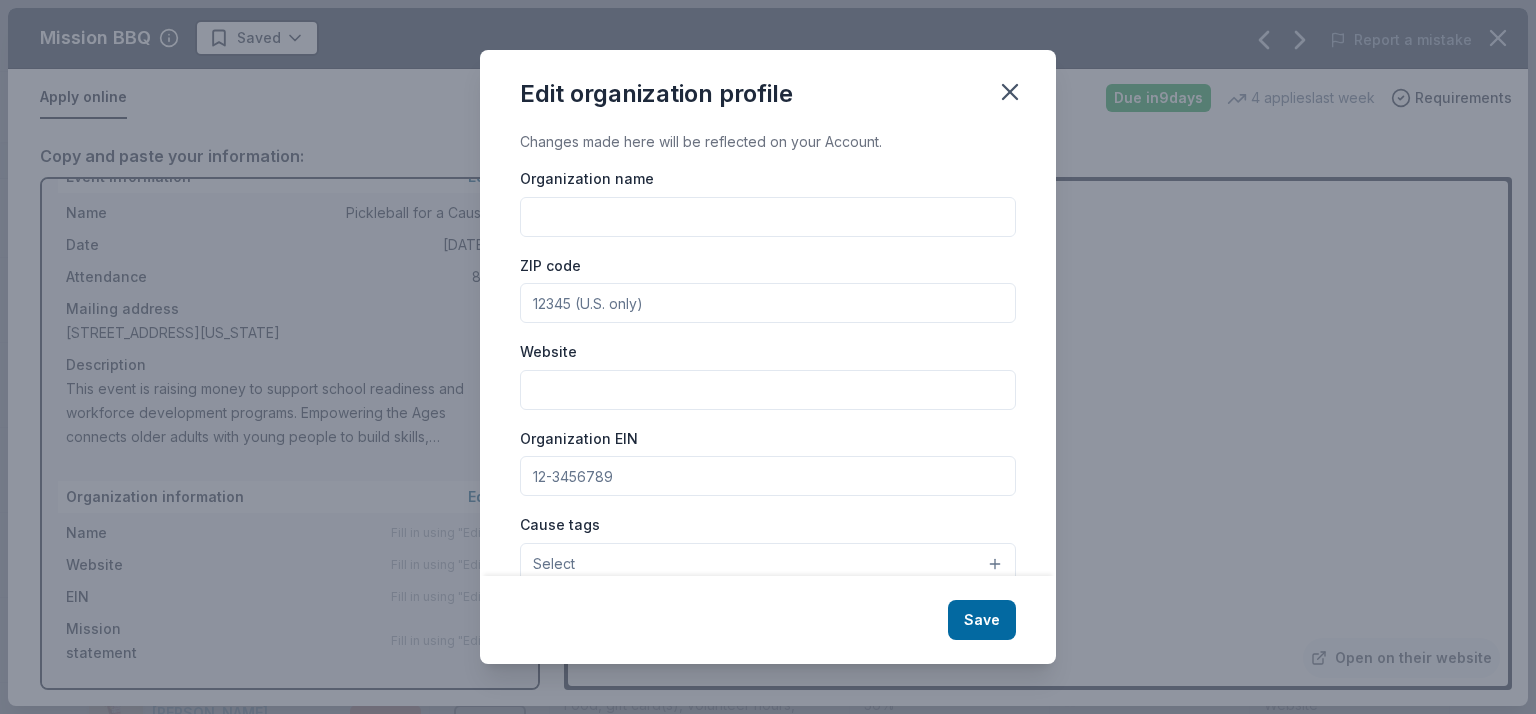 click on "Organization name" at bounding box center [768, 217] 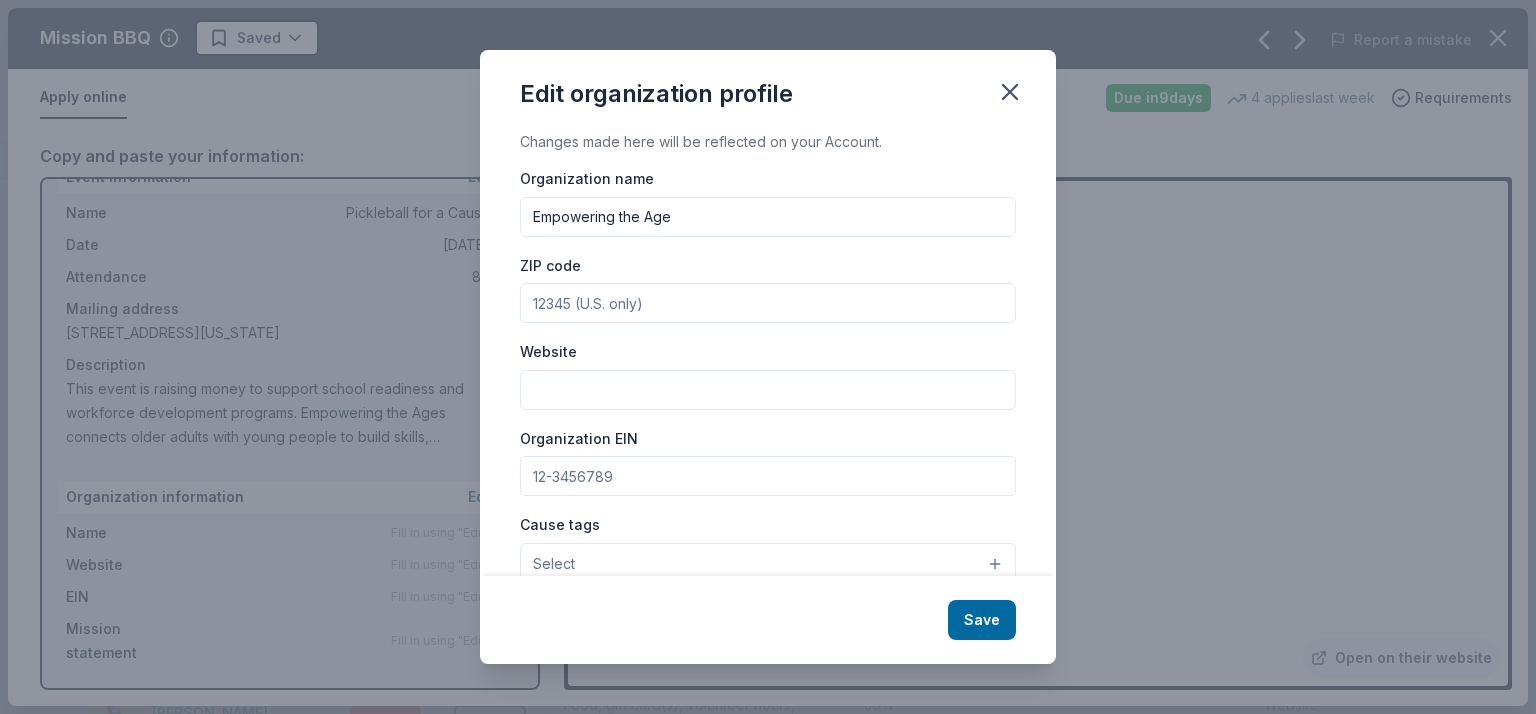 type on "Empowering the Ages" 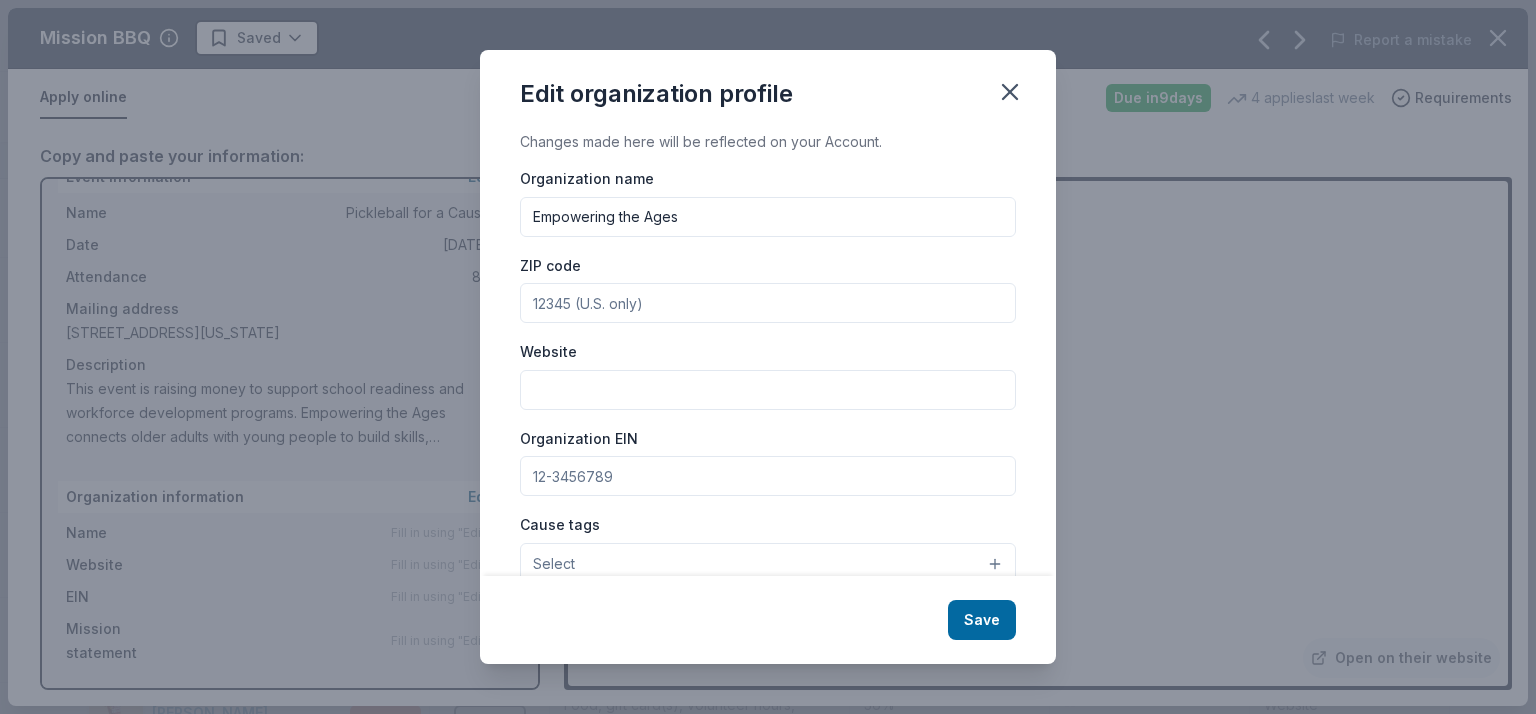 type on "20850" 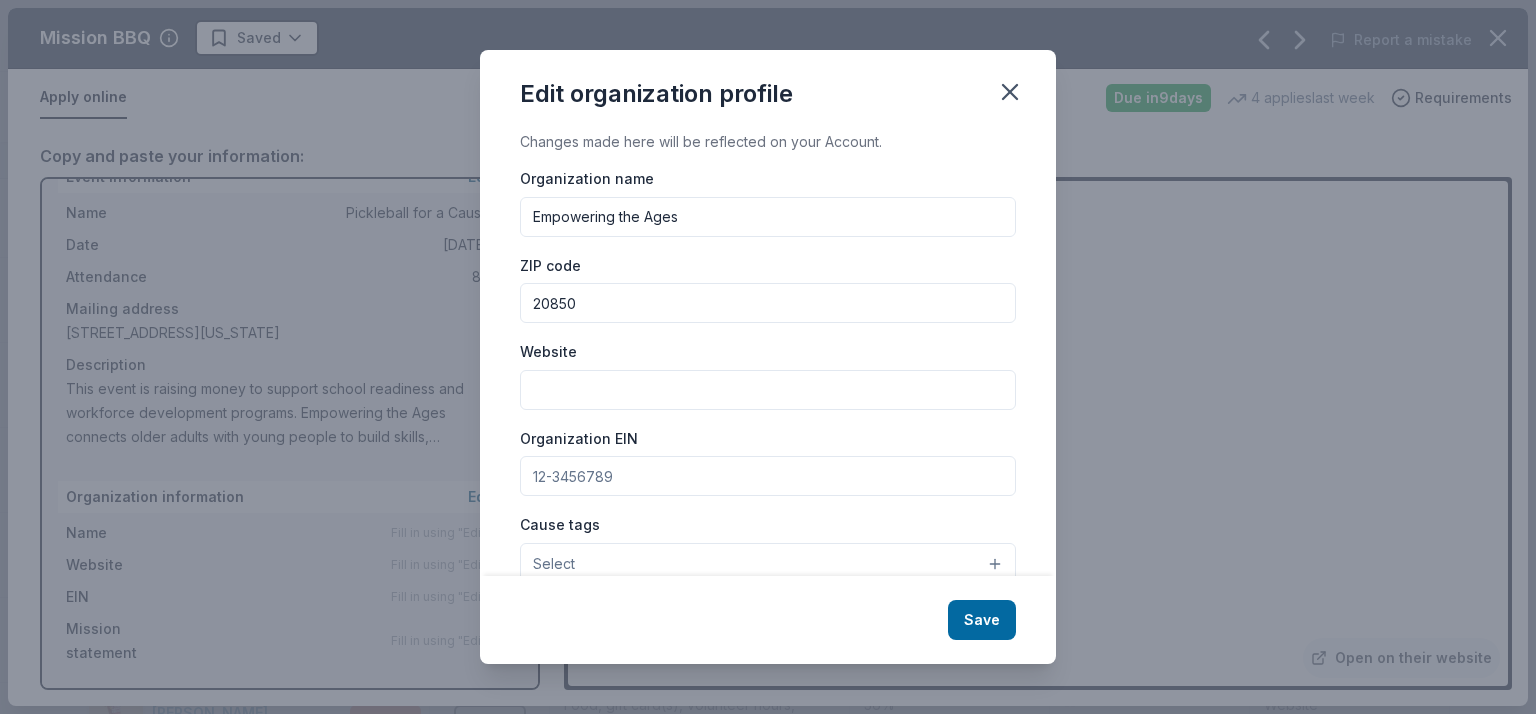 type on "Empowering the Ages" 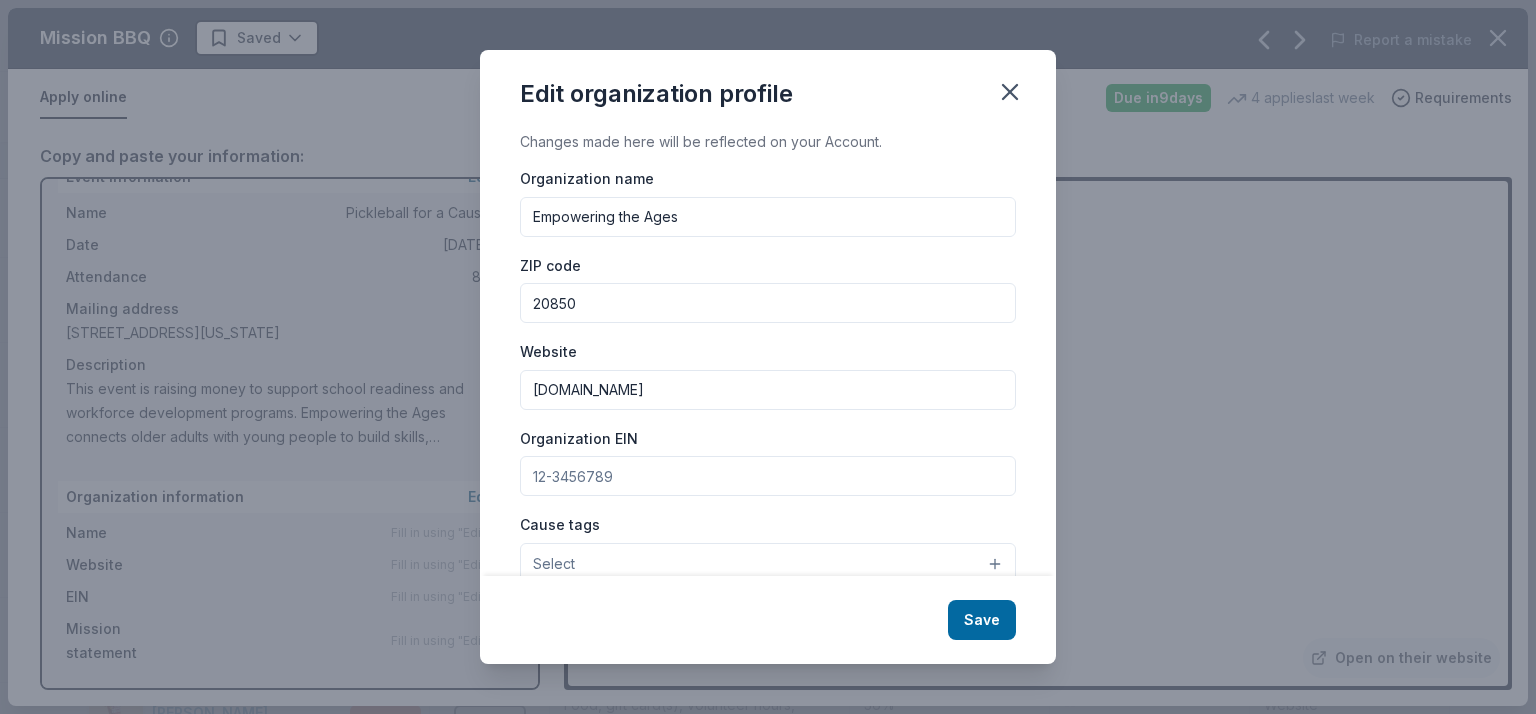 type on "www.empoweringtheages.org" 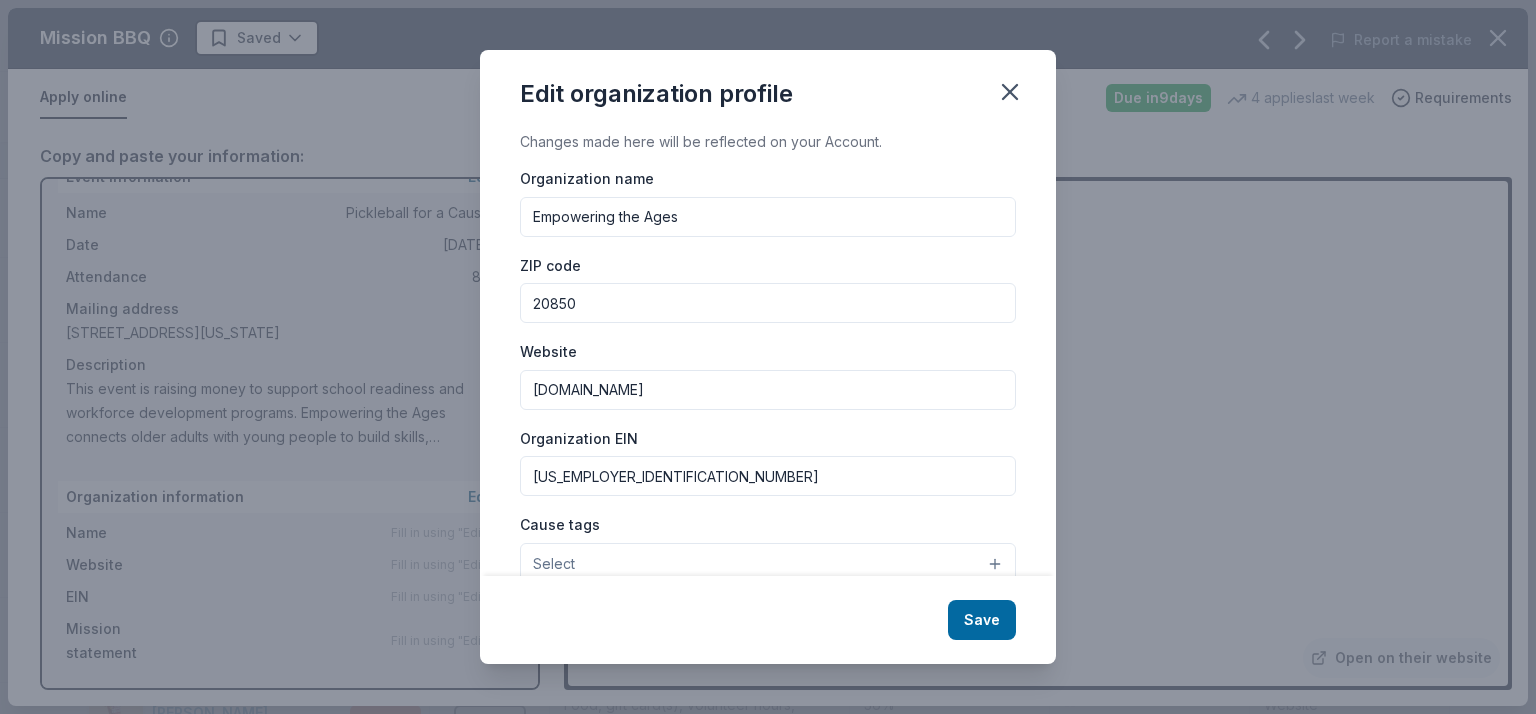 type on "84-2868520" 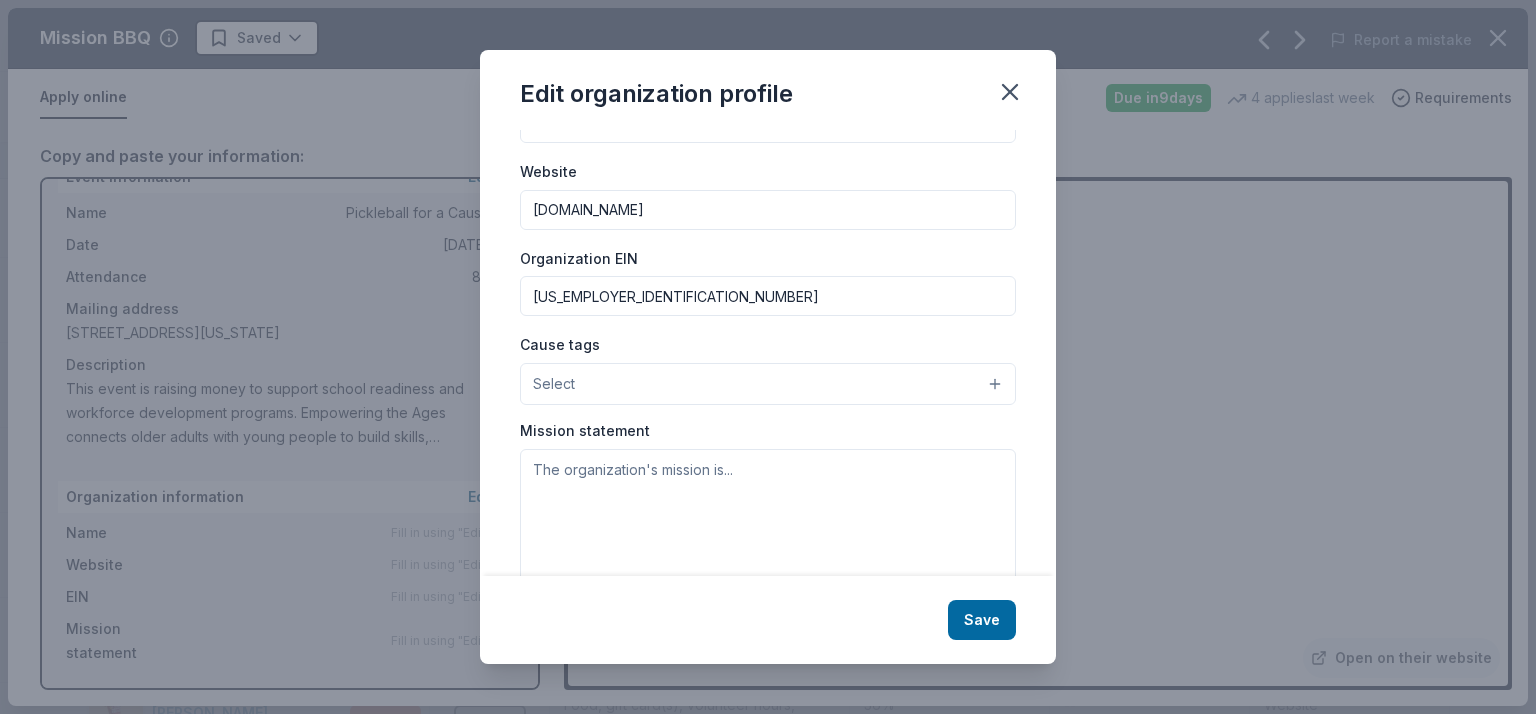 scroll, scrollTop: 186, scrollLeft: 0, axis: vertical 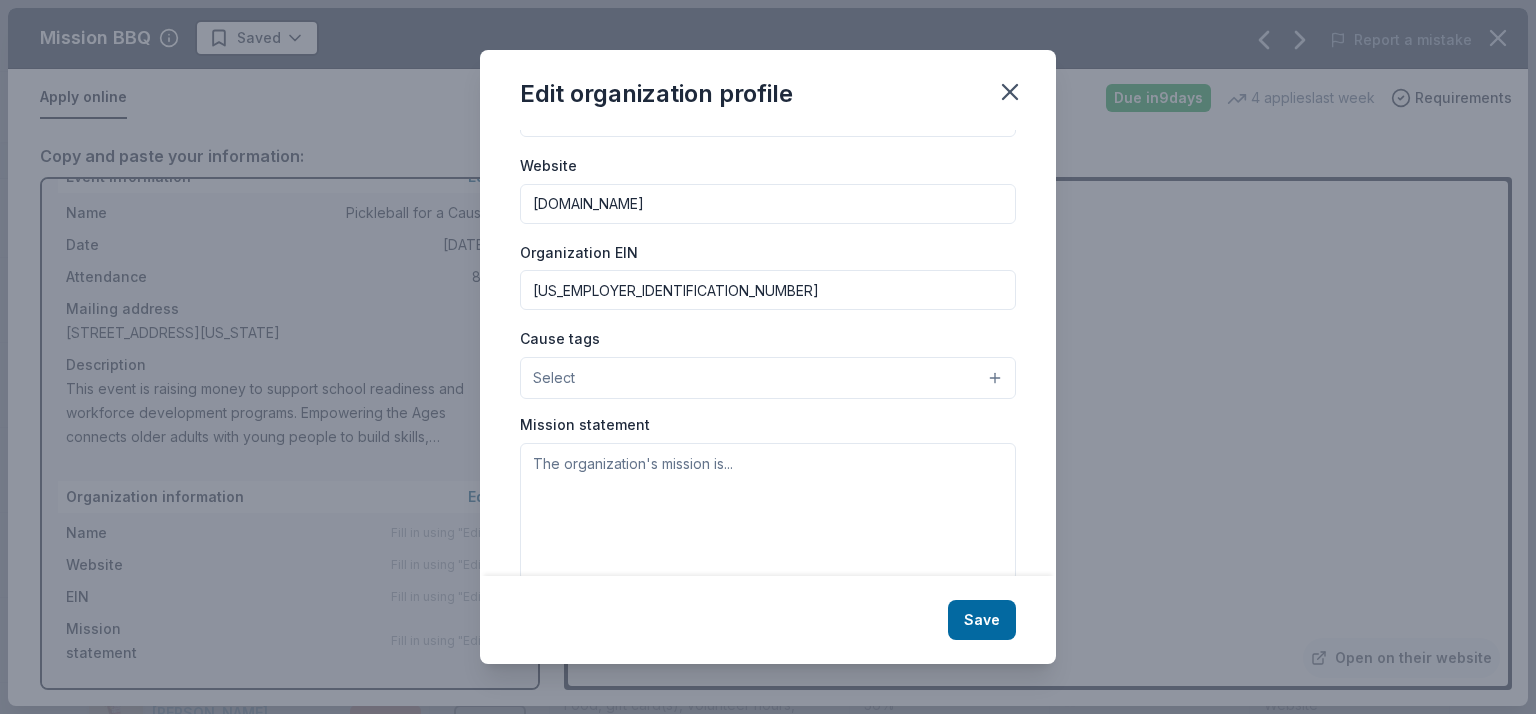 click on "Select" at bounding box center [768, 378] 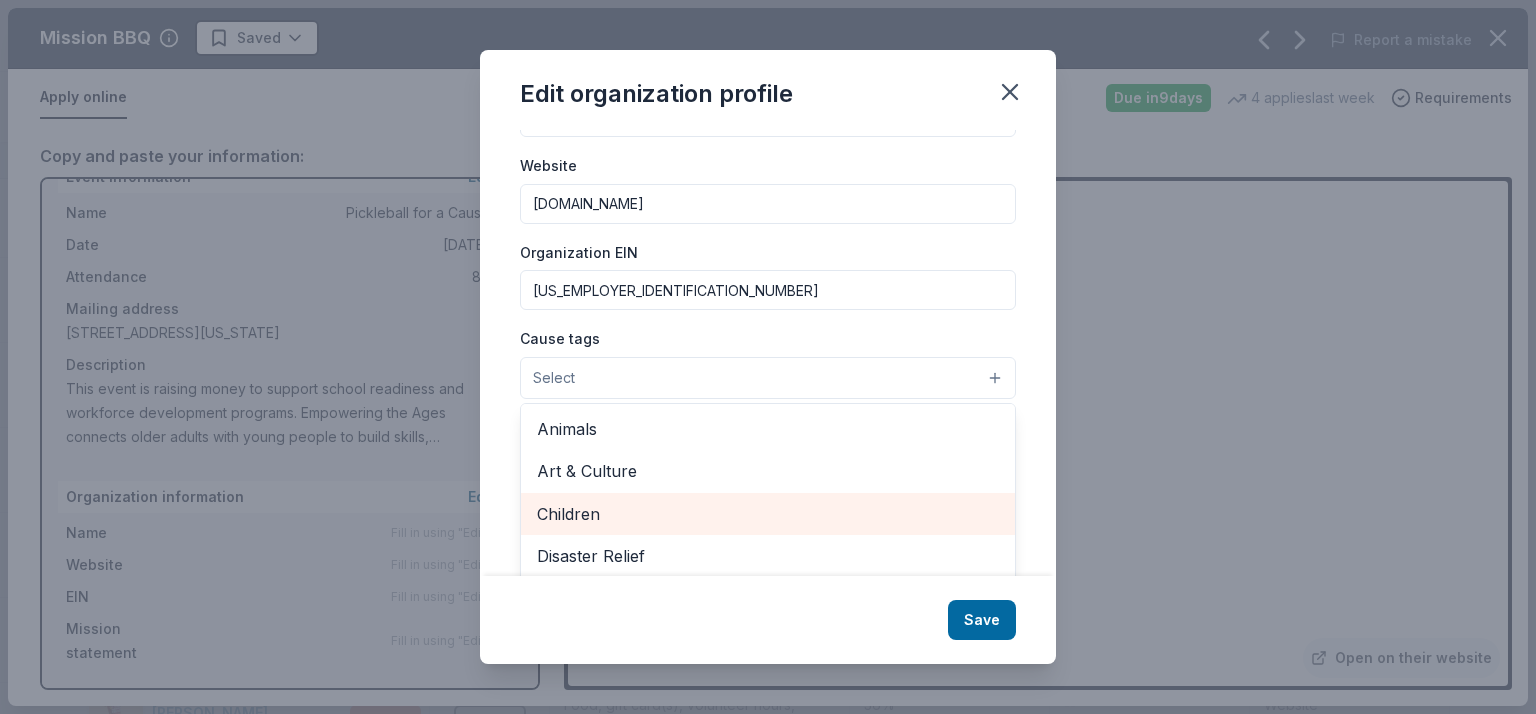 click on "Children" at bounding box center (768, 514) 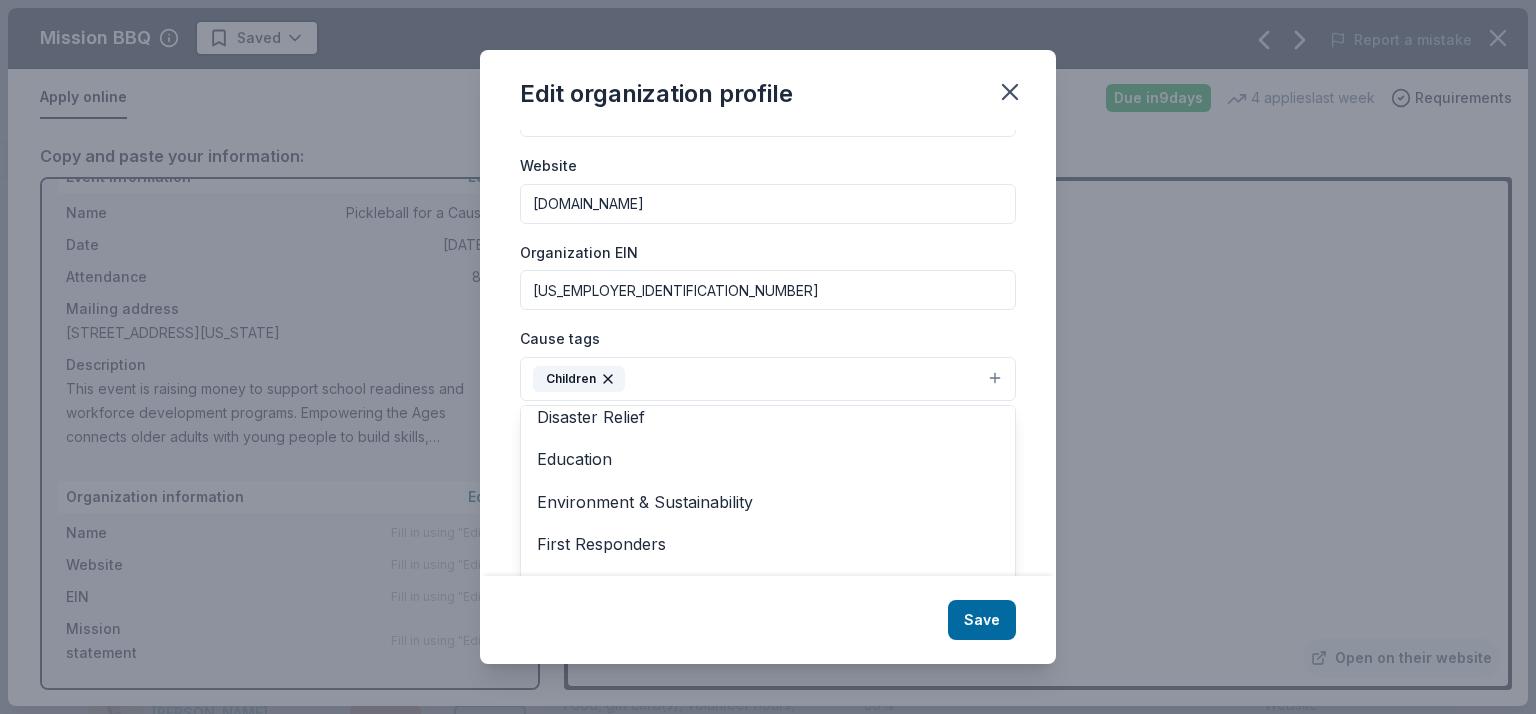 scroll, scrollTop: 103, scrollLeft: 0, axis: vertical 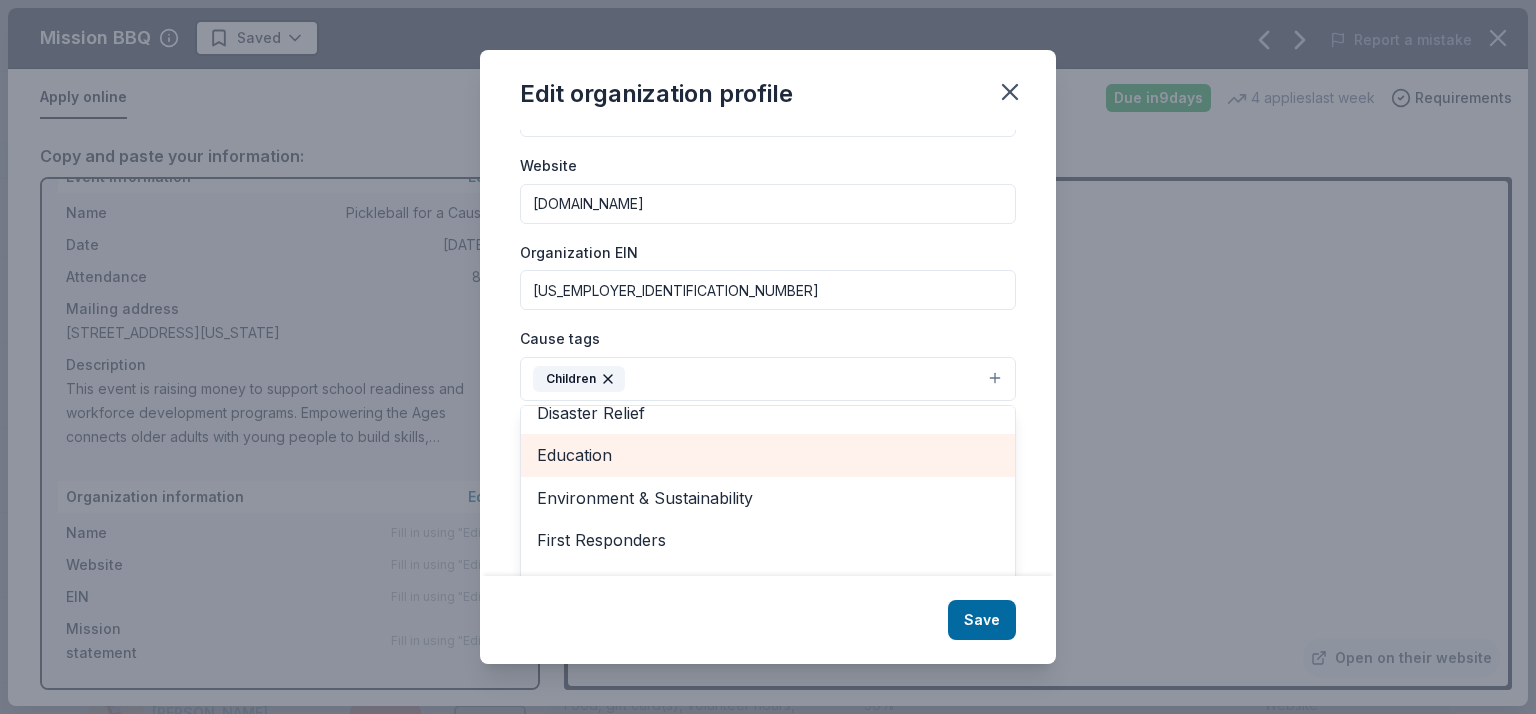 click on "Education" at bounding box center (768, 455) 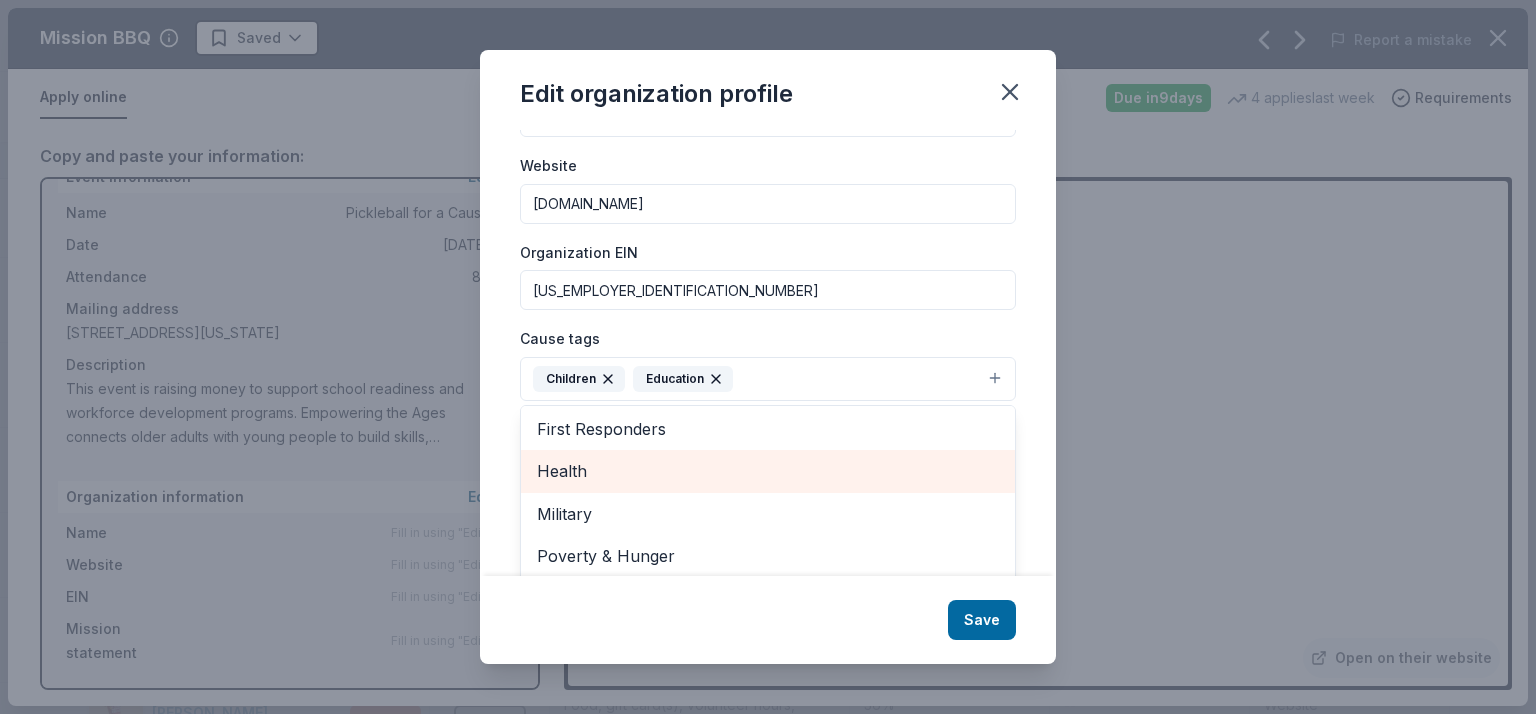 scroll, scrollTop: 193, scrollLeft: 0, axis: vertical 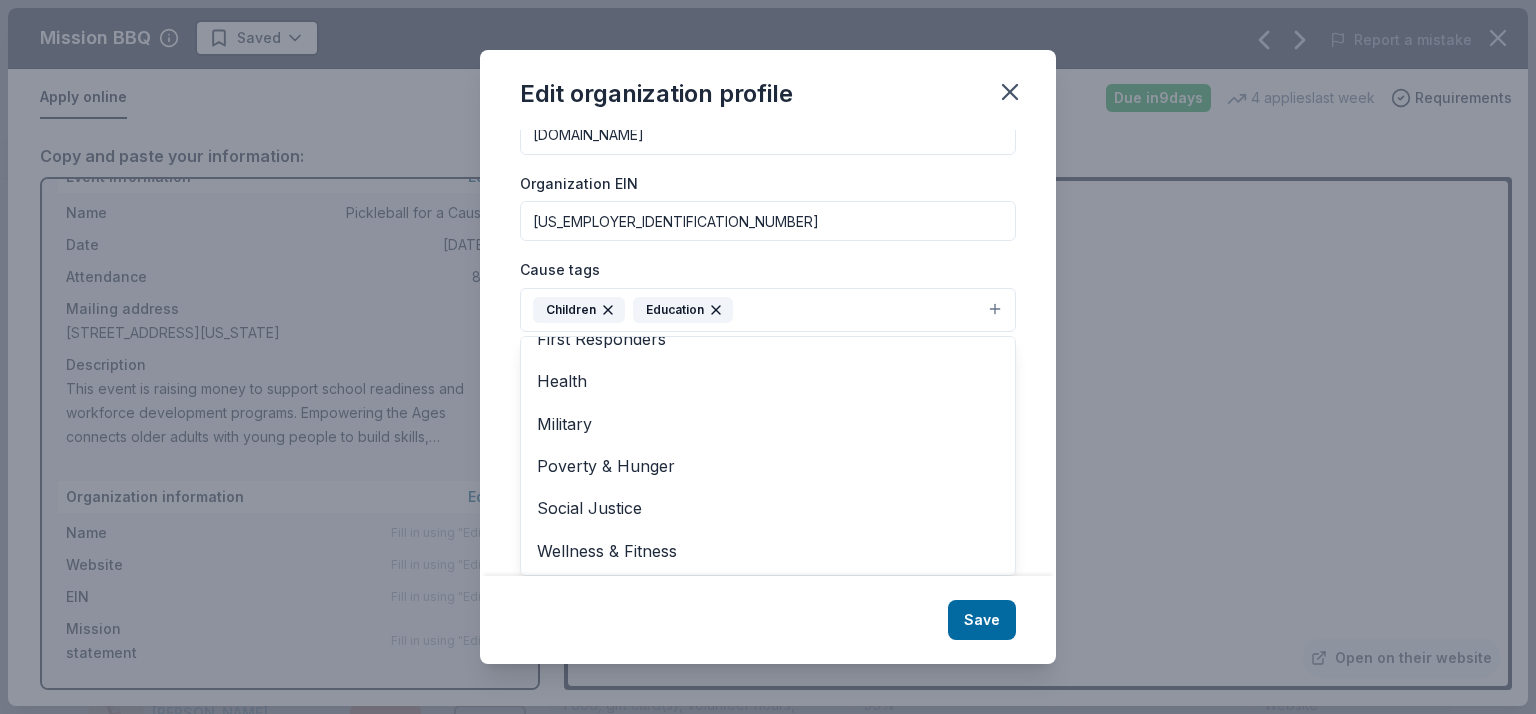 click on "Edit organization profile Changes made here will be reflected on your Account. Organization name Empowering the Ages ZIP code 20850 Website www.empoweringtheages.org Organization EIN 84-2868520 Cause tags Children Education Animals Art & Culture Disaster Relief Environment & Sustainability First Responders Health Military Poverty & Hunger Social Justice Wellness & Fitness Mission statement Save" at bounding box center (768, 357) 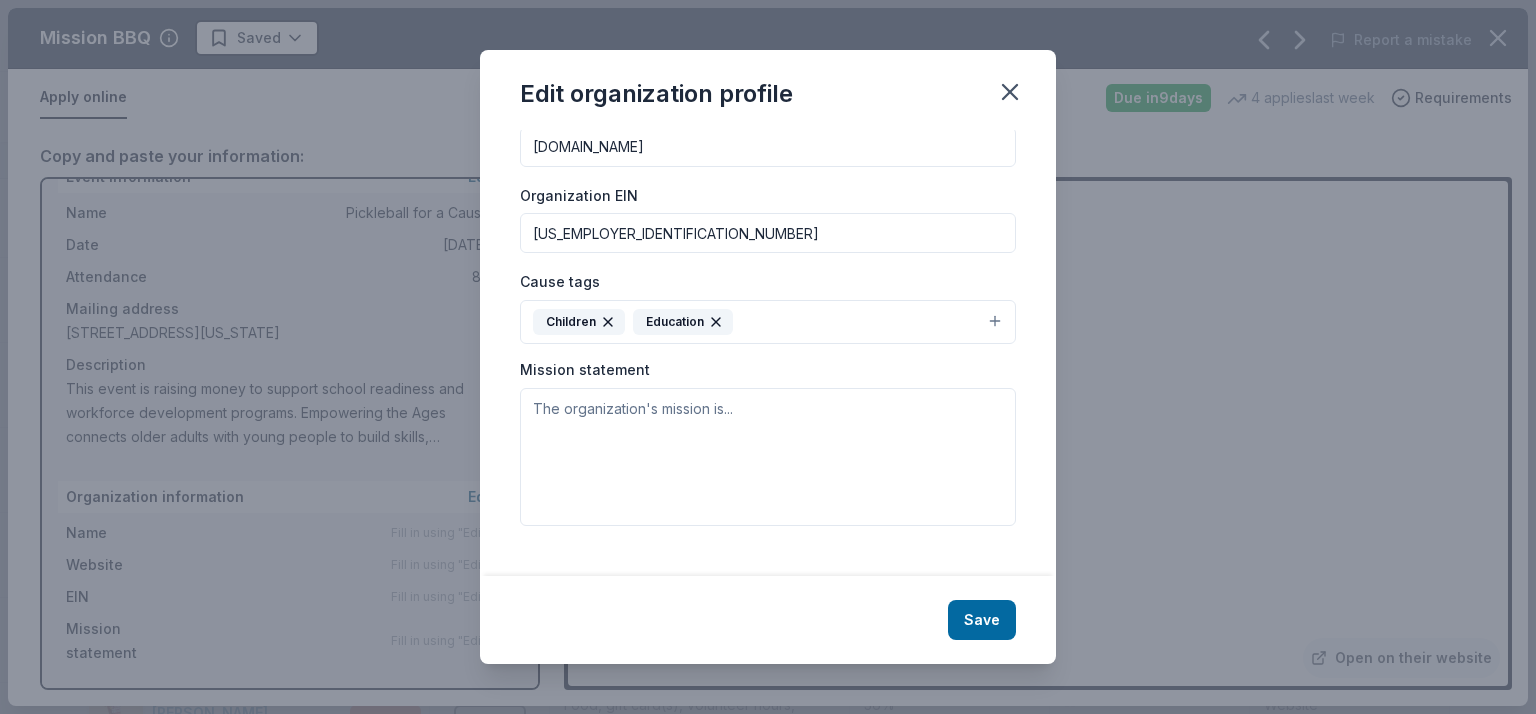 scroll, scrollTop: 224, scrollLeft: 0, axis: vertical 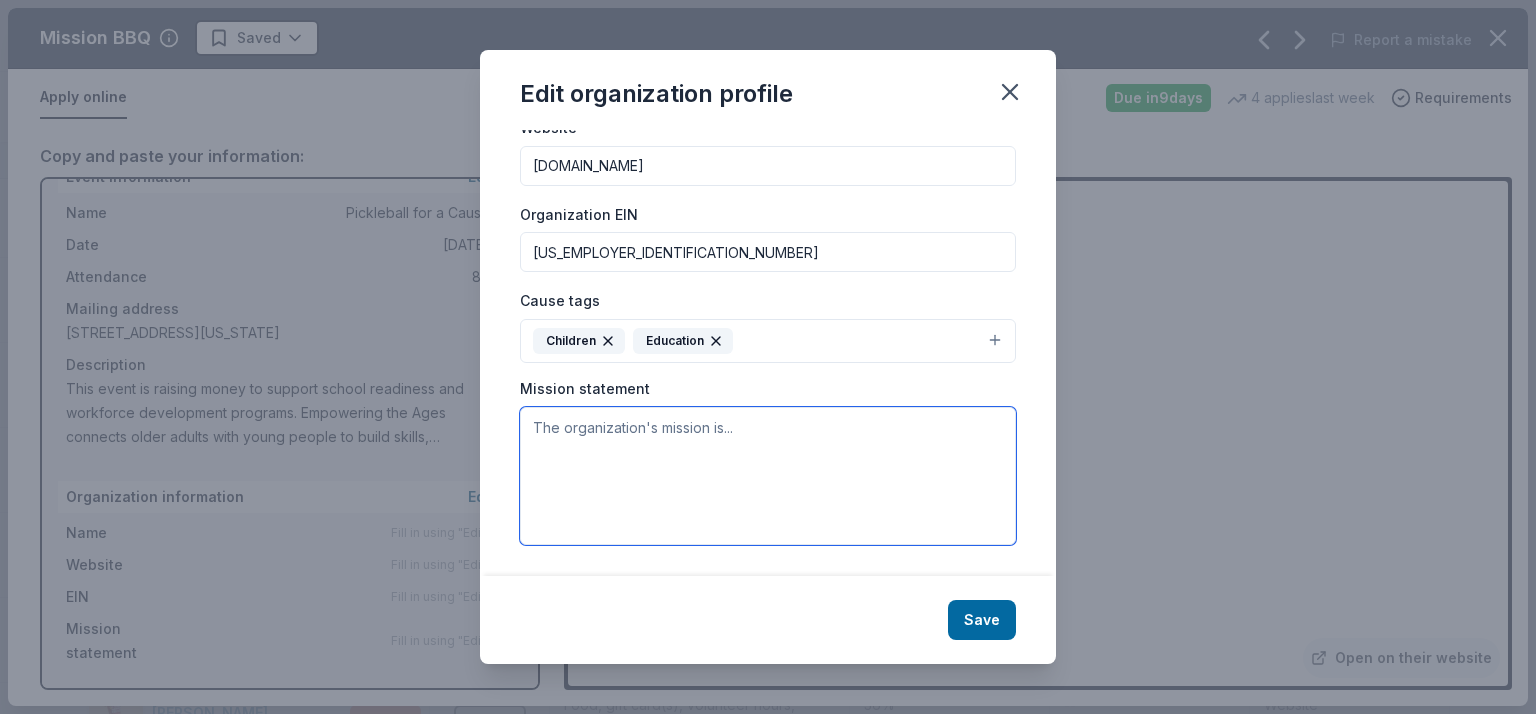 click at bounding box center (768, 476) 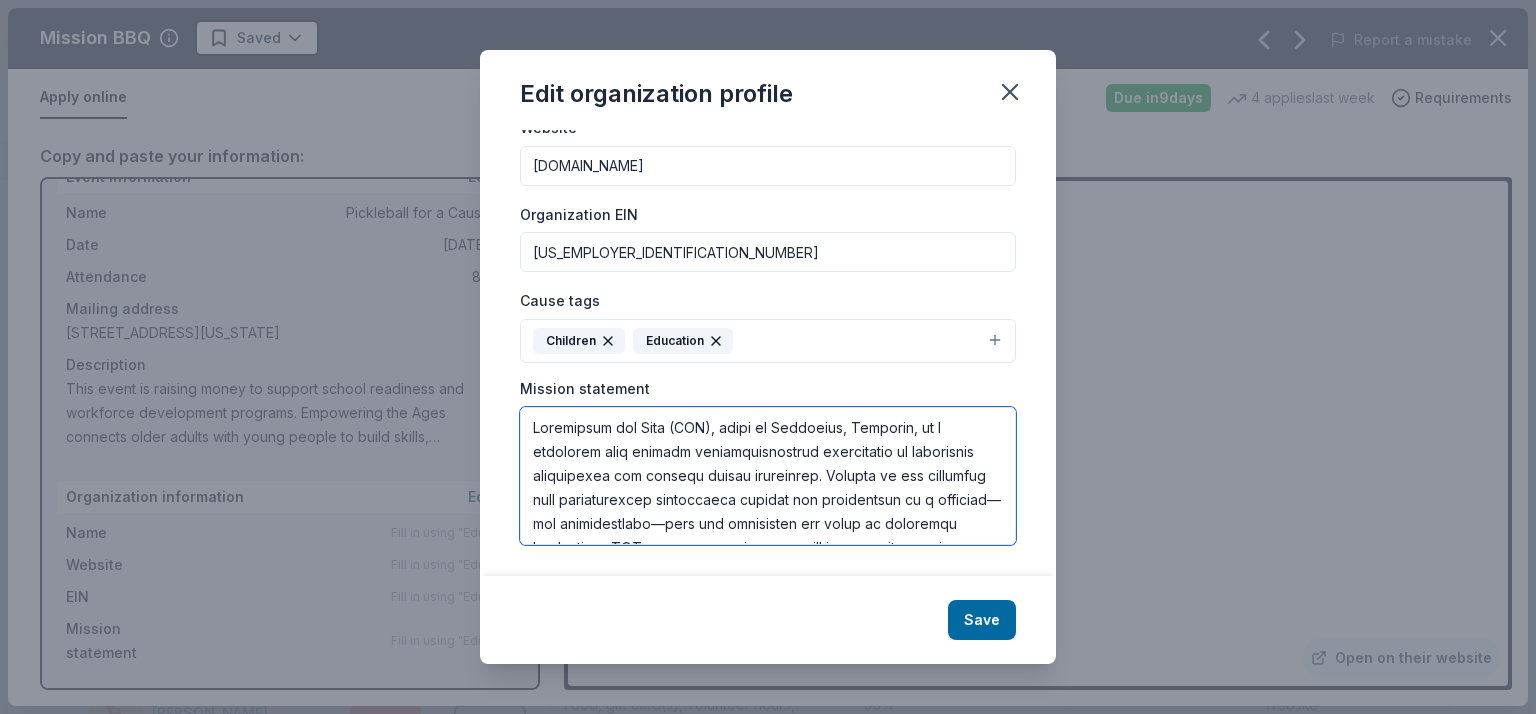 scroll, scrollTop: 324, scrollLeft: 0, axis: vertical 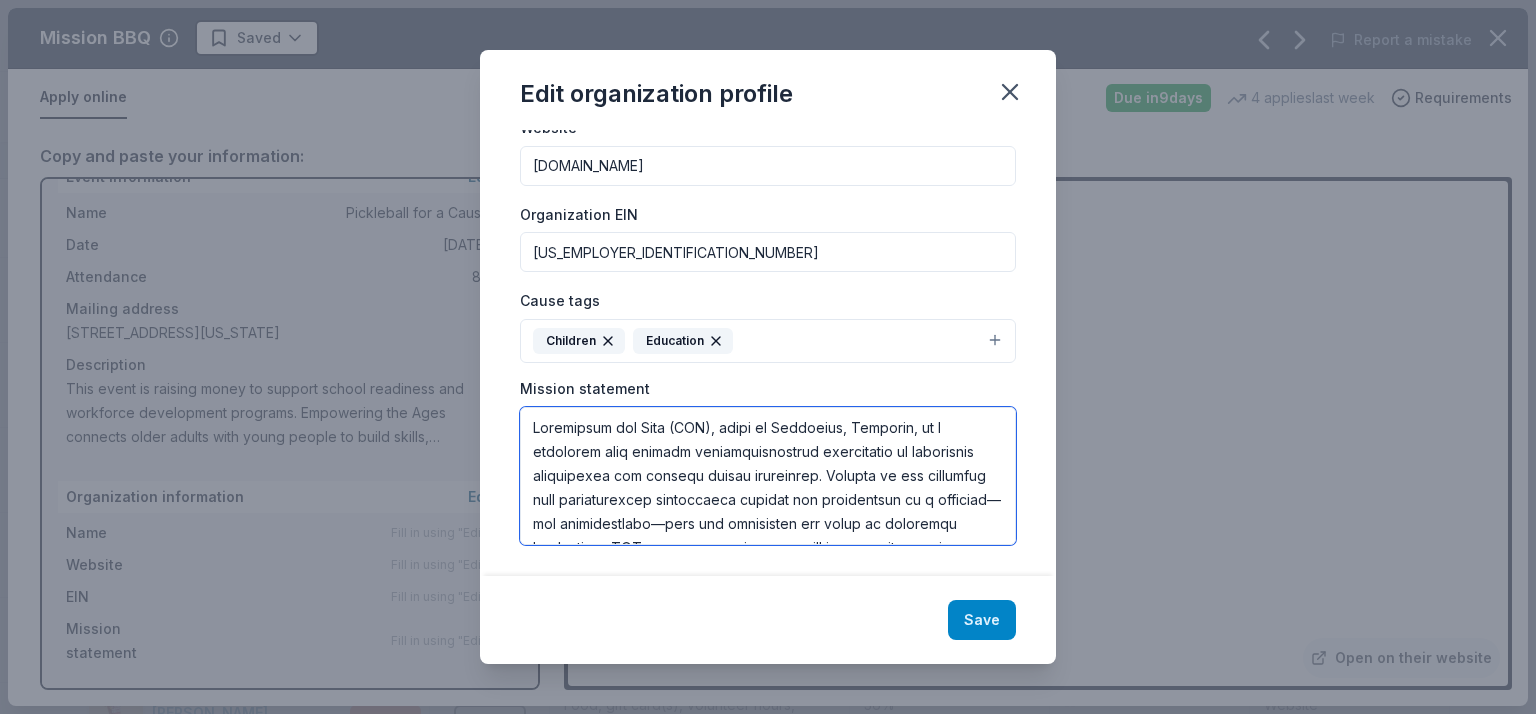 type on "Empowering the Ages (ETA), based in Rockville, Maryland, is a nonprofit that fosters intergenerational connections to strengthen communities and address social challenges. Founded on the principle that strengthening connections between the generations is a powerful—and underutilized—tool for addressing all kinds of community challenges, ETA brings together youth and older adults through programs that promote mutual support, mentorship, and shared learning. Key services include intergenerational literacy initiatives, social connection programs for older adults and teenagers, workforce development programs for young adults and opportunities to reduce loneliness and isolation. ETA’s target population is children and youth, ages 4-24, who benefit from extra support and community resources, their parents and older adults, from active volunteers to more emotionally or physically challenged. Headquartered in Montgomery County, ETA collaborates with local schools, community centers, housing communities and nonprof..." 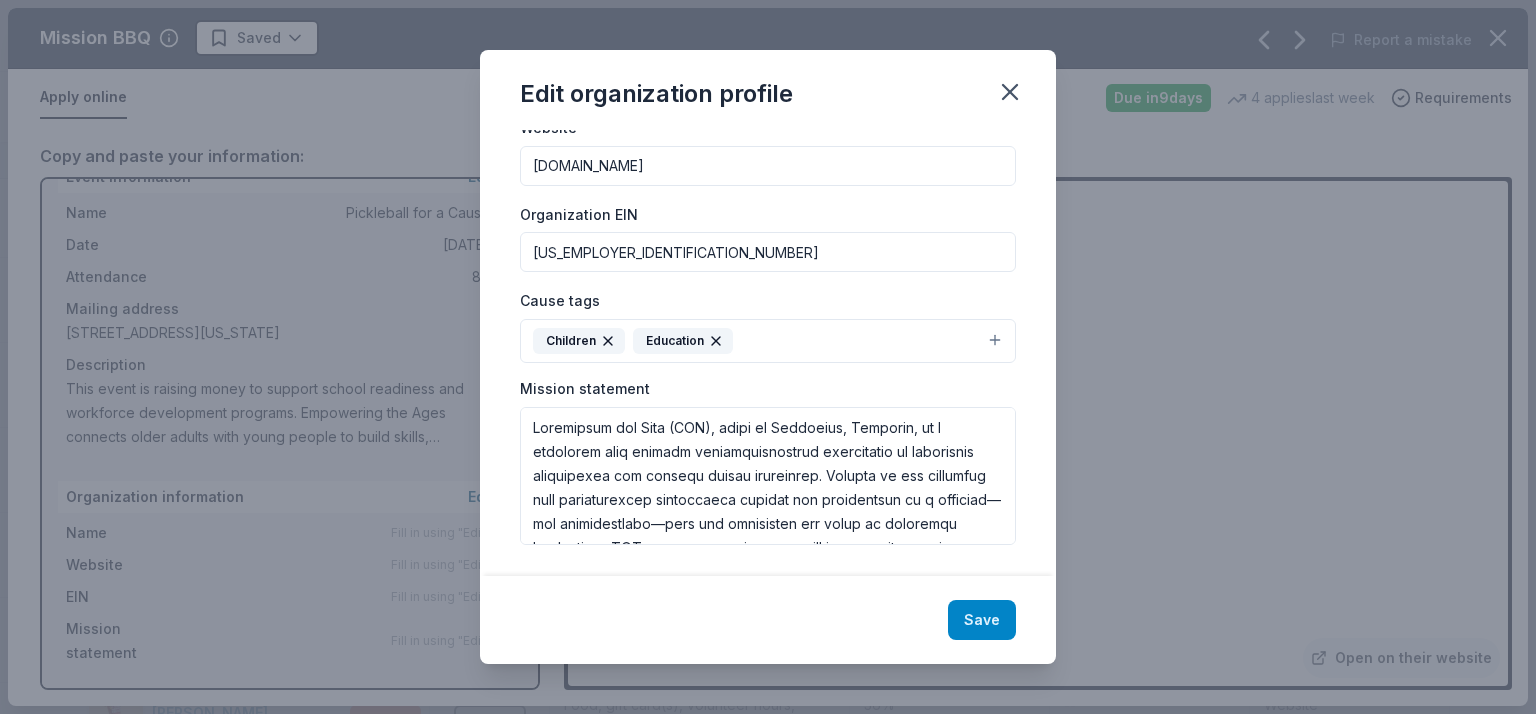 click on "Save" at bounding box center (982, 620) 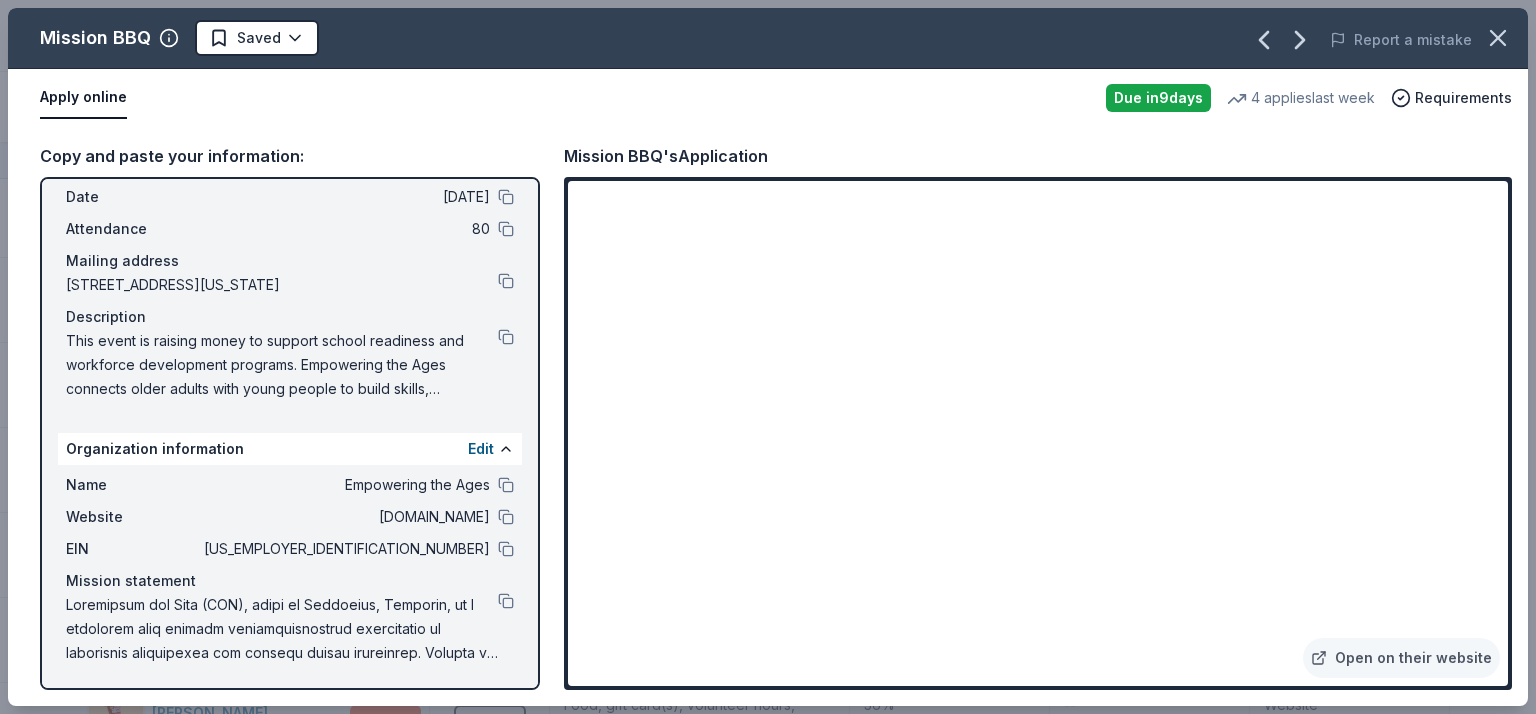 scroll, scrollTop: 0, scrollLeft: 0, axis: both 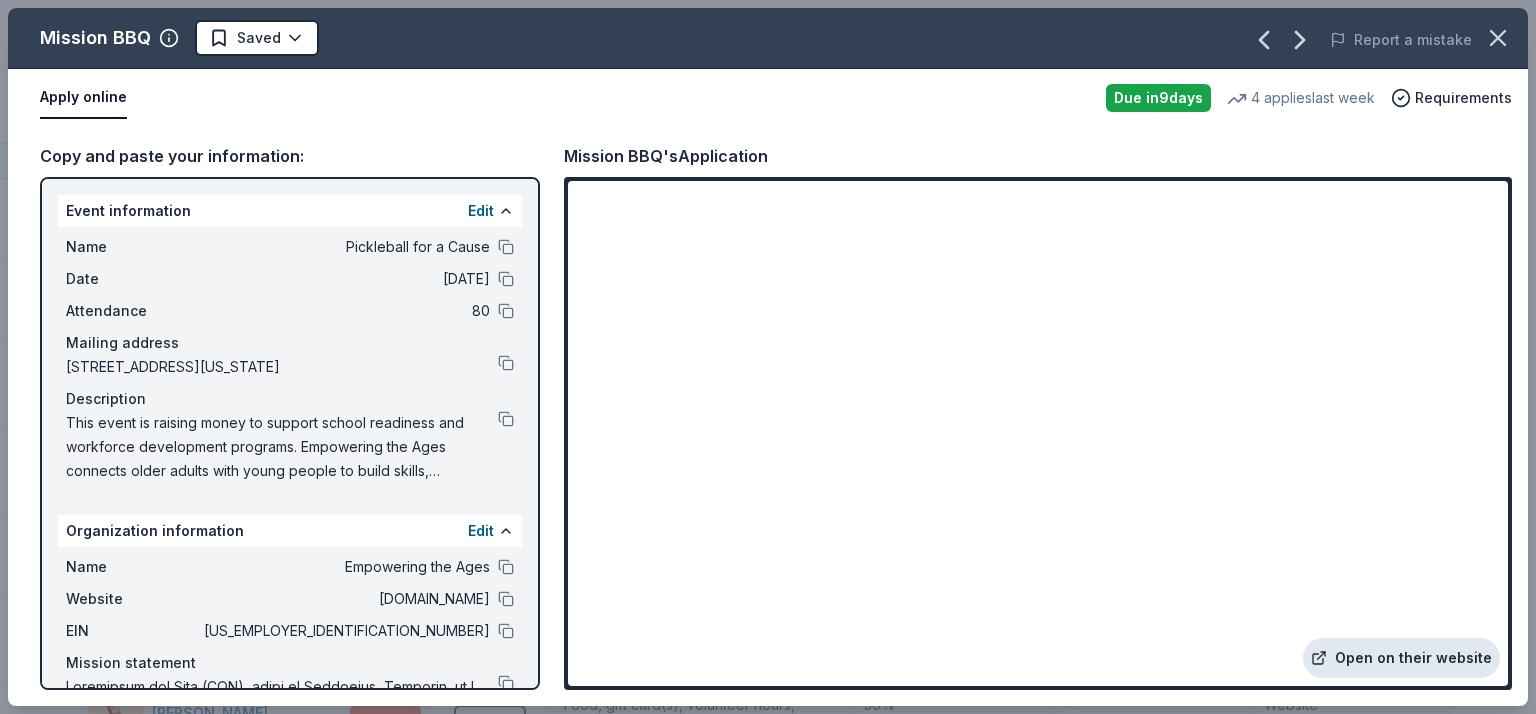 click on "Open on their website" at bounding box center [1401, 658] 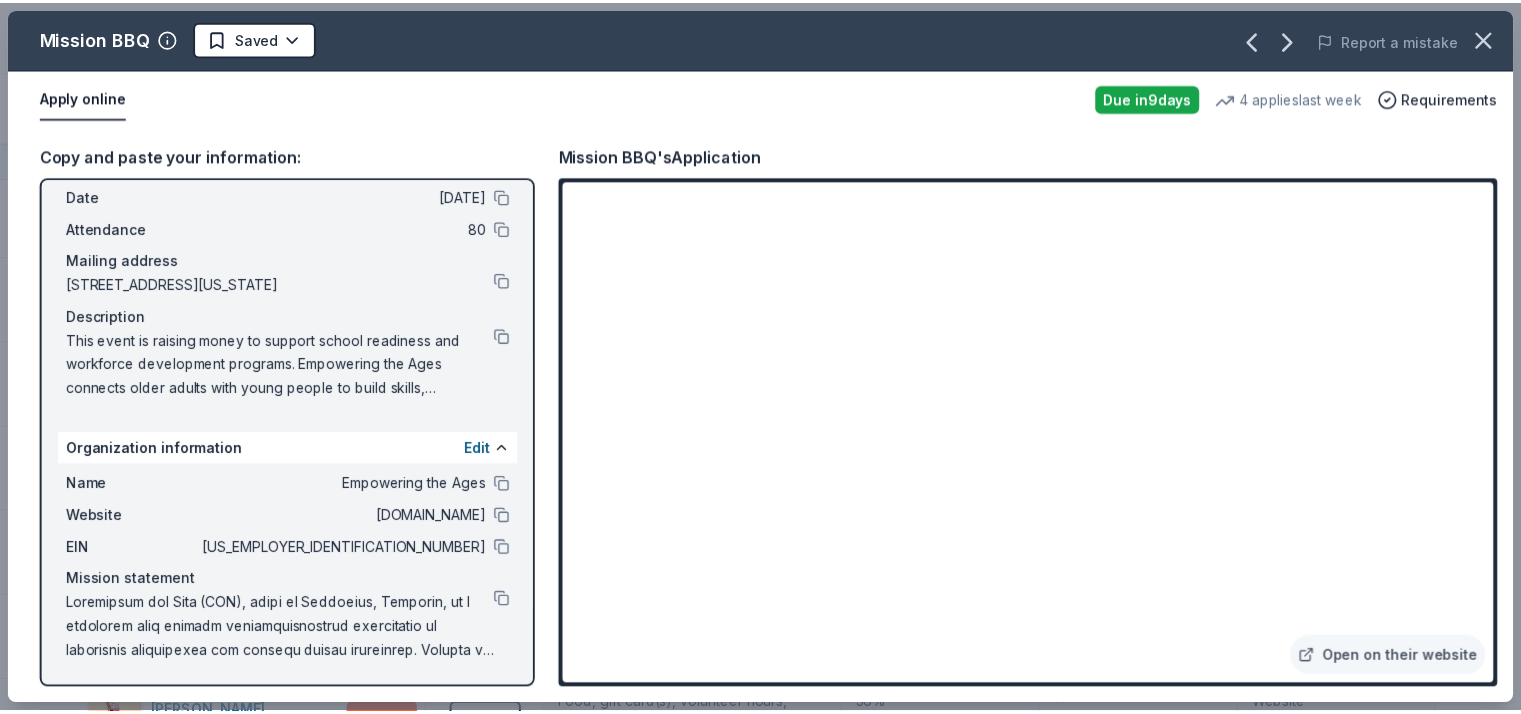 scroll, scrollTop: 0, scrollLeft: 0, axis: both 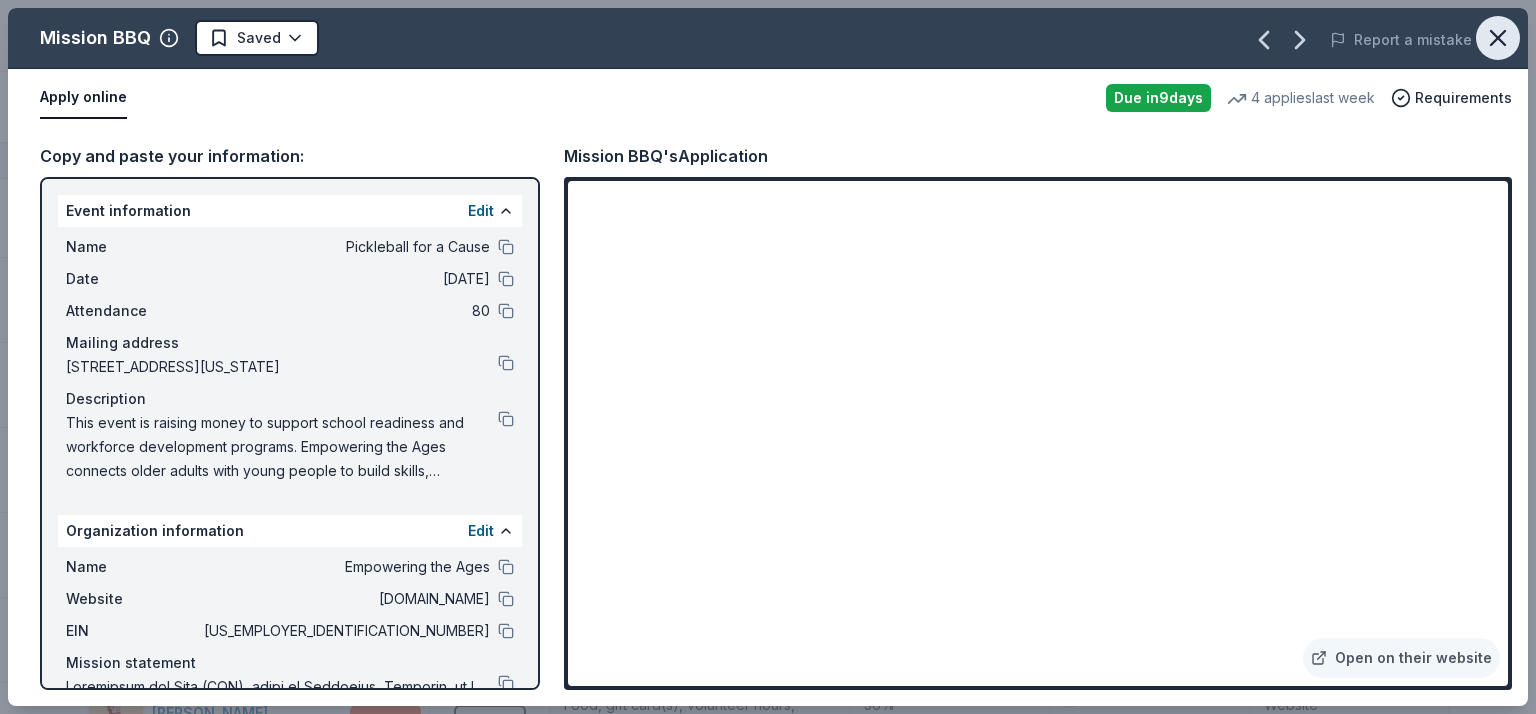 click 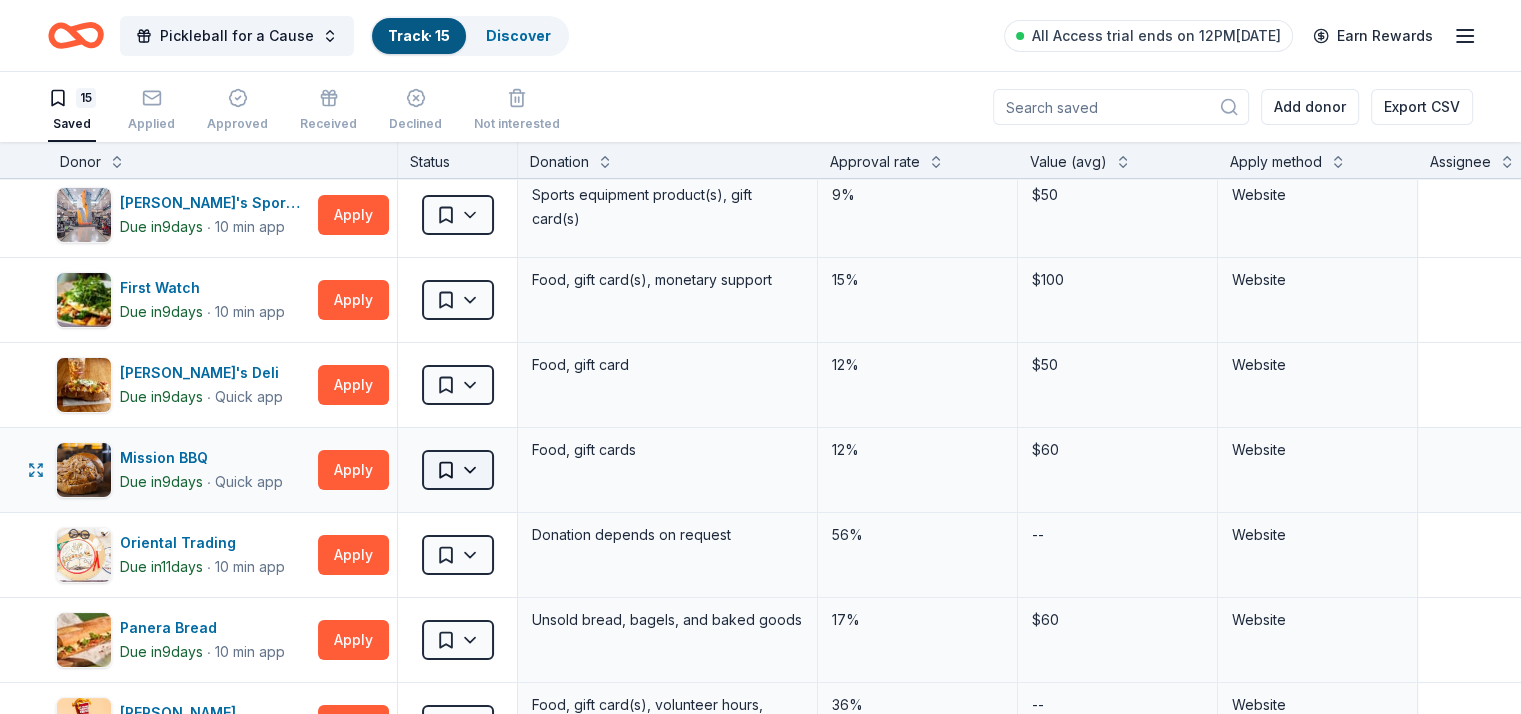 click on "Pickleball for a Cause Track  · 15 Discover All Access trial ends on 12PM, 8/6 Earn Rewards 15 Saved Applied Approved Received Declined Not interested Add donor Export CSV Donor Status Donation Approval rate Value (avg) Apply method Assignee Notes Buffalo Wild Wings Due in  9  days ∙ 10 min app Apply Saved Gift certificates 17% $50 In person Crumbl Cookies Due in  9  days ∙ Quick app Apply Saved Cookies 17% -- Phone In person Dick's Sporting Goods Due in  9  days ∙ 10 min app Apply Saved Sports equipment product(s), gift card(s) 9% $50 Website First Watch Due in  9  days ∙ 10 min app Apply Saved Food, gift card(s), monetary support 15% $100 Website Jason's Deli Due in  9  days ∙ Quick app Apply Saved Food, gift card 12% $50 Website Mission BBQ Due in  9  days ∙ Quick app Apply Saved Food, gift cards 12% $60 Website Oriental Trading Due in  11  days ∙ 10 min app Apply Saved Donation depends on request 56% -- Website Panera Bread Due in  9  days ∙ 10 min app Apply Saved 17% $60 Website Sheetz 9" at bounding box center [760, 357] 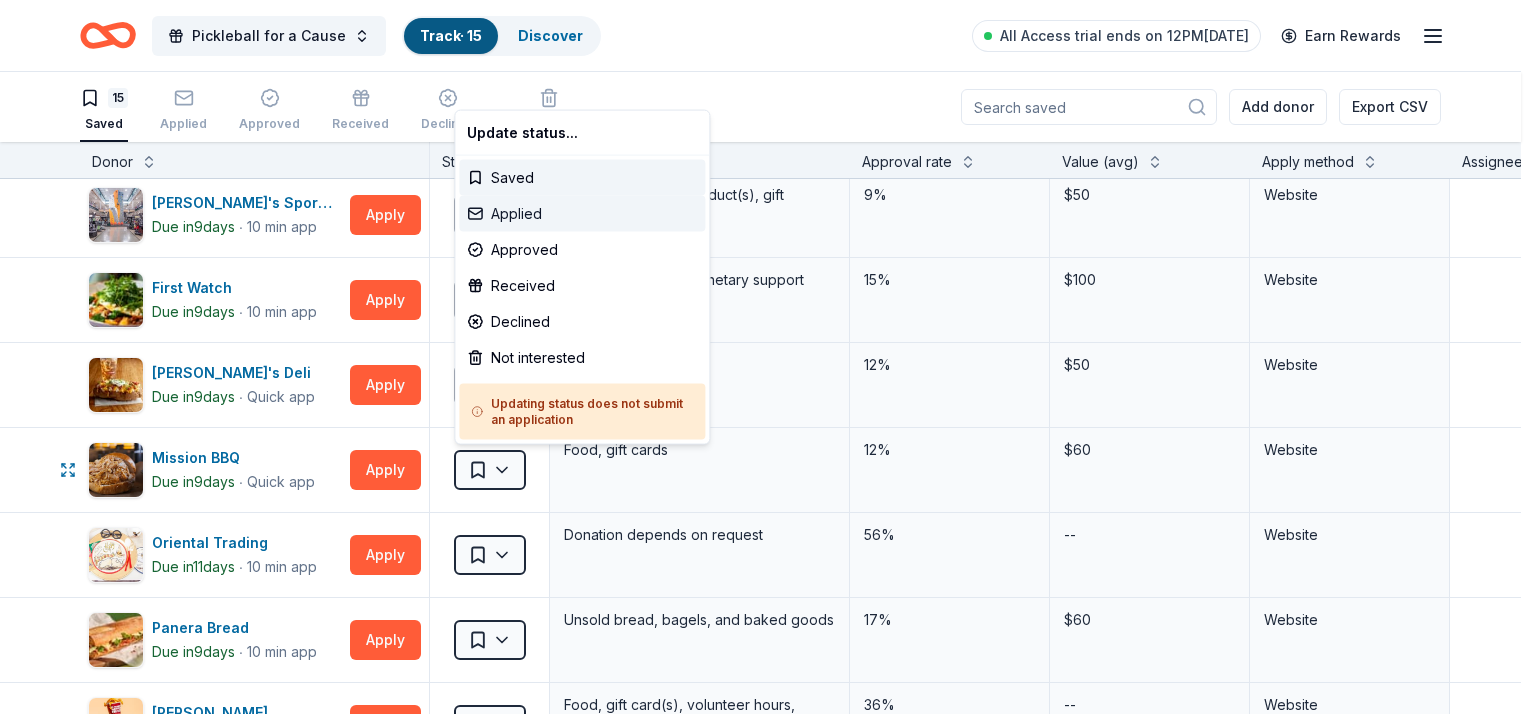 click on "Applied" at bounding box center (582, 214) 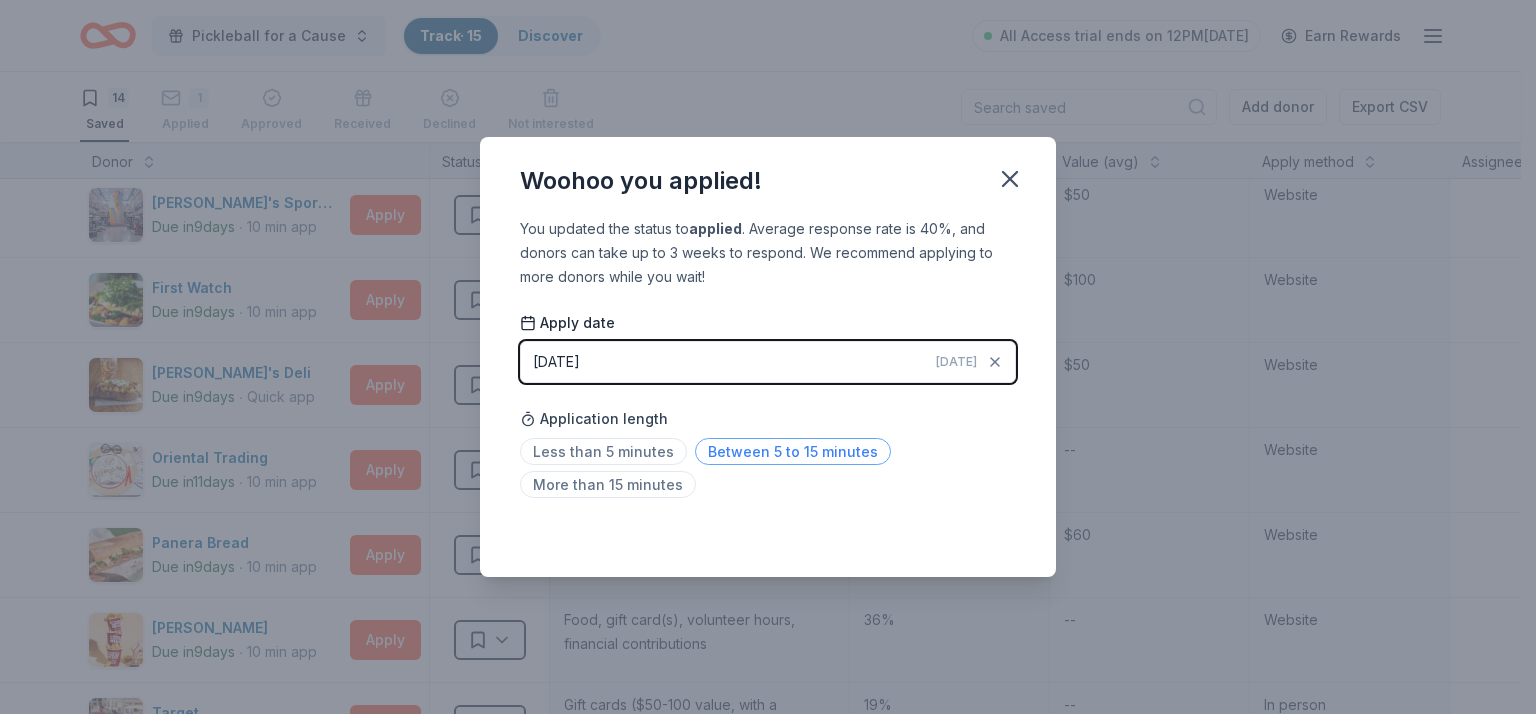 click on "Between 5 to 15 minutes" at bounding box center (793, 451) 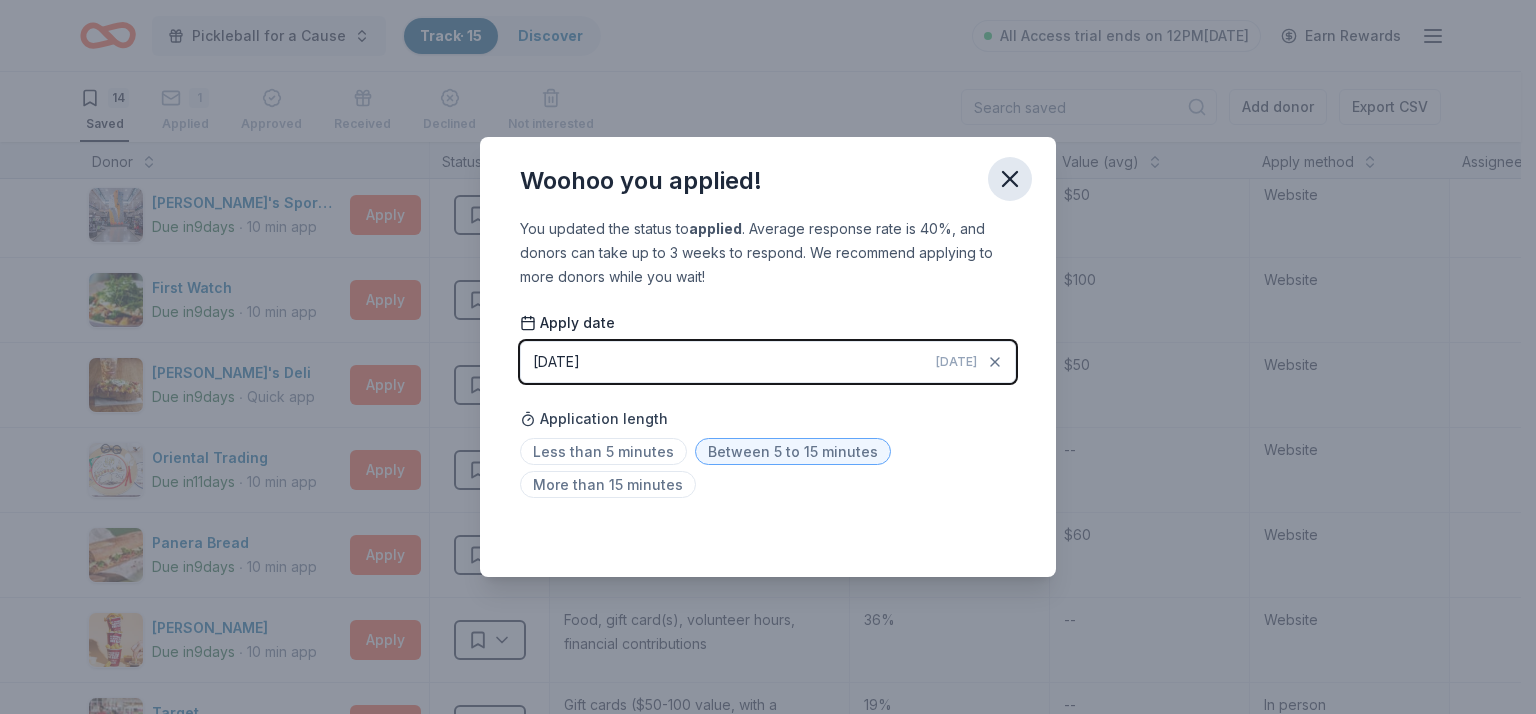 click 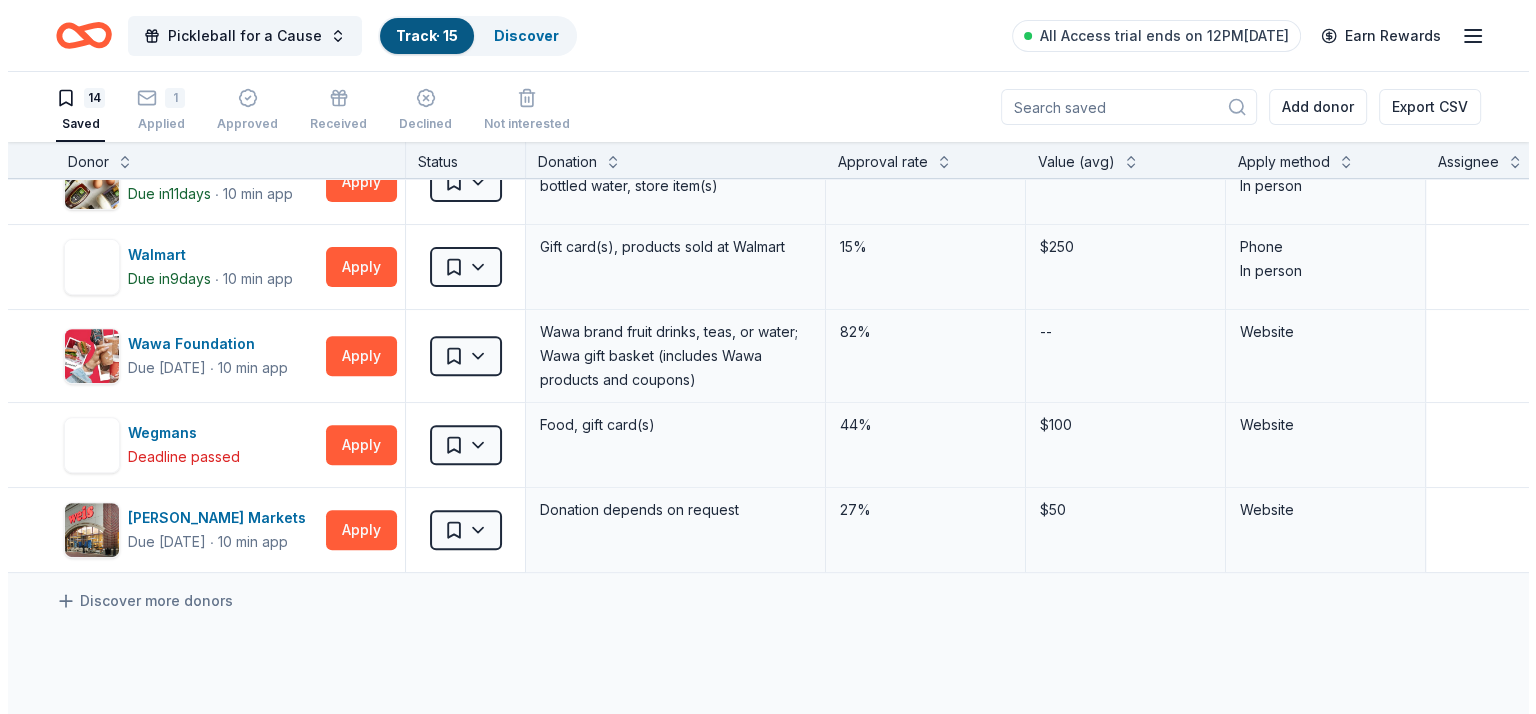 scroll, scrollTop: 820, scrollLeft: 0, axis: vertical 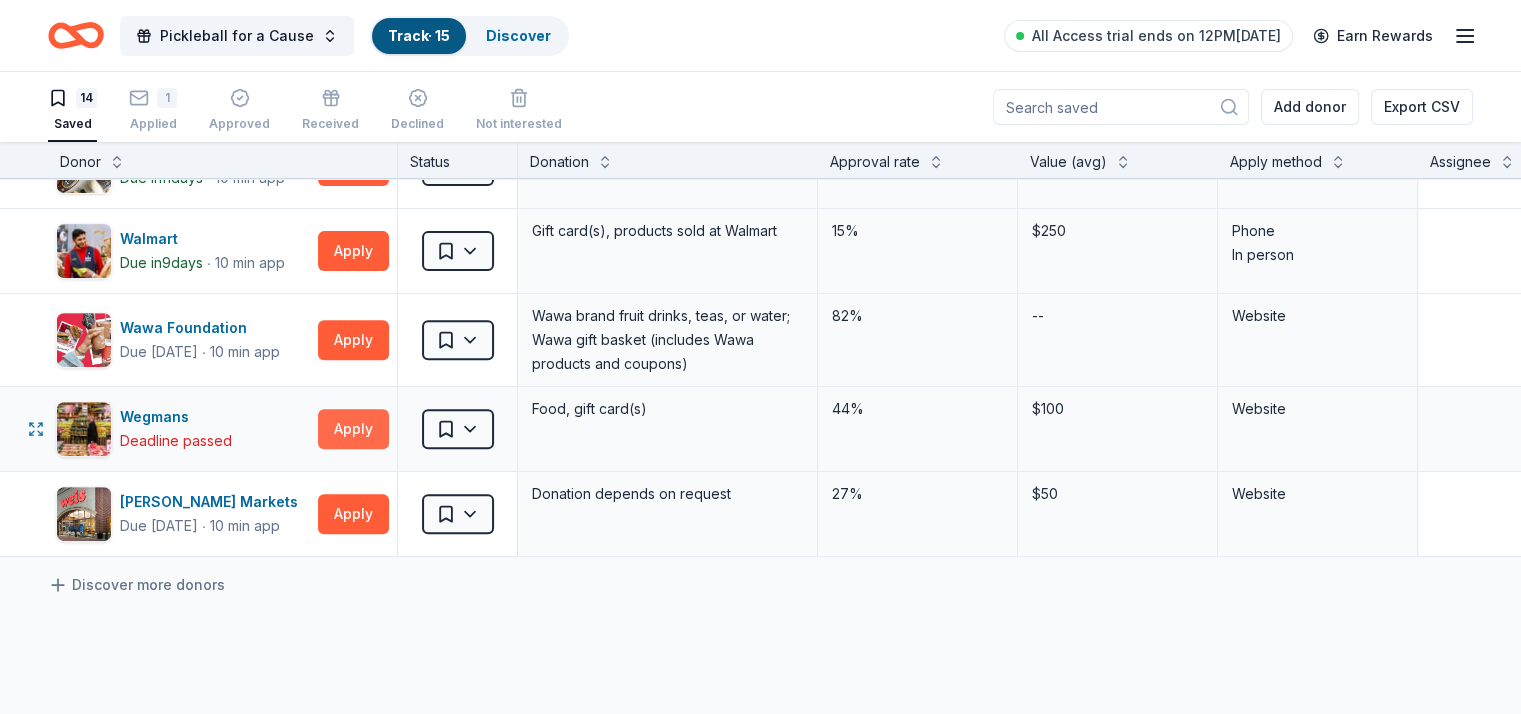 click on "Apply" at bounding box center [353, 429] 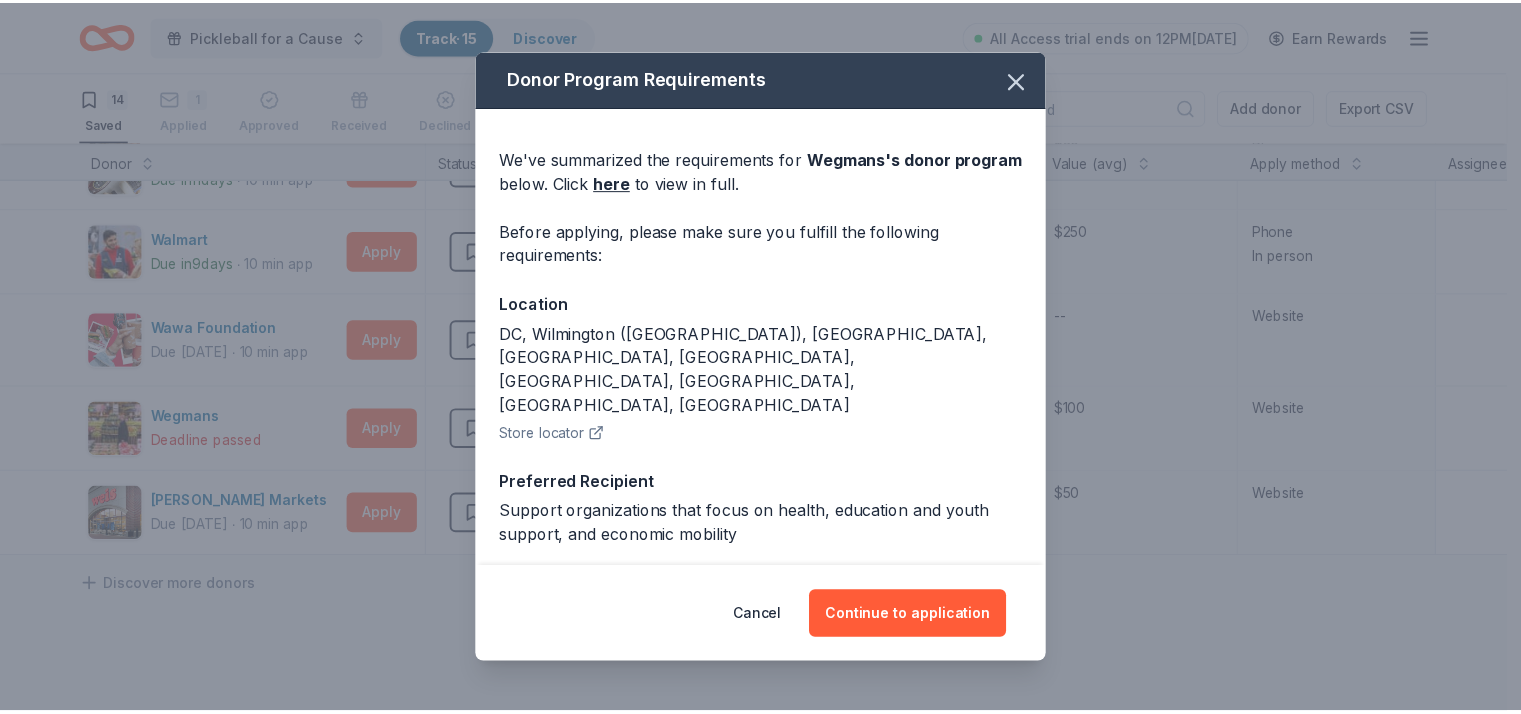 scroll, scrollTop: 0, scrollLeft: 0, axis: both 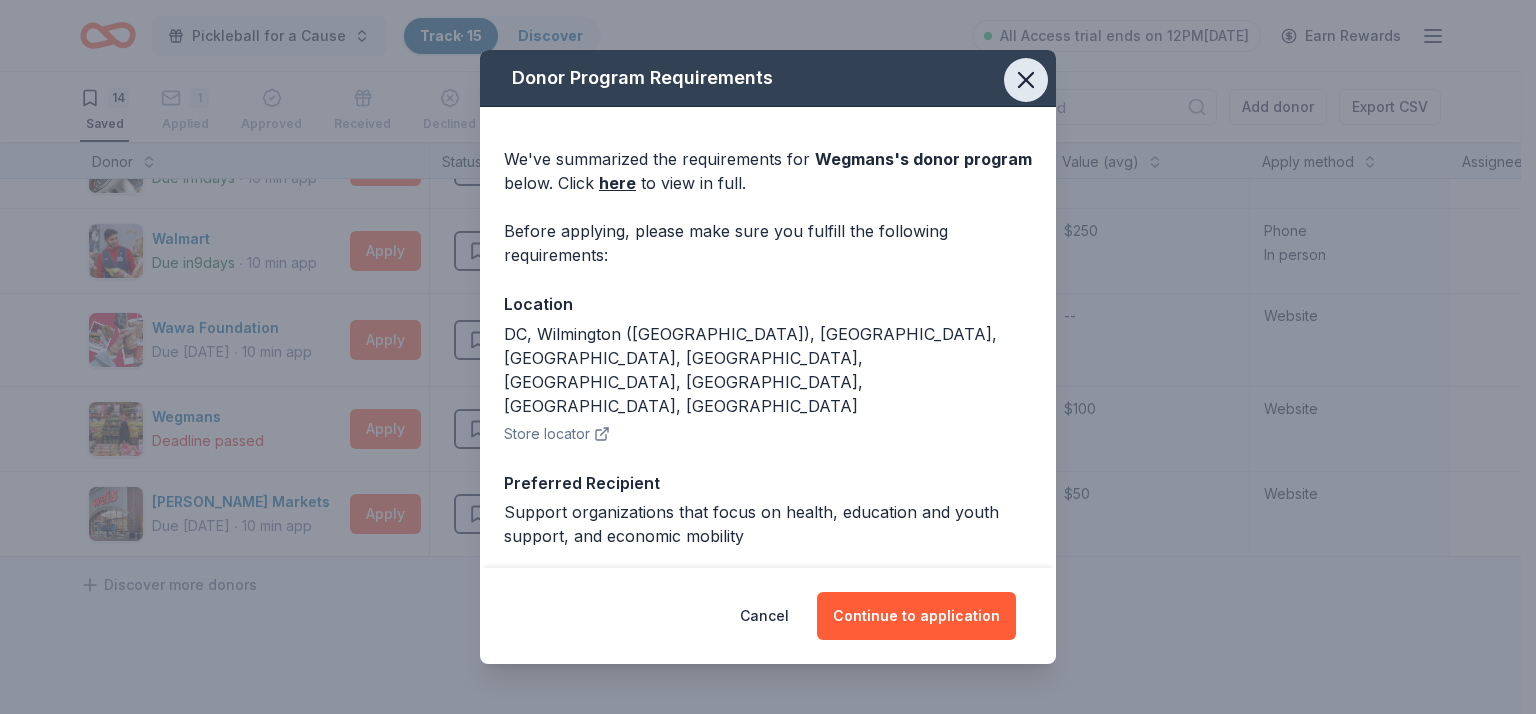 click 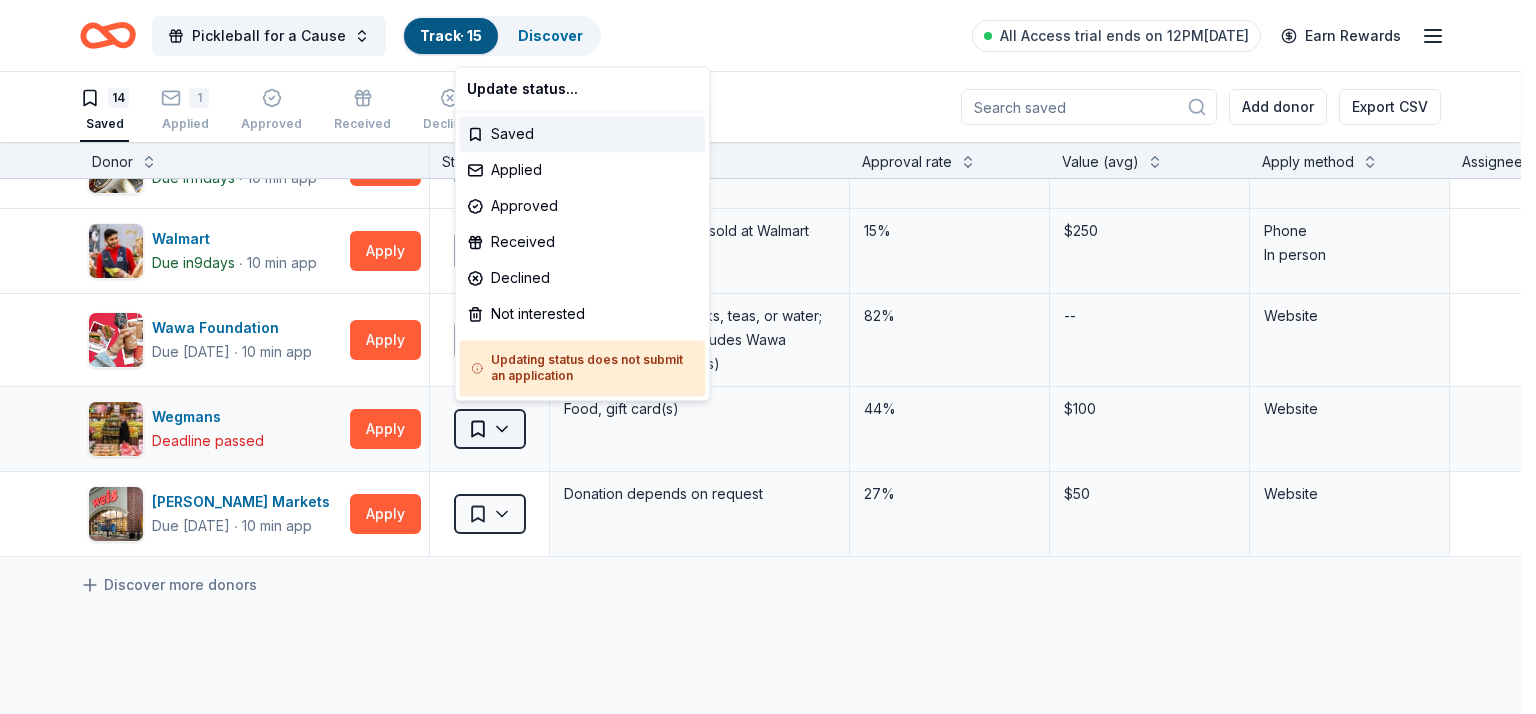 click on "Pickleball for a Cause Track  · 15 Discover All Access trial ends on 12PM, 8/6 Earn Rewards 14 Saved 1 Applied Approved Received Declined Not interested Add donor Export CSV Donor Status Donation Approval rate Value (avg) Apply method Assignee Notes Buffalo Wild Wings Due in  9  days ∙ 10 min app Apply Saved Gift certificates 17% $50 In person Crumbl Cookies Due in  9  days ∙ Quick app Apply Saved Cookies 17% -- Phone In person Dick's Sporting Goods Due in  9  days ∙ 10 min app Apply Saved Sports equipment product(s), gift card(s) 9% $50 Website First Watch Due in  9  days ∙ 10 min app Apply Saved Food, gift card(s), monetary support 15% $100 Website Jason's Deli Due in  9  days ∙ Quick app Apply Saved Food, gift card 12% $50 Website Oriental Trading Due in  11  days ∙ 10 min app Apply Saved Donation depends on request 56% -- Website Panera Bread Due in  9  days ∙ 10 min app Apply Saved Unsold bread, bagels, and baked goods 17% $60 Website Sheetz Due in  9  days ∙ 10 min app Apply Saved 36% 9" at bounding box center [768, 357] 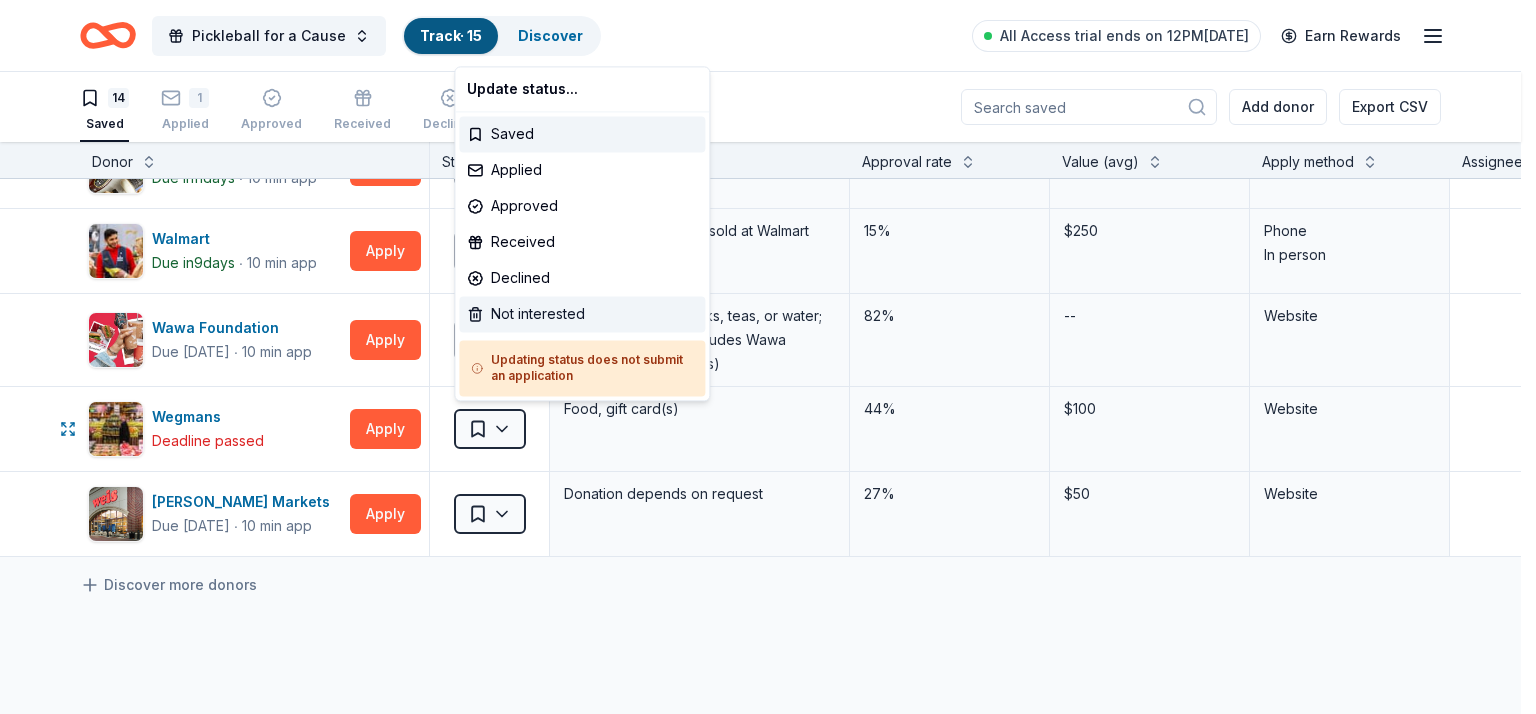 click on "Not interested" at bounding box center [582, 314] 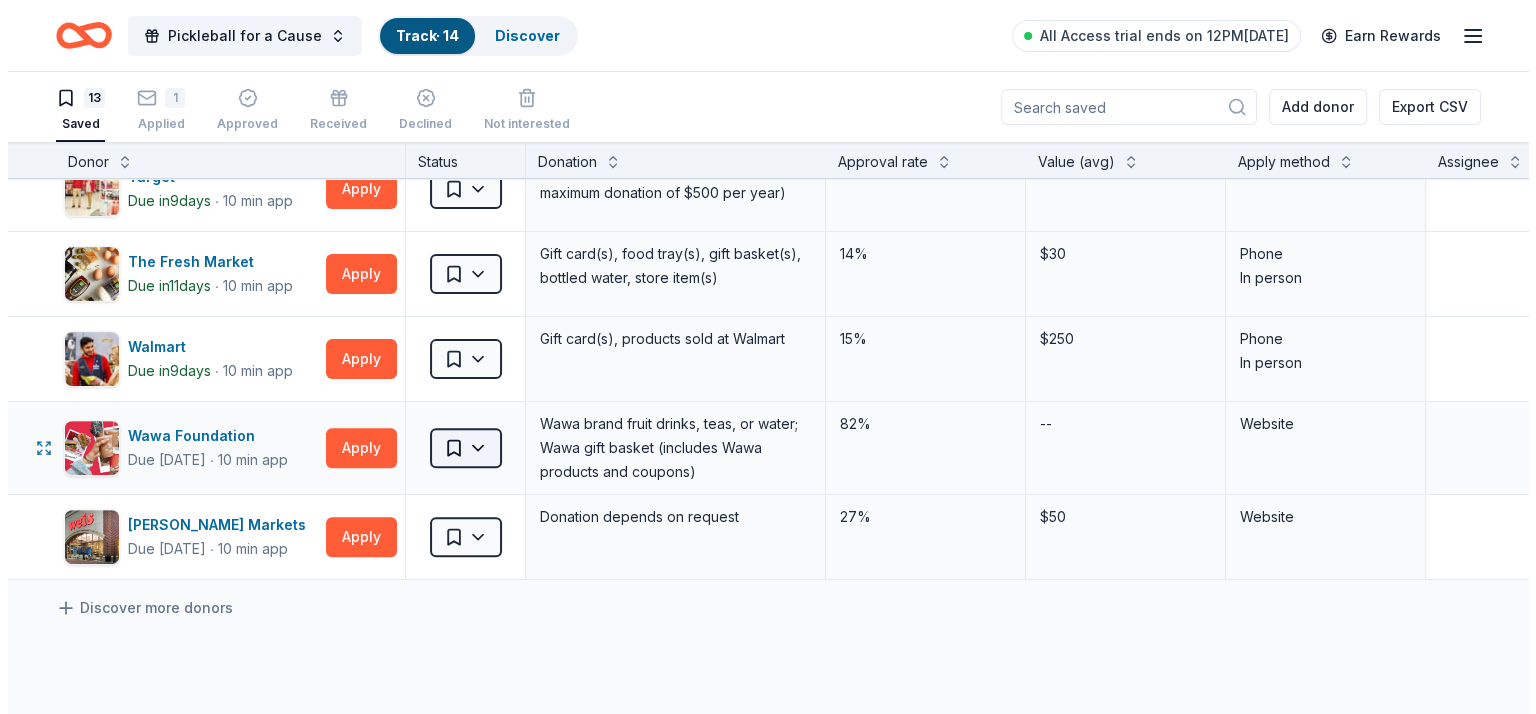 scroll, scrollTop: 711, scrollLeft: 0, axis: vertical 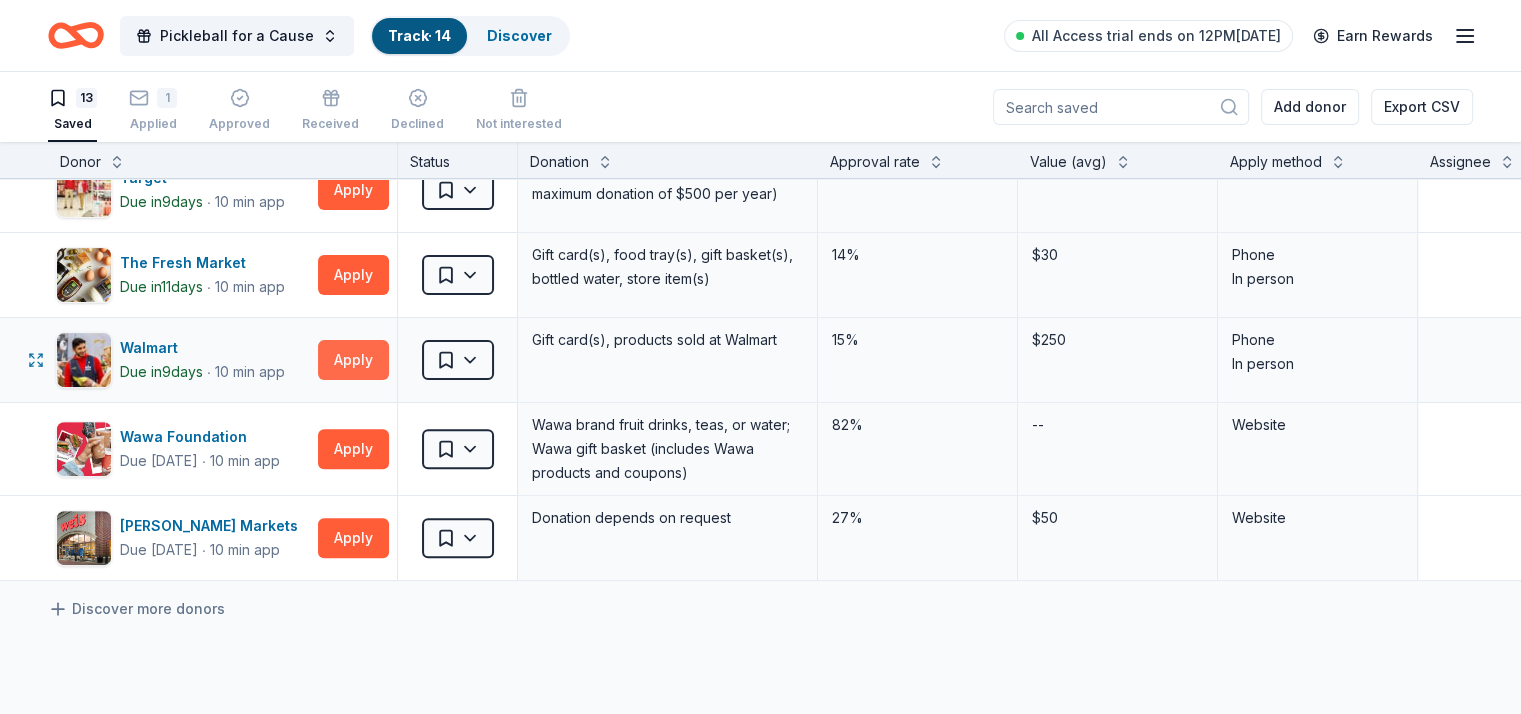 click on "Apply" at bounding box center [353, 360] 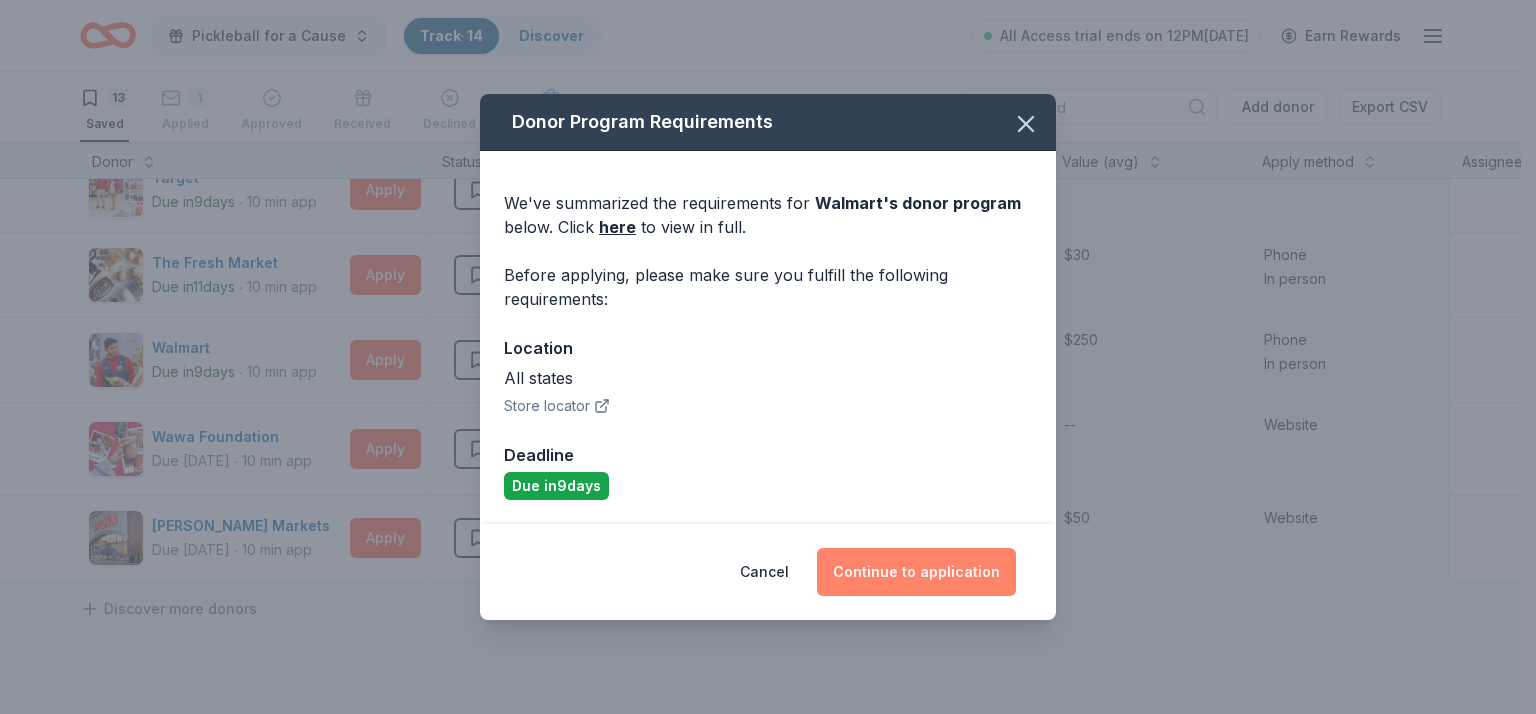 click on "Continue to application" at bounding box center (916, 572) 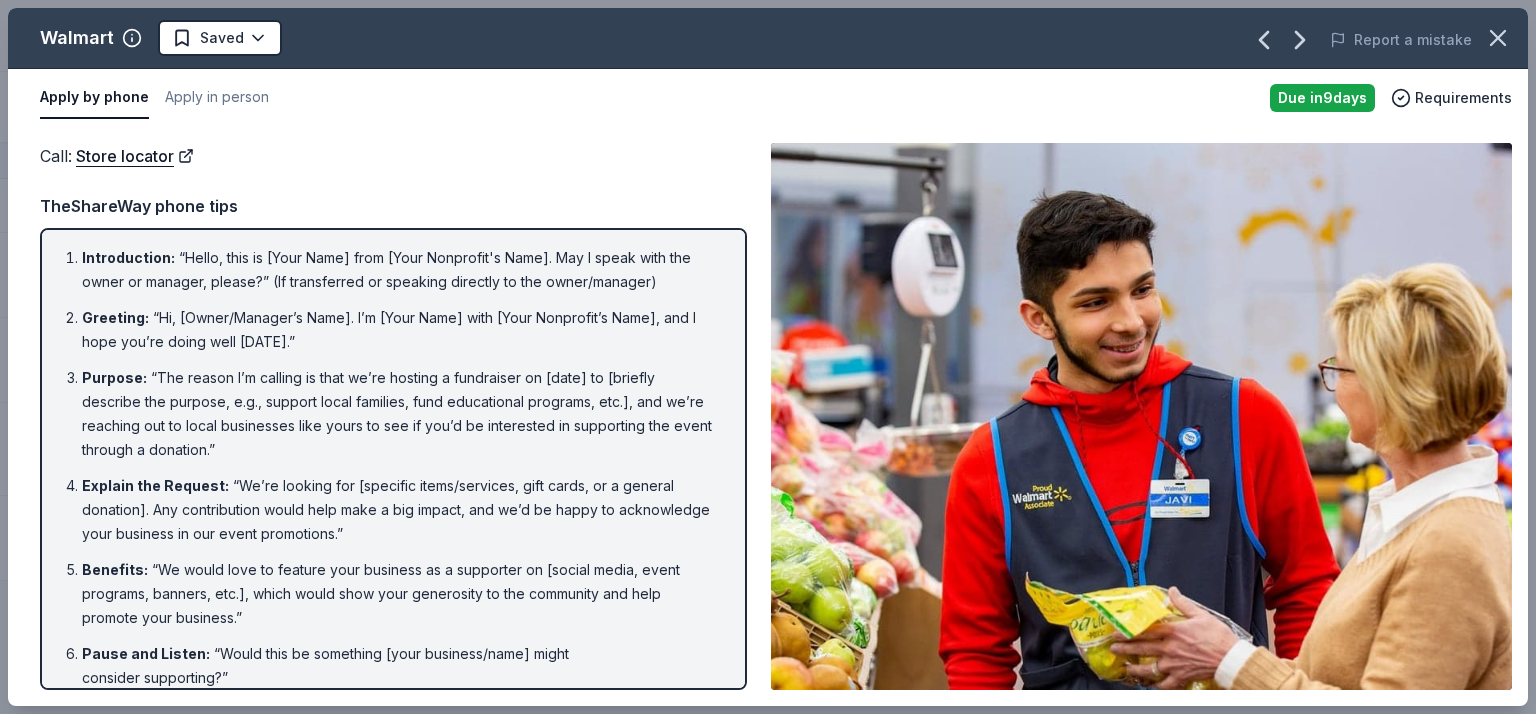 drag, startPoint x: 728, startPoint y: 473, endPoint x: 734, endPoint y: 557, distance: 84.21401 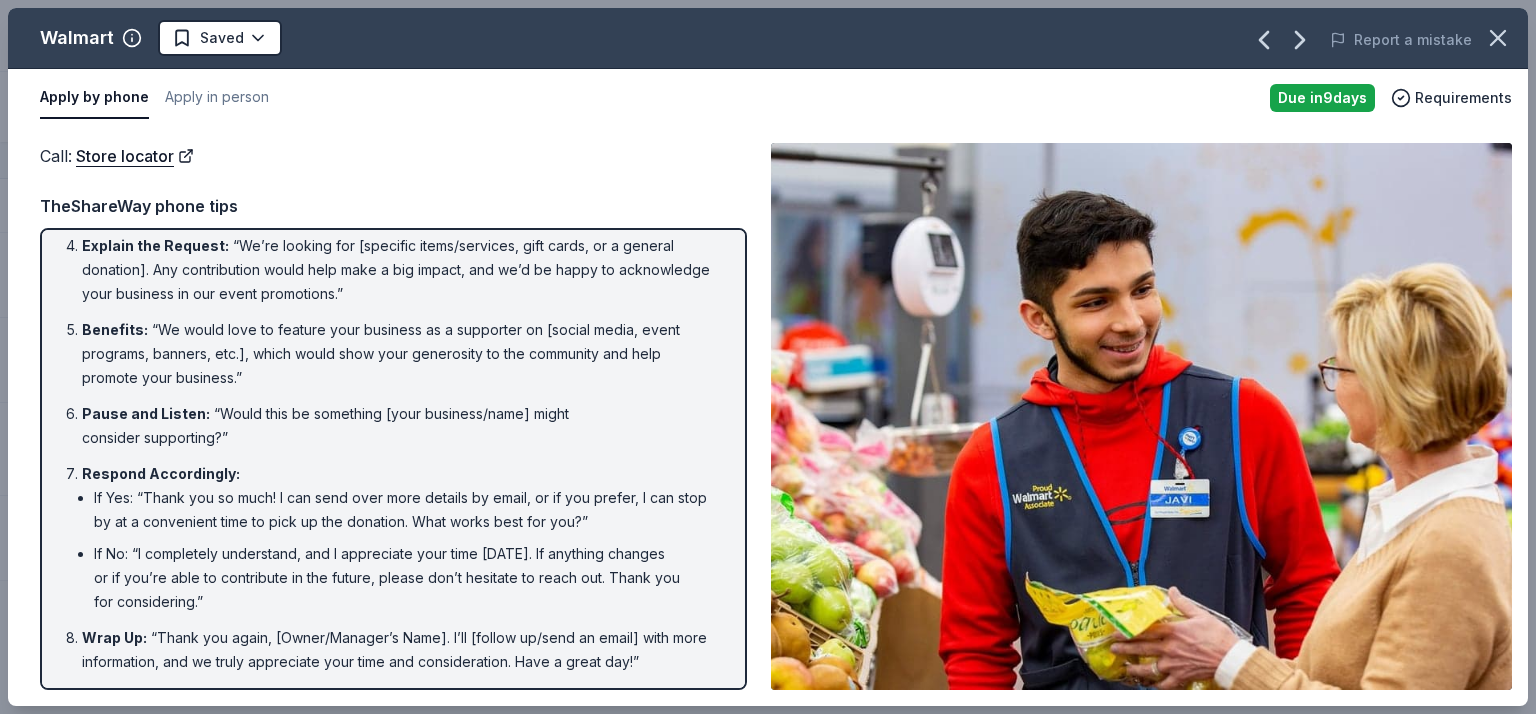 scroll, scrollTop: 0, scrollLeft: 0, axis: both 